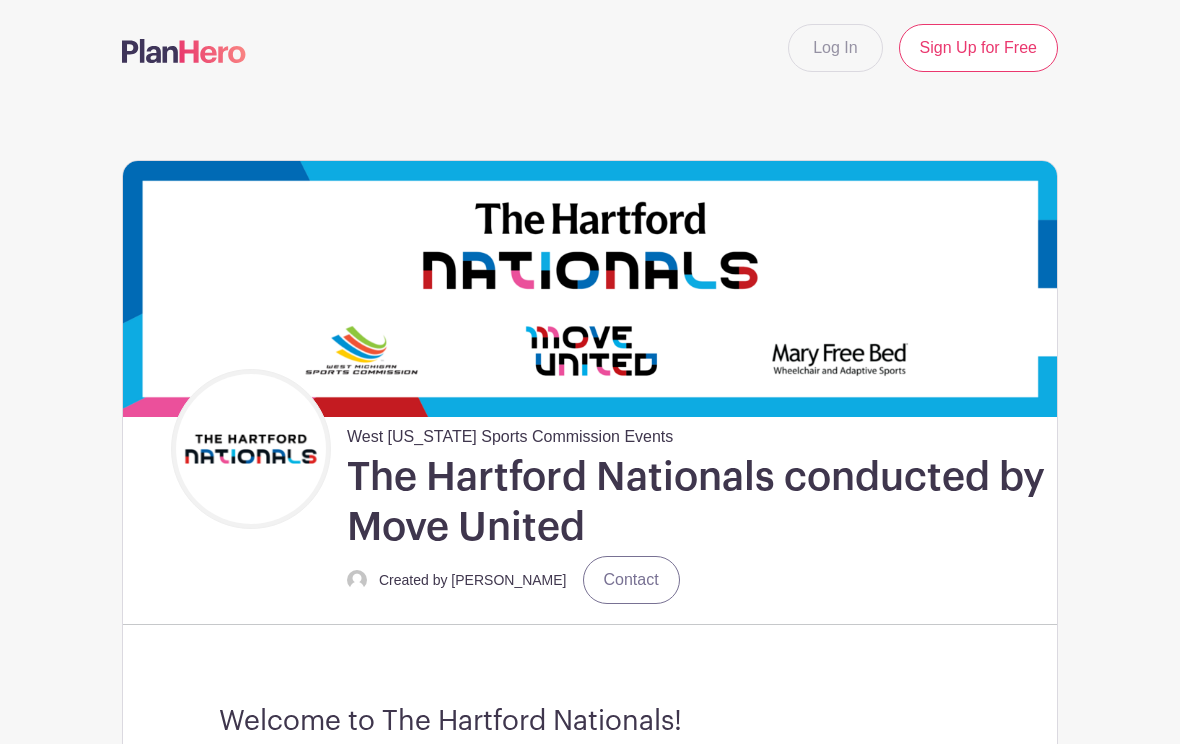 scroll, scrollTop: 1732, scrollLeft: 0, axis: vertical 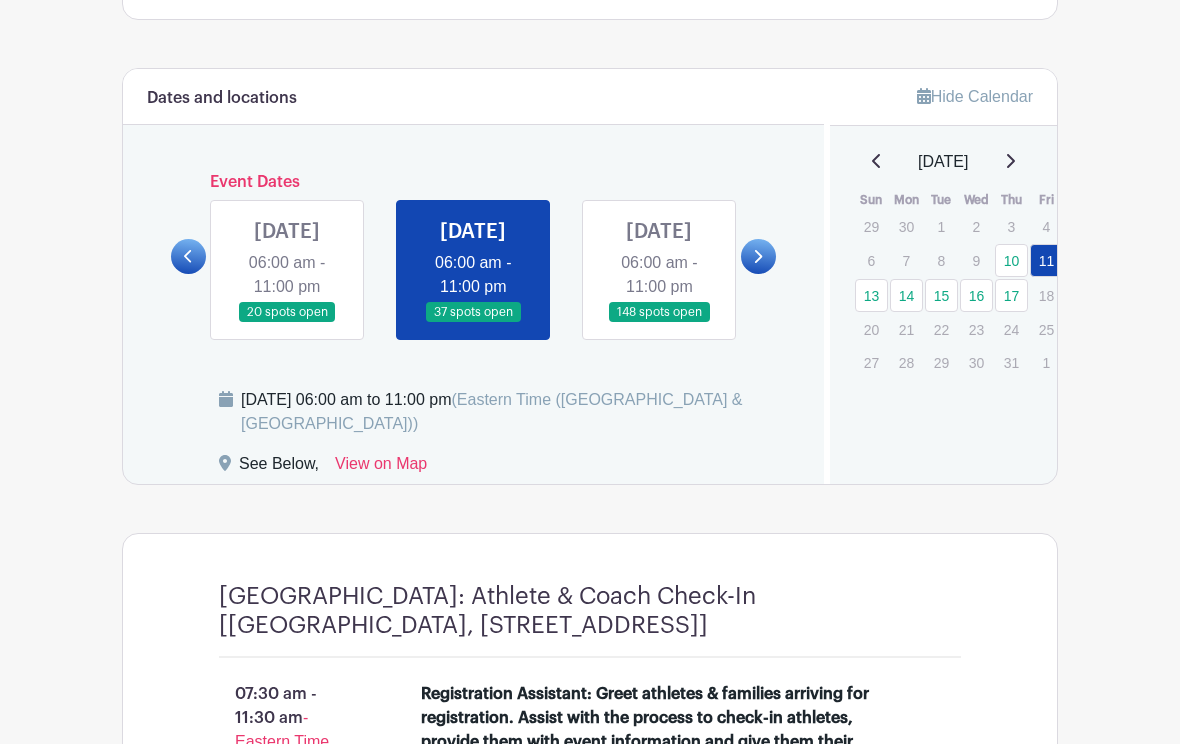 click at bounding box center [287, 323] 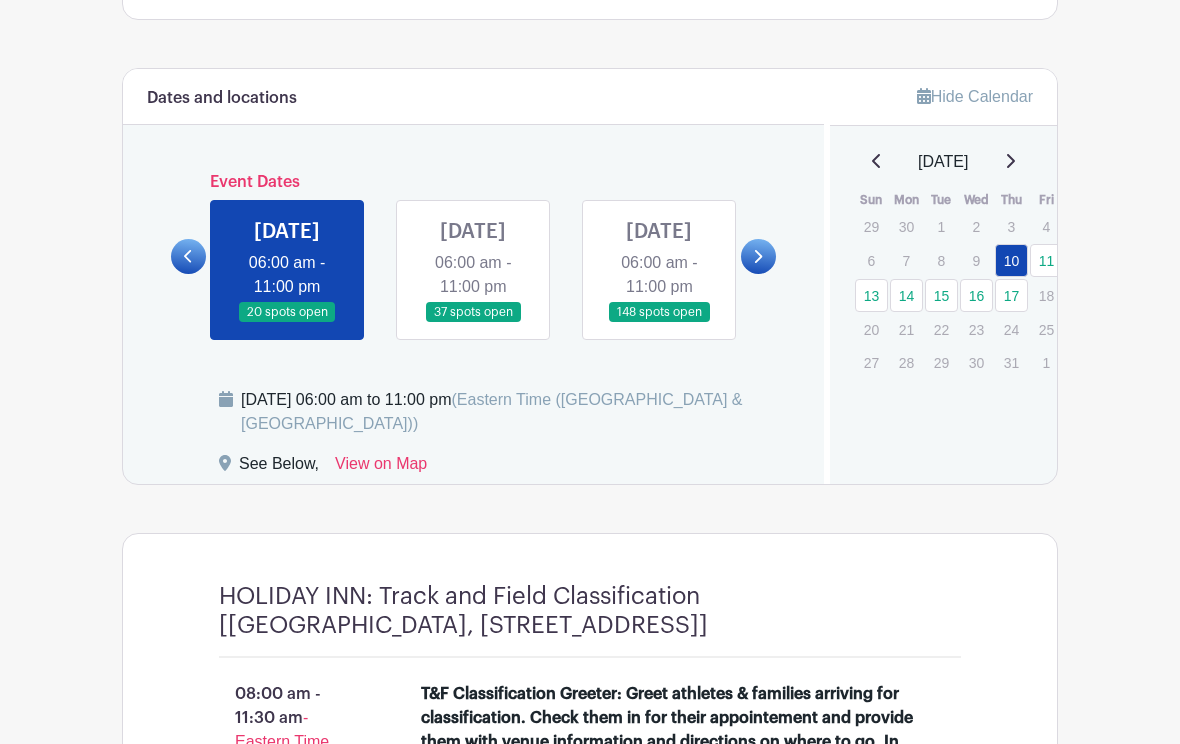 click at bounding box center [287, 323] 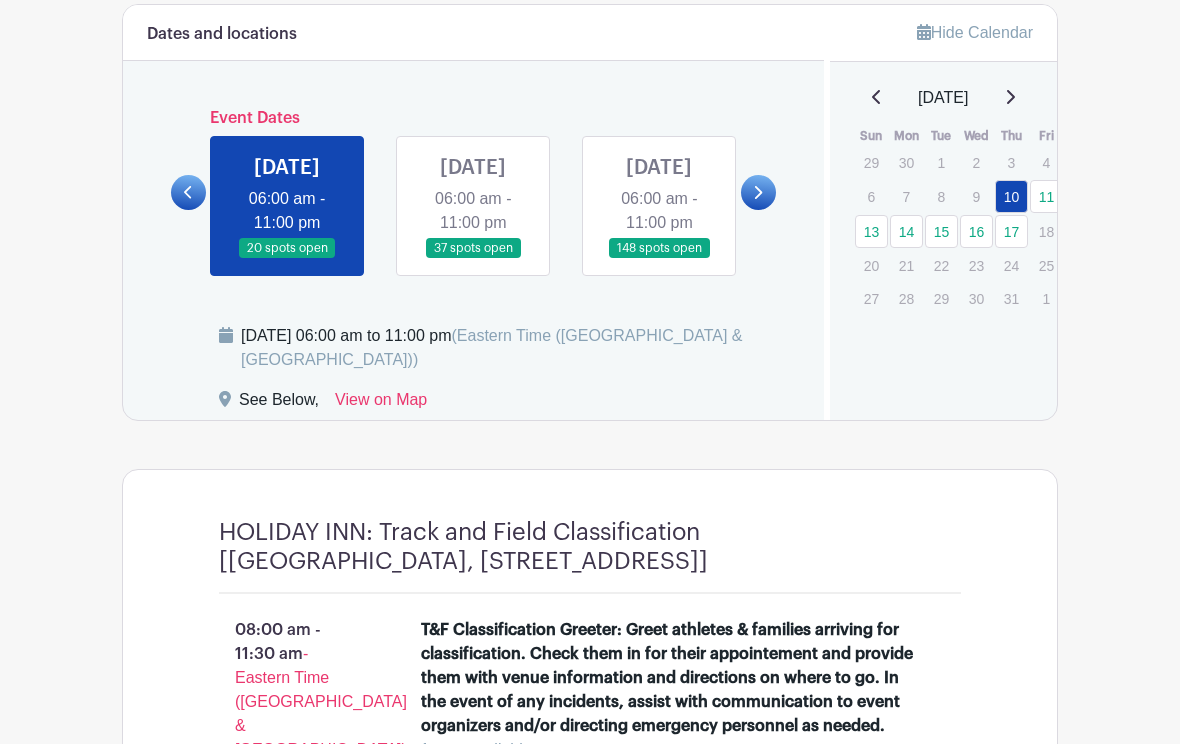 scroll, scrollTop: 1328, scrollLeft: 0, axis: vertical 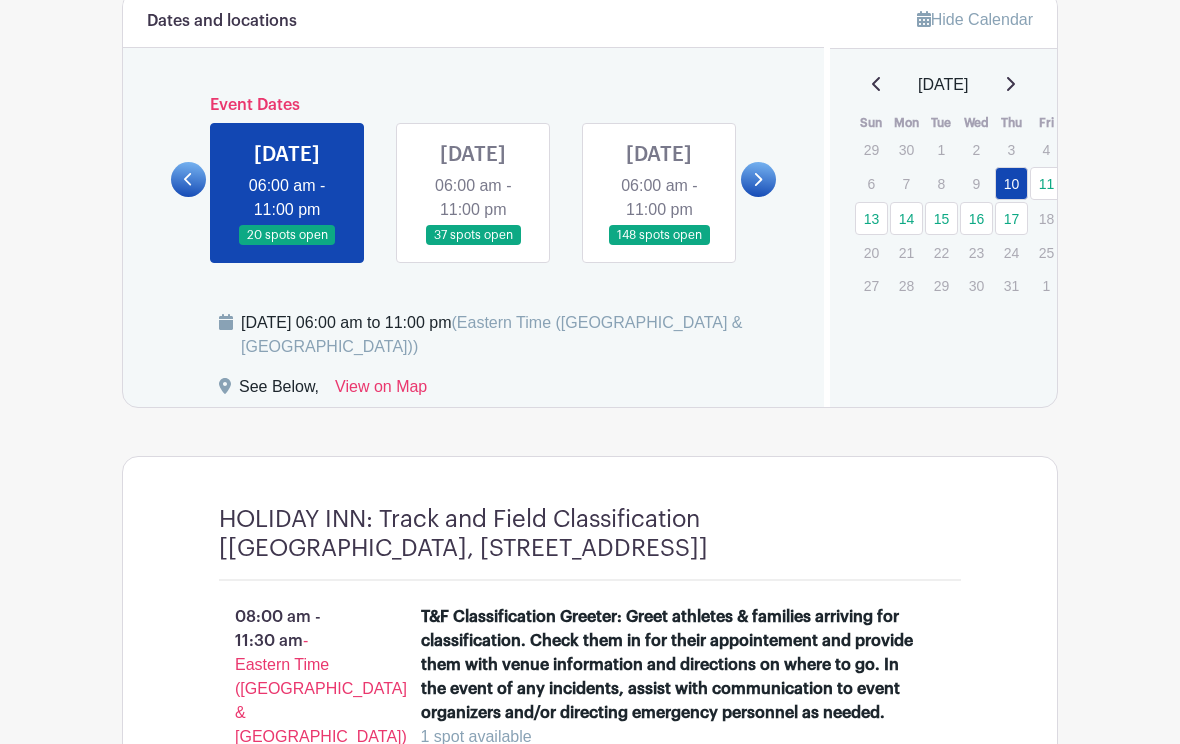 click 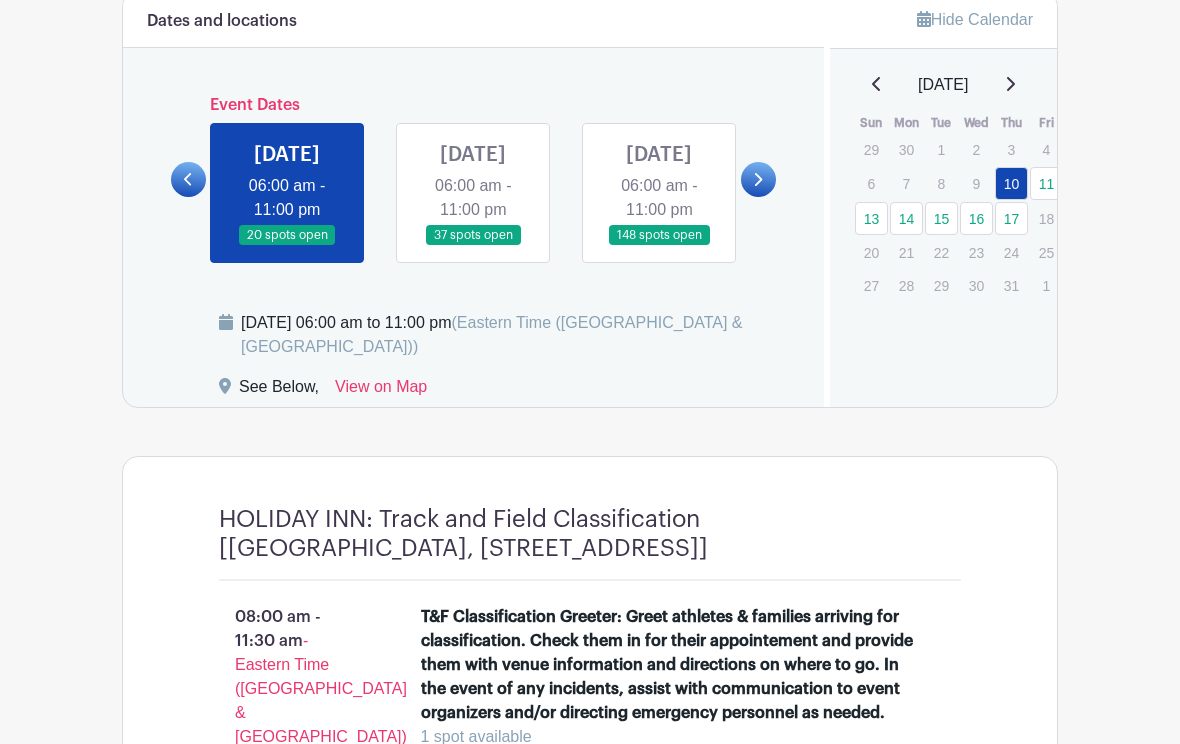 click 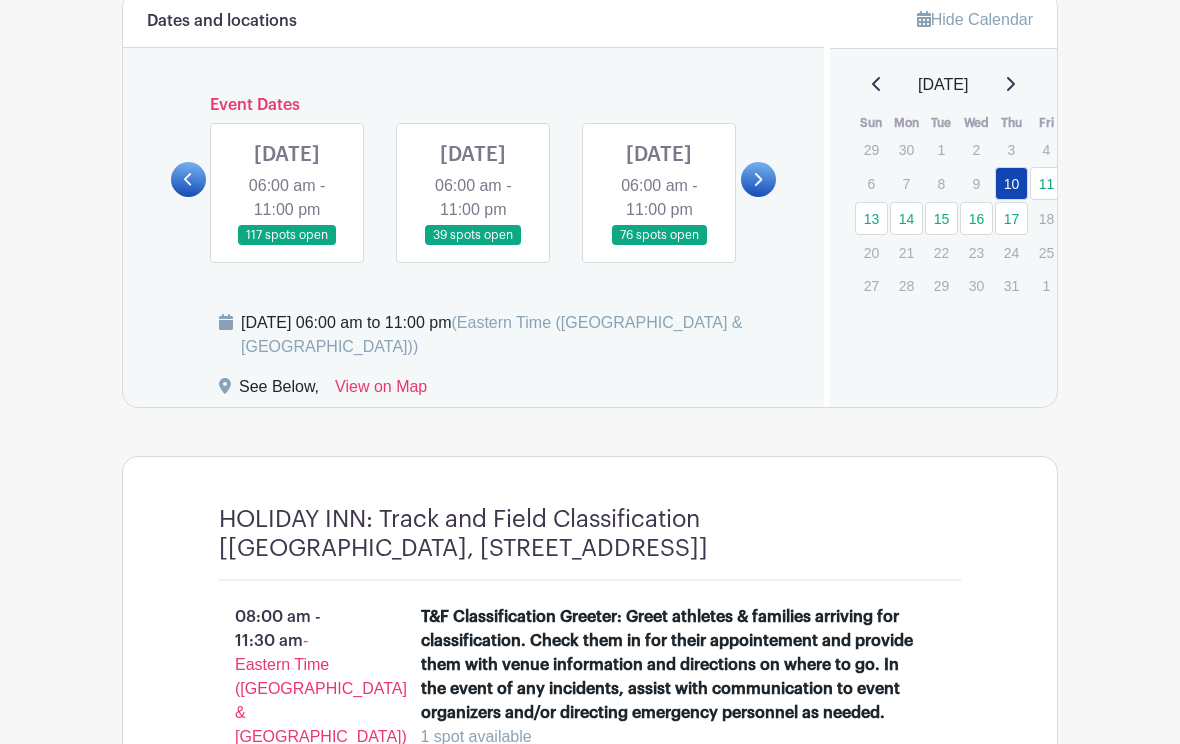 scroll, scrollTop: 1329, scrollLeft: 0, axis: vertical 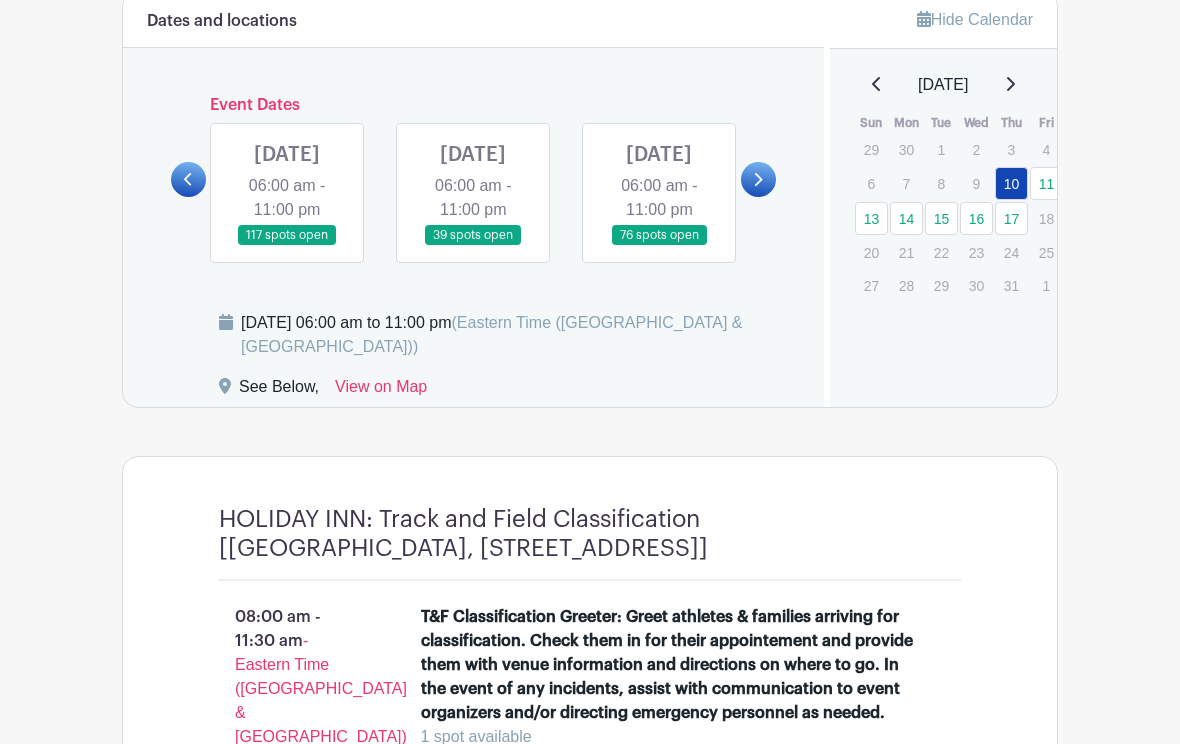 click at bounding box center [659, 246] 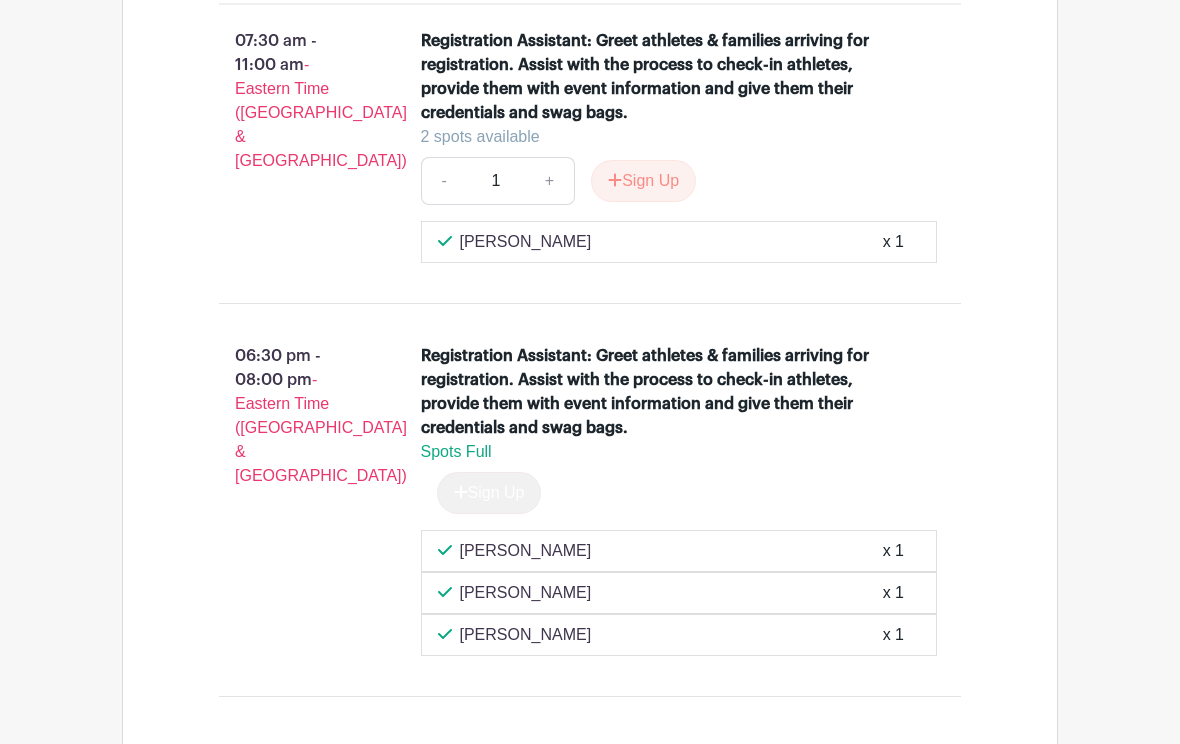 scroll, scrollTop: 1904, scrollLeft: 0, axis: vertical 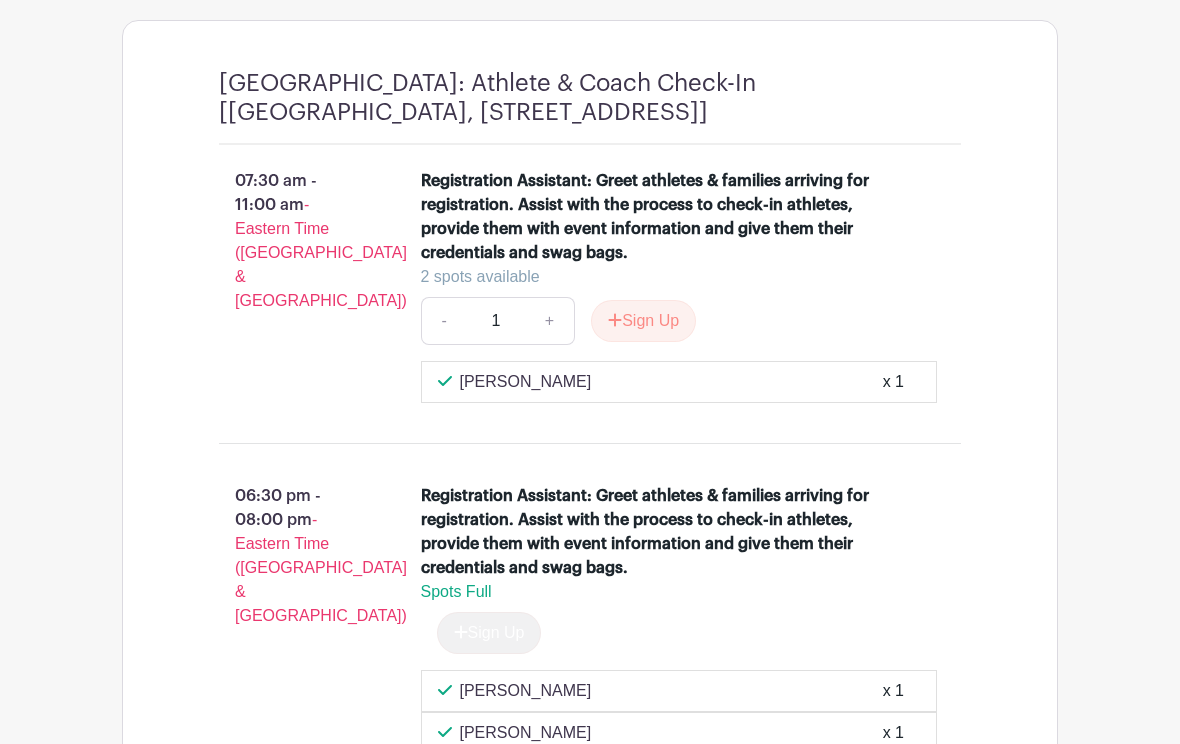 click on "Sign Up" at bounding box center (643, 321) 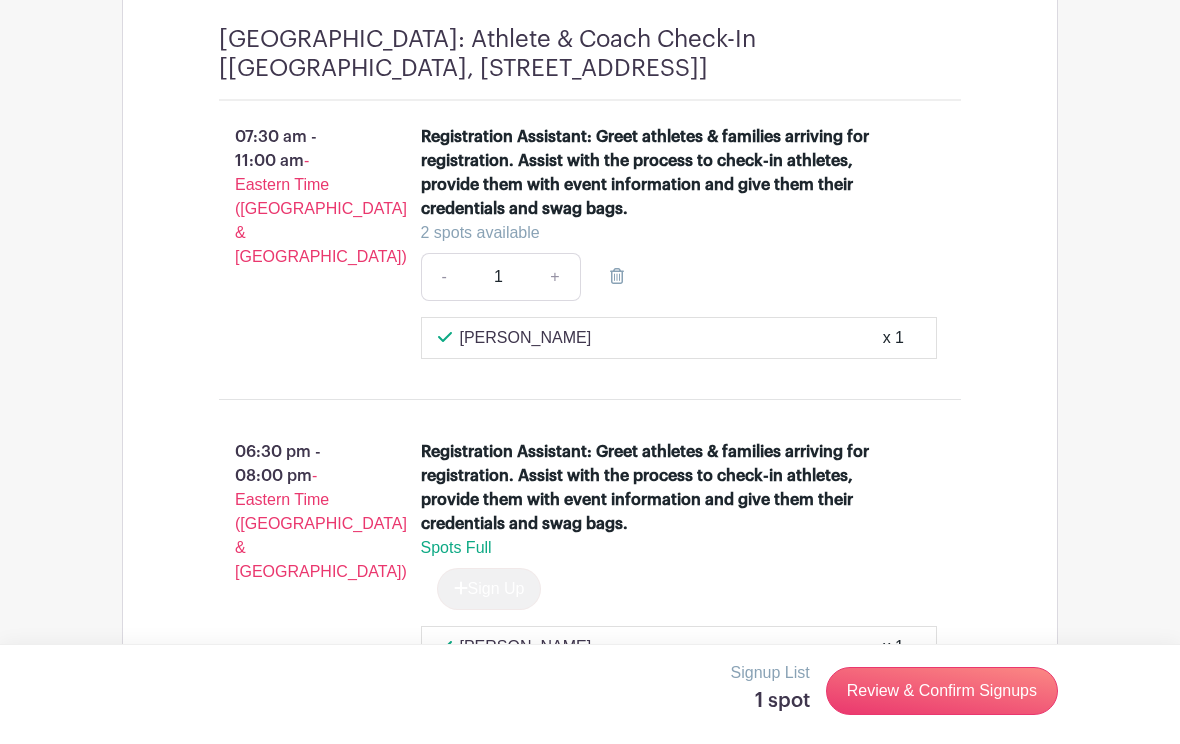 scroll, scrollTop: 1810, scrollLeft: 0, axis: vertical 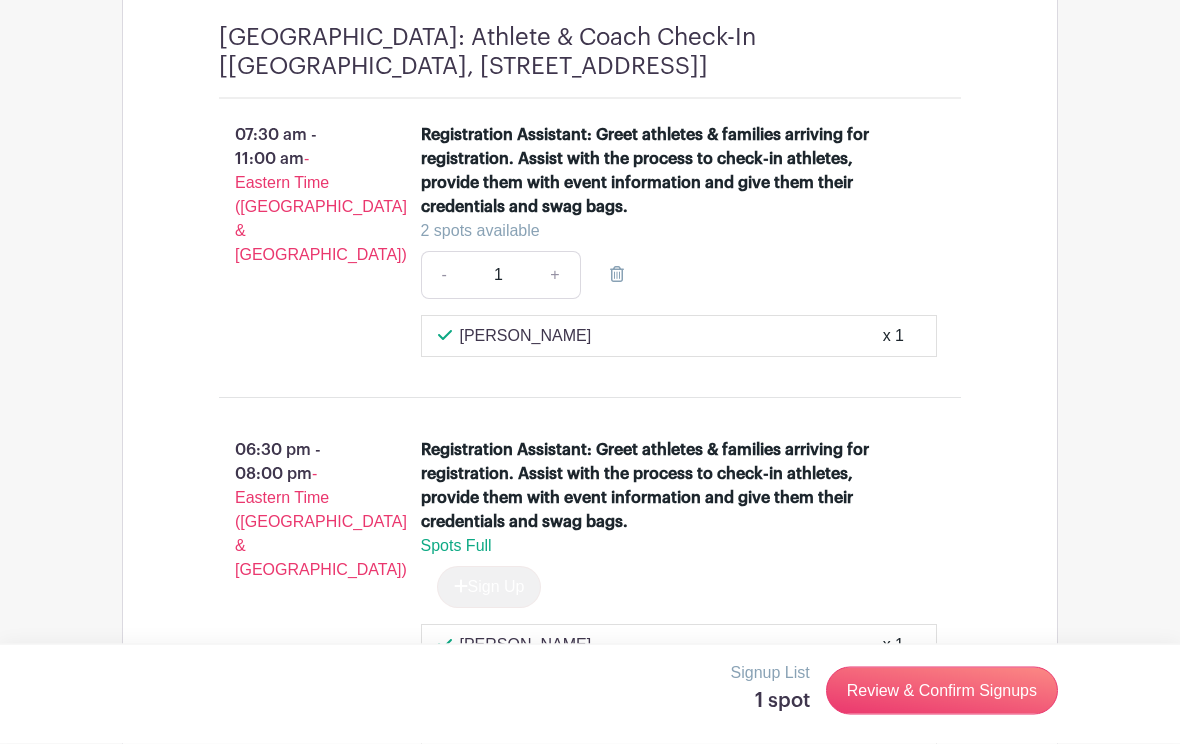 click on "Review & Confirm Signups" at bounding box center (942, 691) 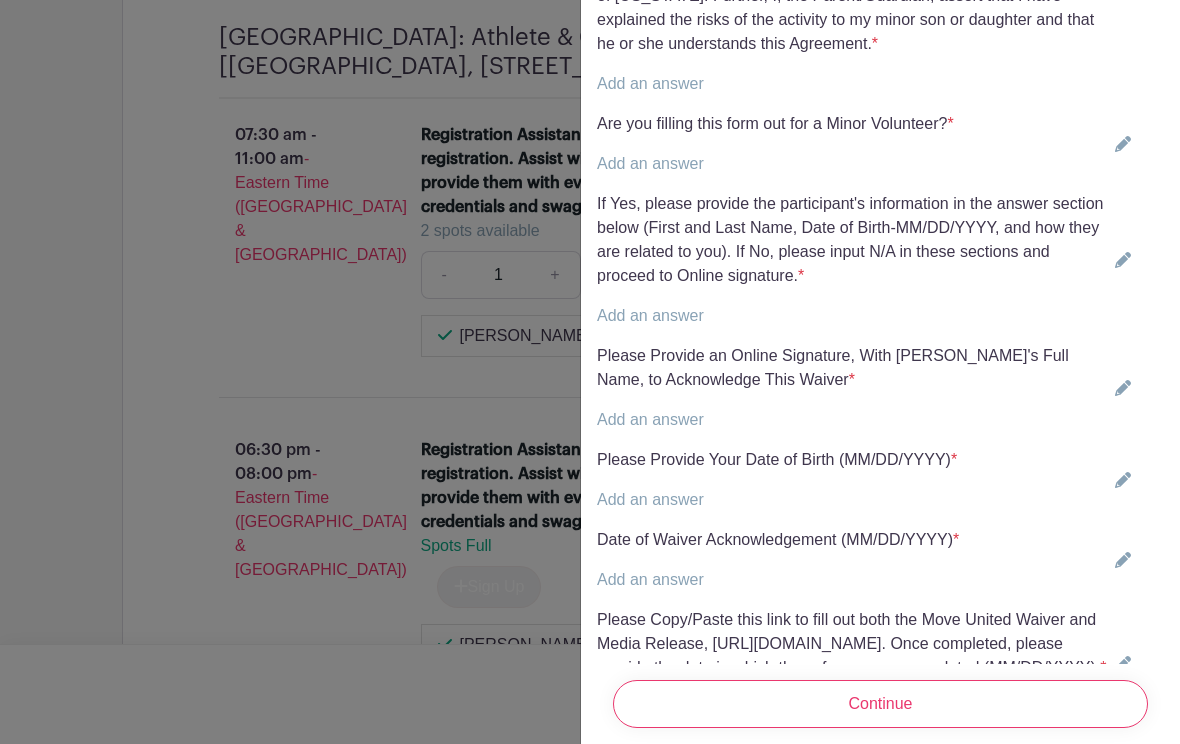 scroll, scrollTop: 936, scrollLeft: 0, axis: vertical 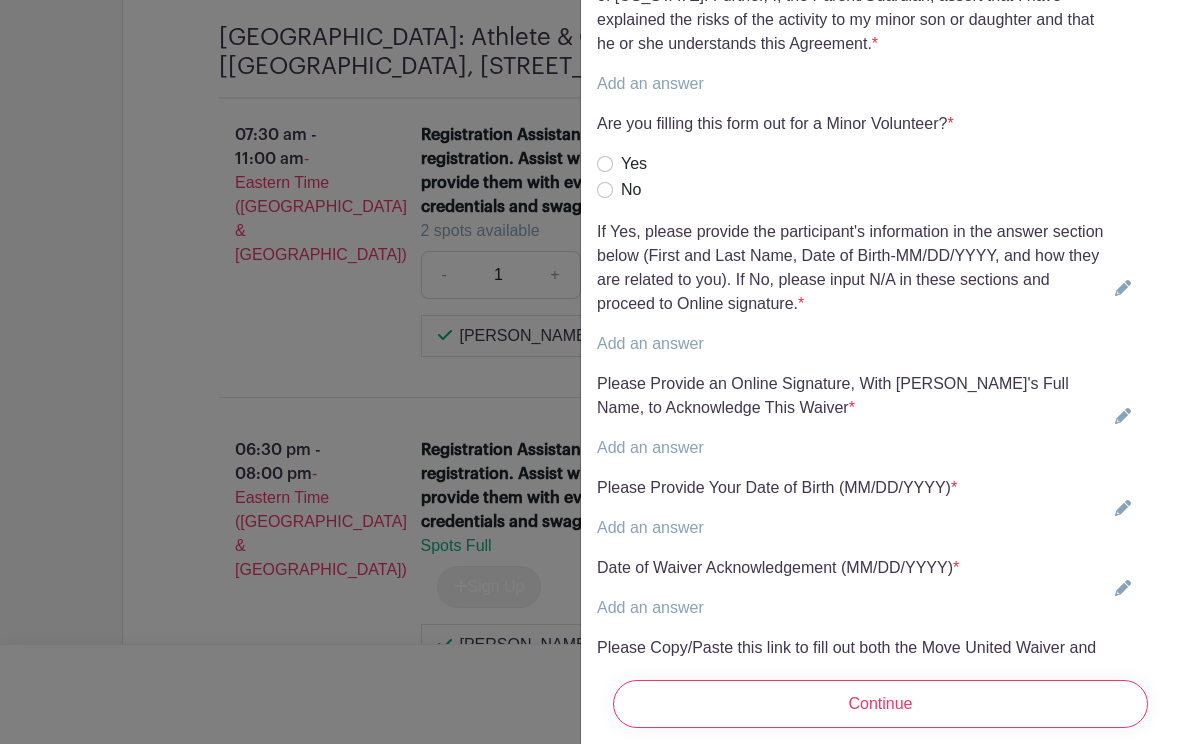 click on "Yes" at bounding box center (634, 164) 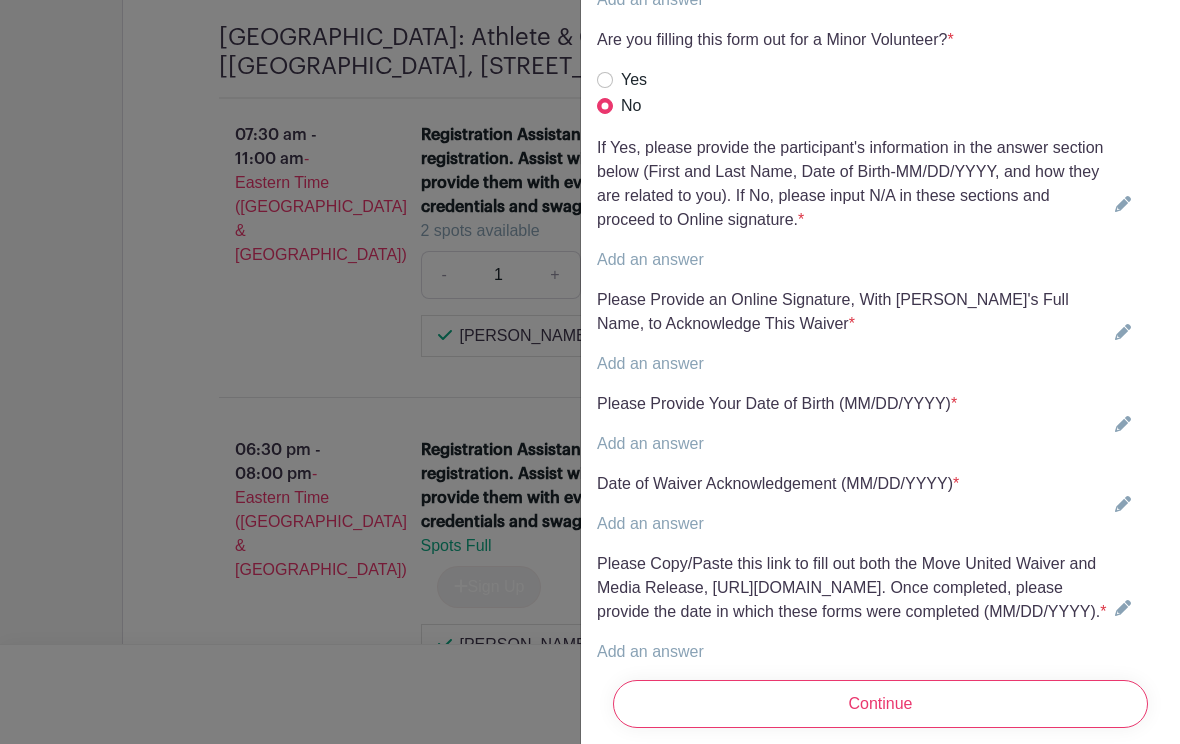 scroll, scrollTop: 1022, scrollLeft: 0, axis: vertical 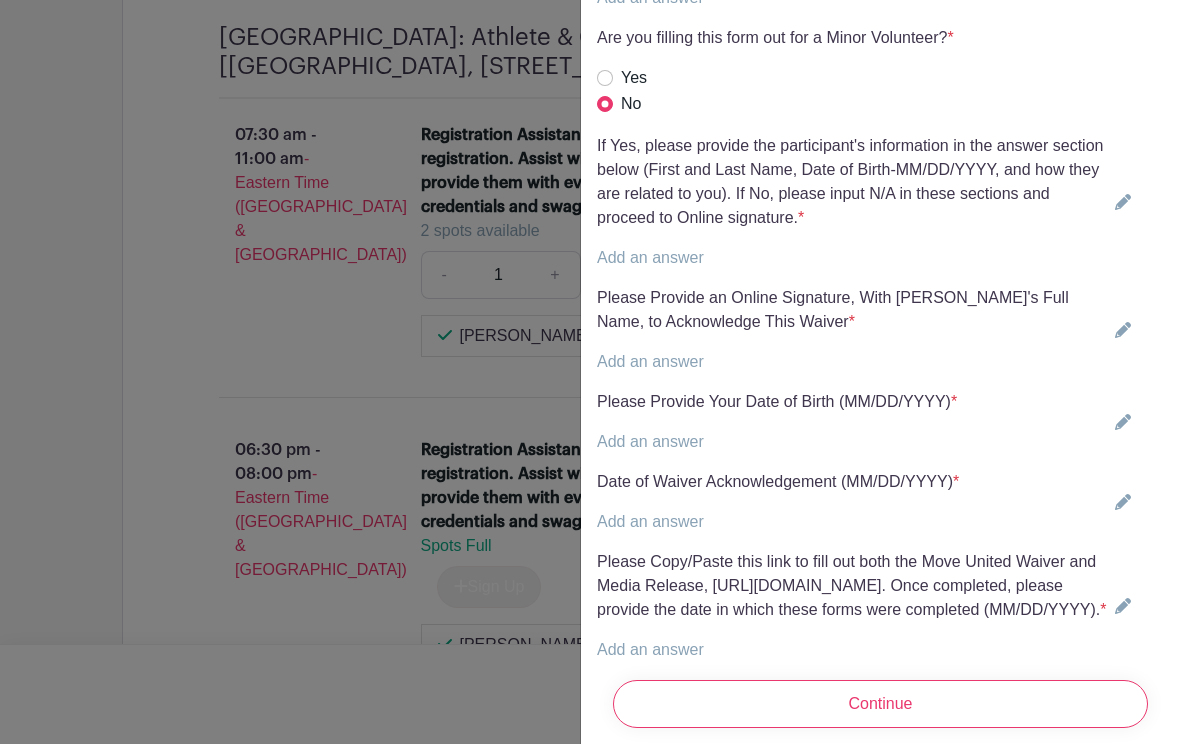 click on "Add an answer" at bounding box center [650, 257] 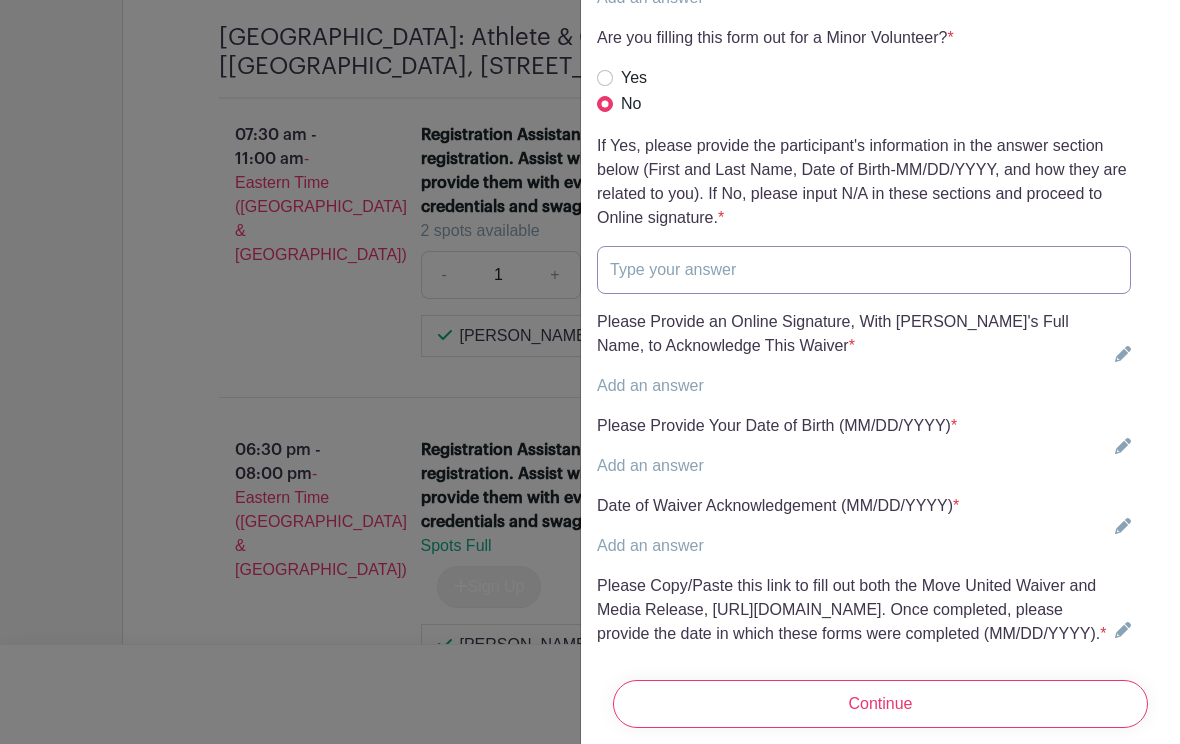 click at bounding box center [864, 270] 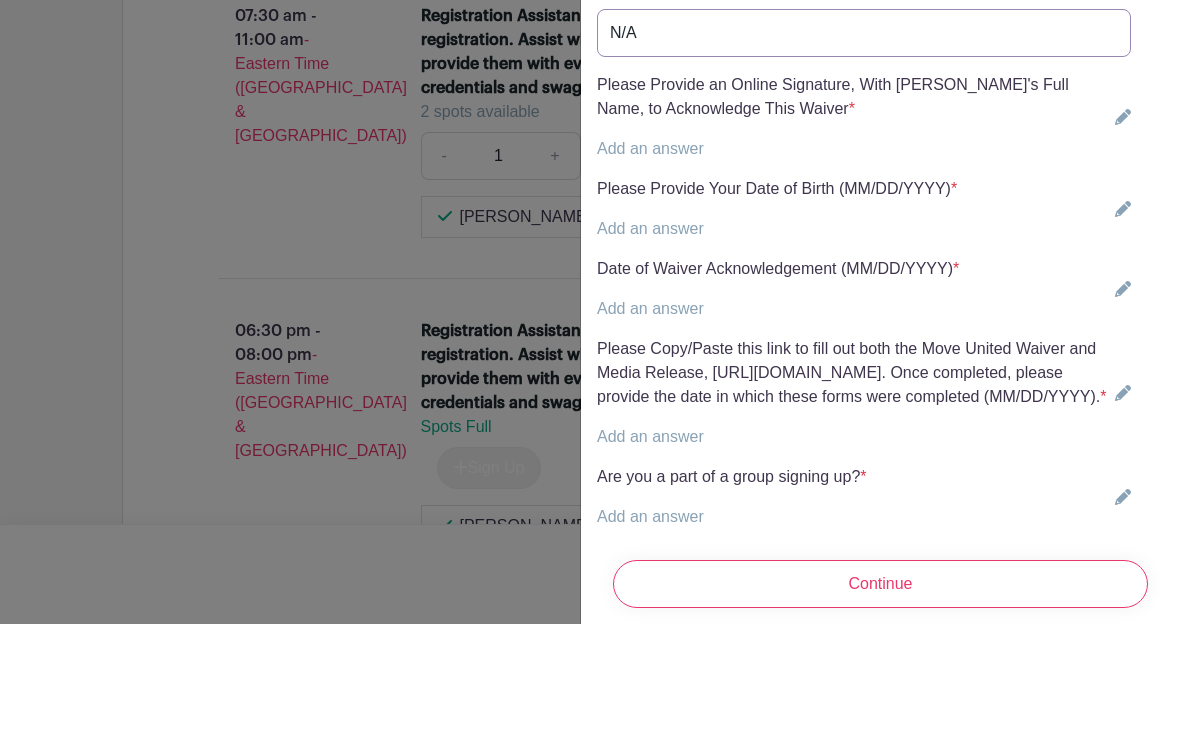 scroll, scrollTop: 1140, scrollLeft: 0, axis: vertical 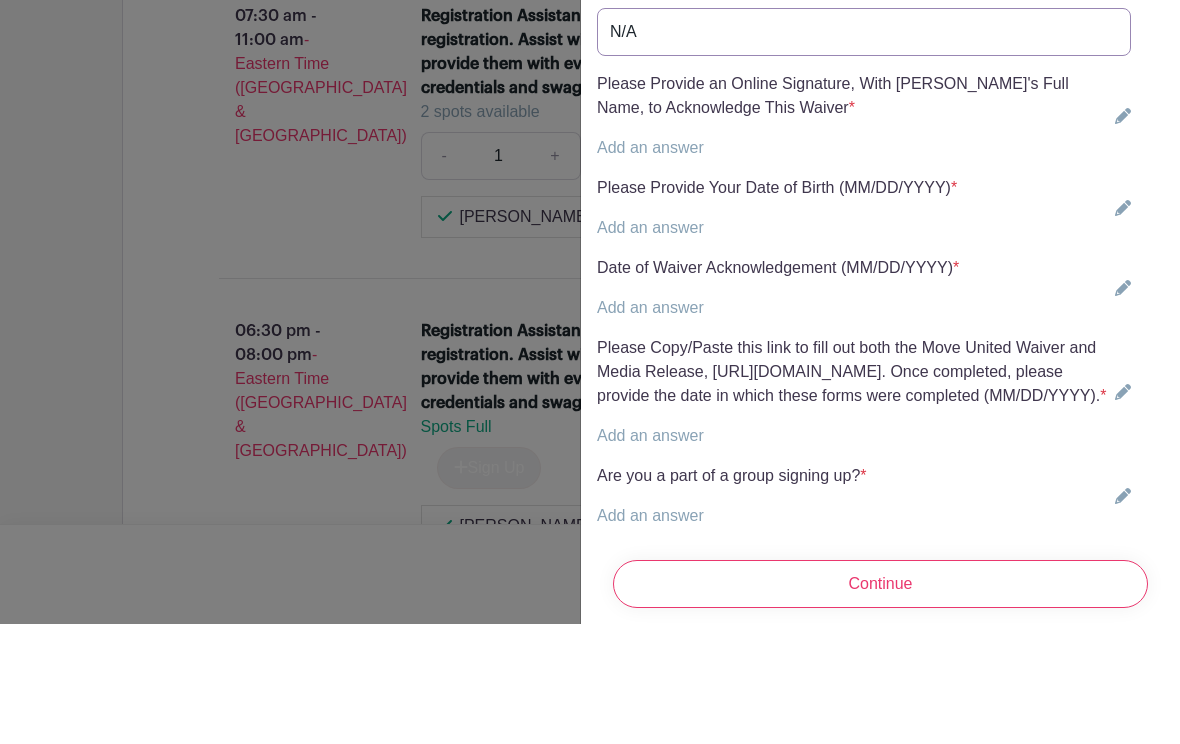type on "N/A" 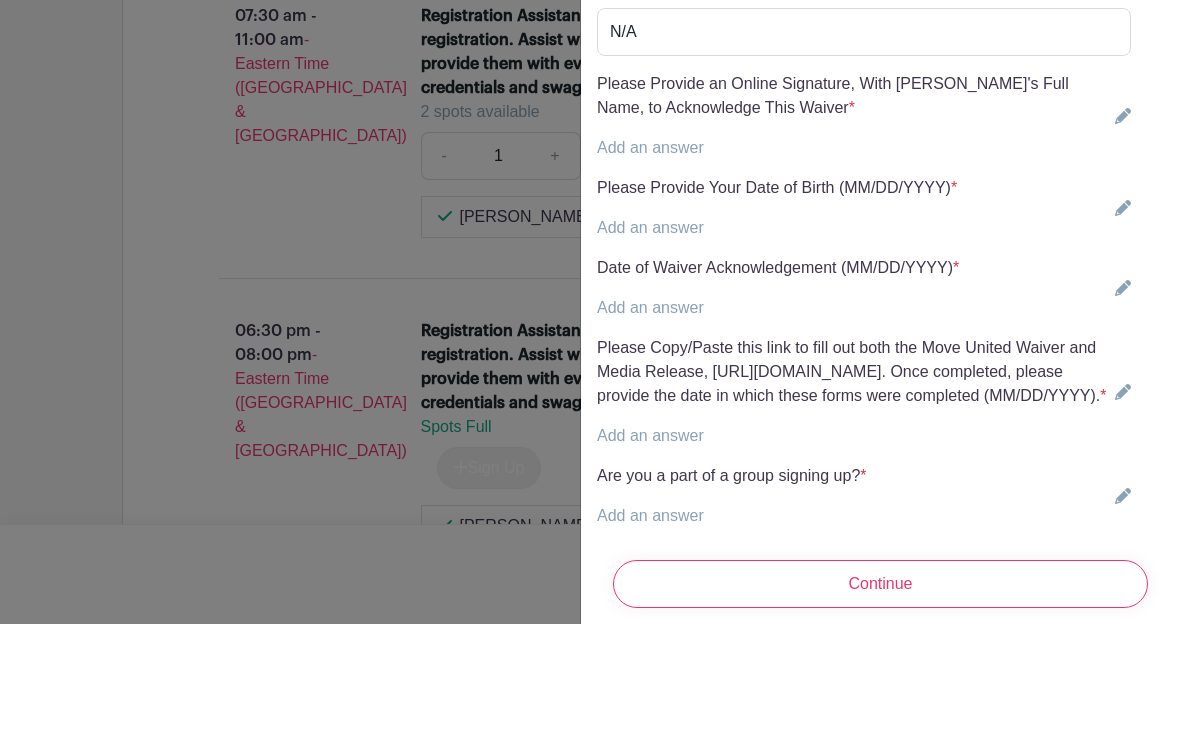 click on "Add an answer" at bounding box center (650, 267) 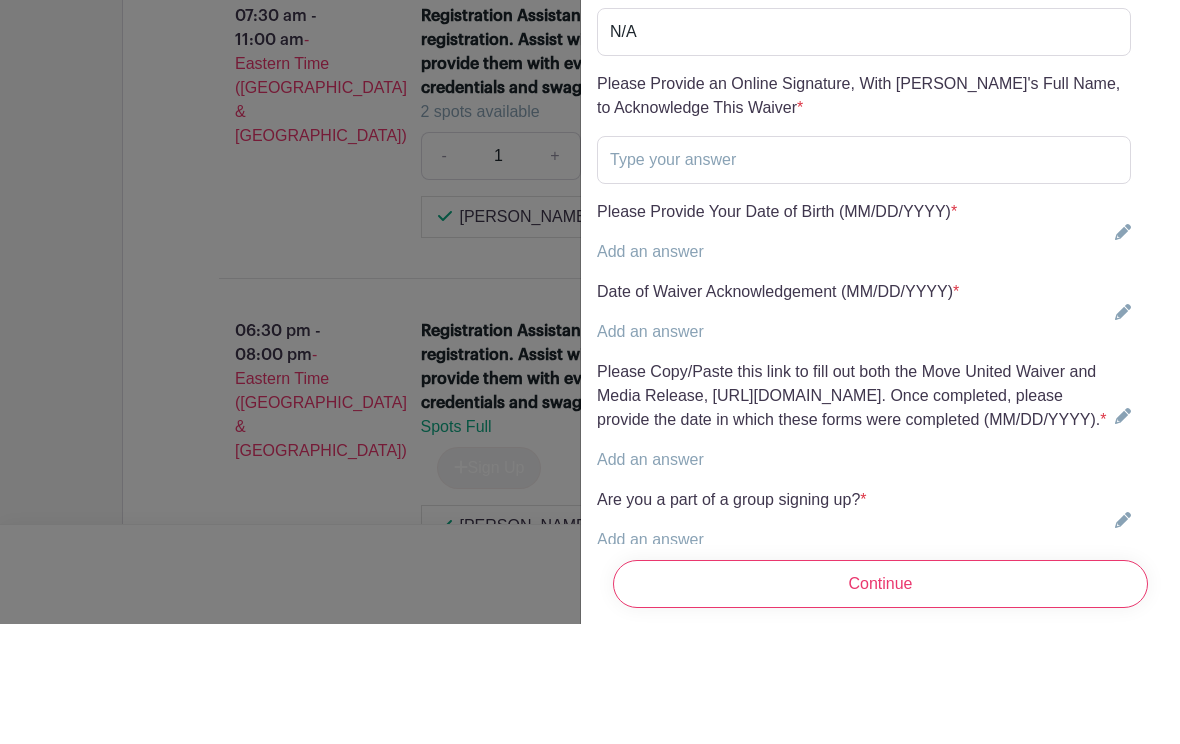 scroll, scrollTop: 1931, scrollLeft: 0, axis: vertical 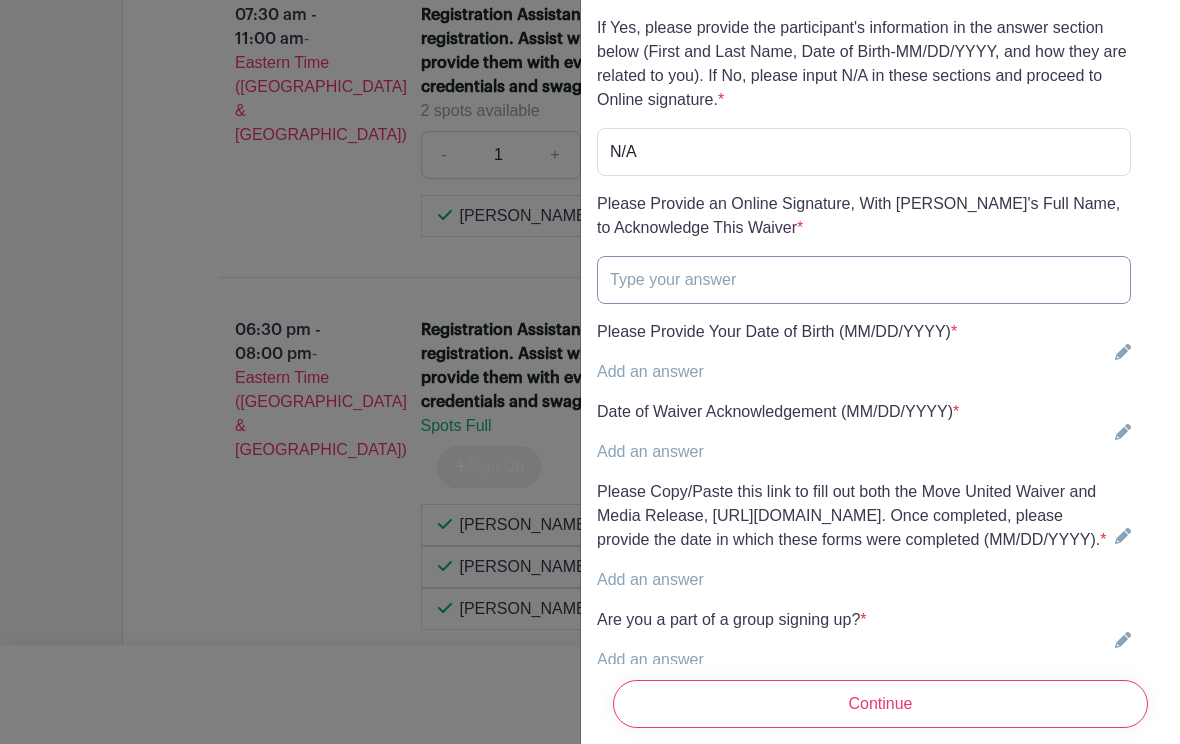 click at bounding box center (864, 280) 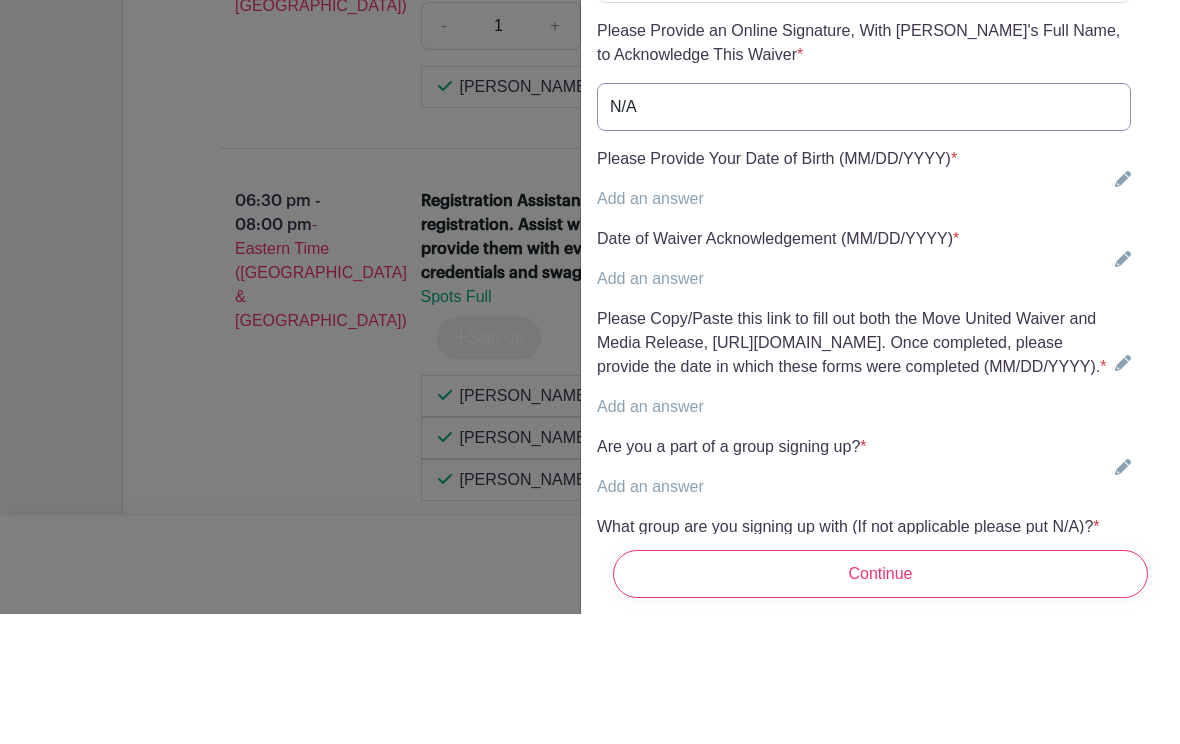 scroll, scrollTop: 1185, scrollLeft: 0, axis: vertical 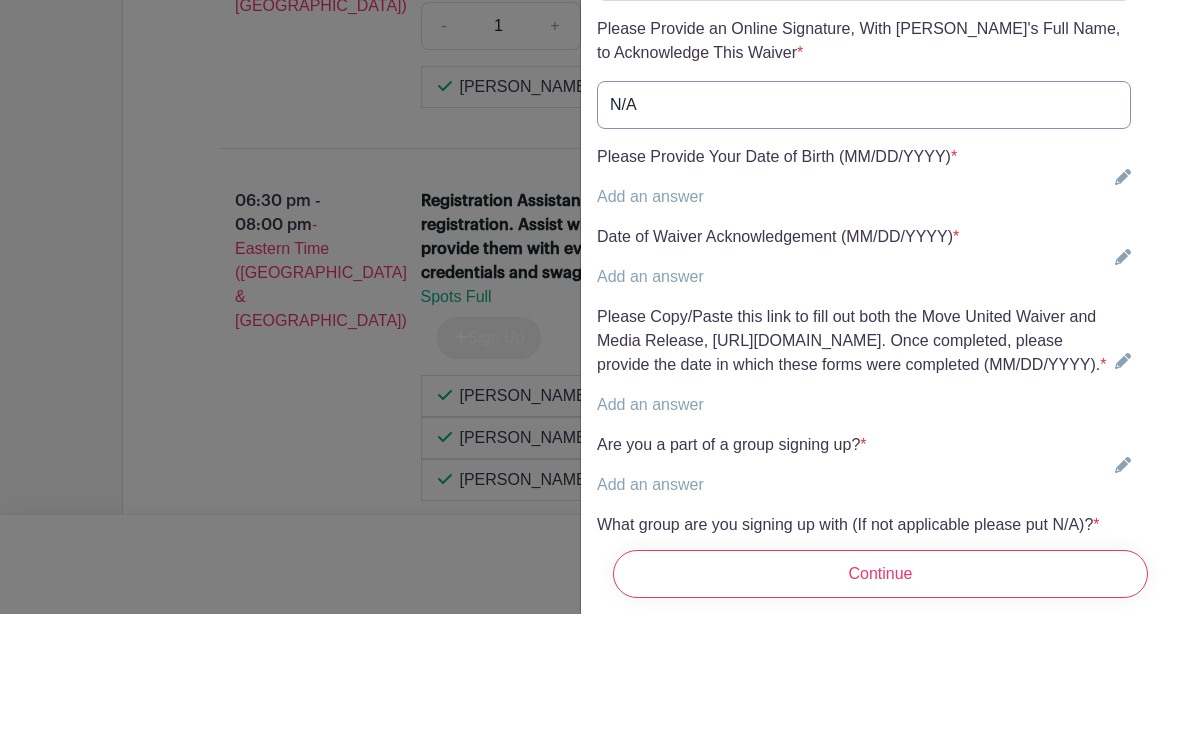 type on "N/A" 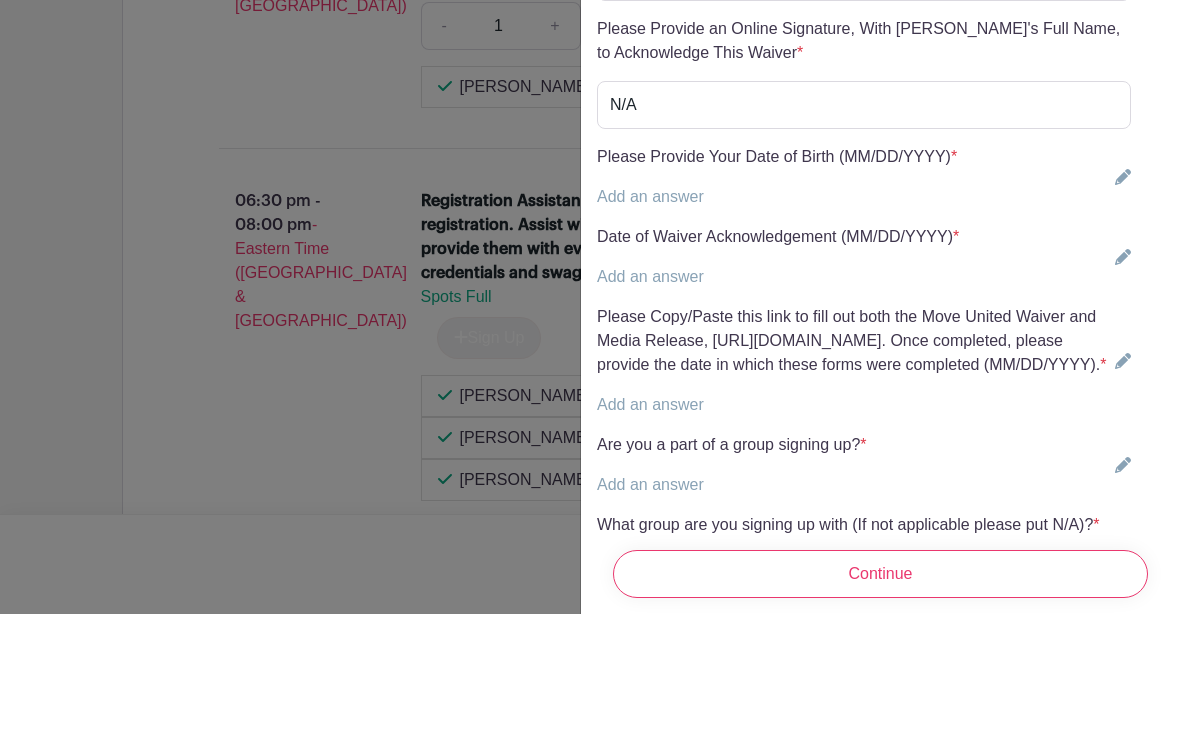 click on "Add an answer" at bounding box center (650, 326) 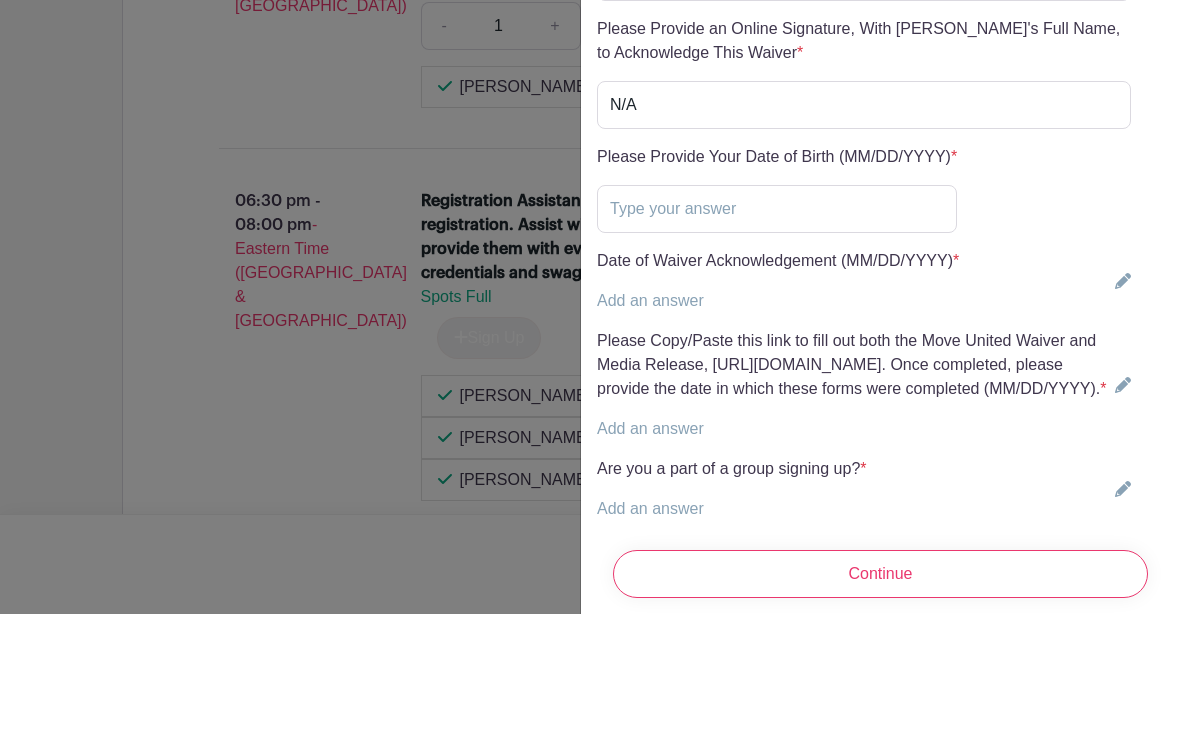 scroll, scrollTop: 2061, scrollLeft: 0, axis: vertical 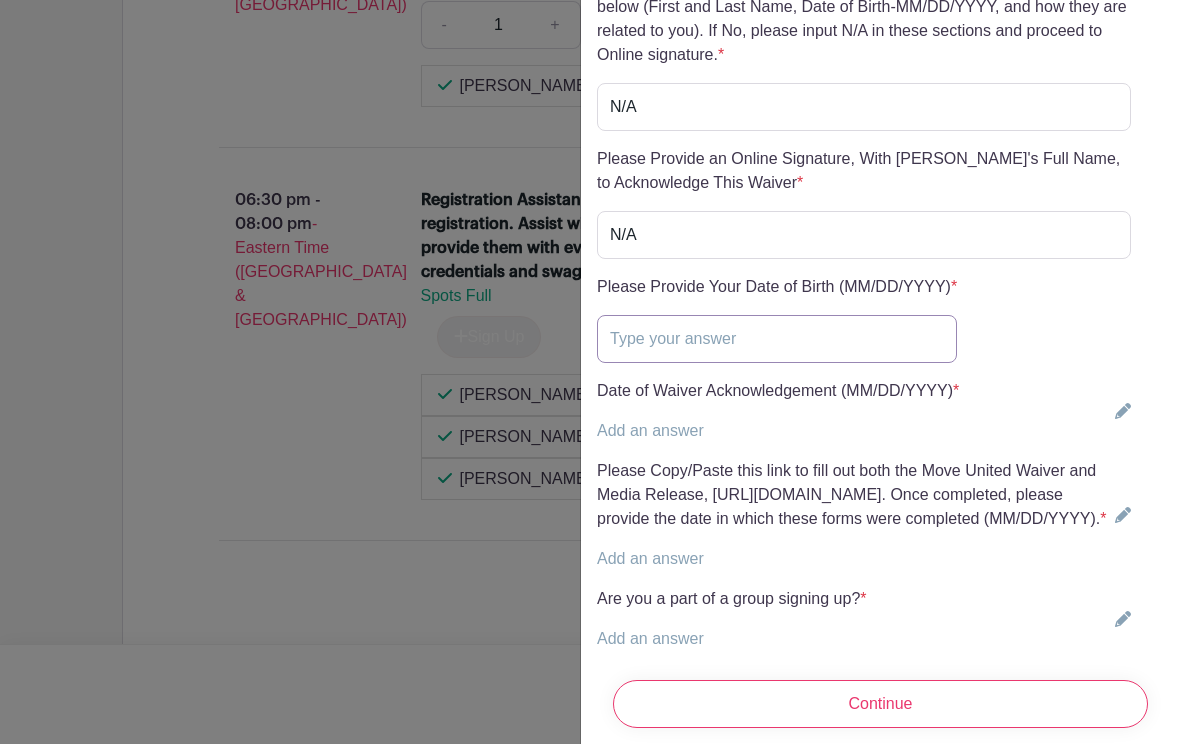 click at bounding box center (777, 339) 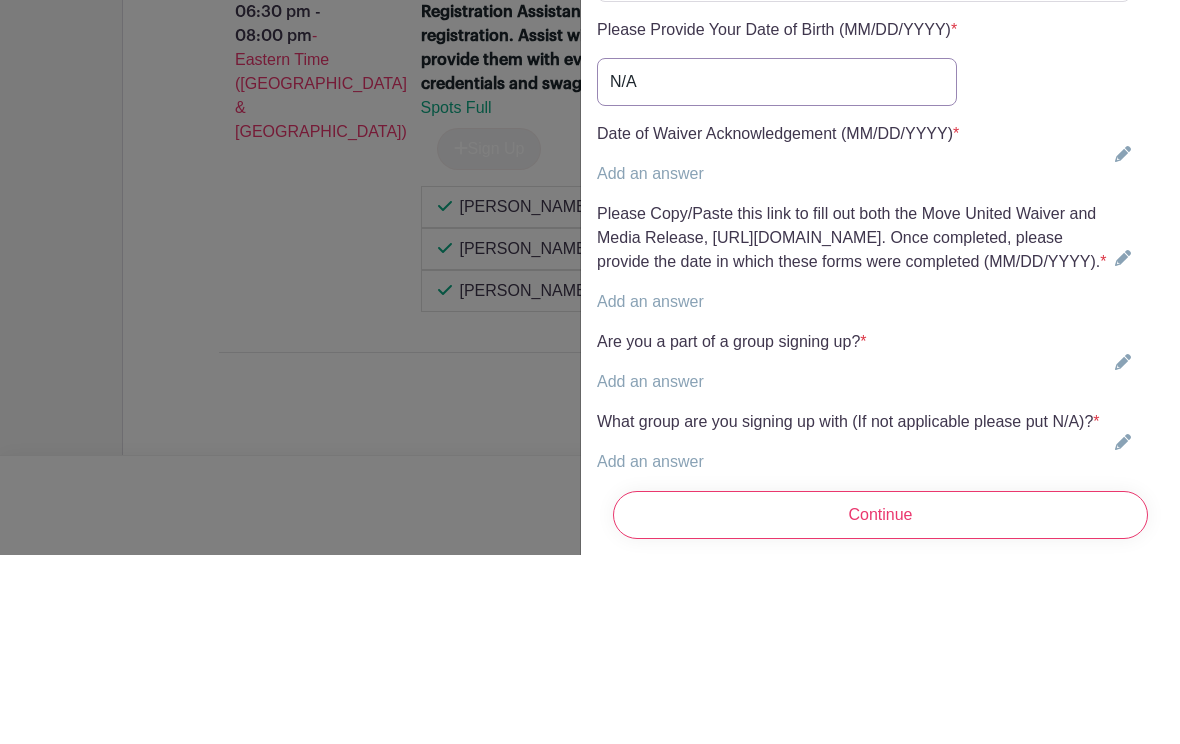 scroll, scrollTop: 1255, scrollLeft: 0, axis: vertical 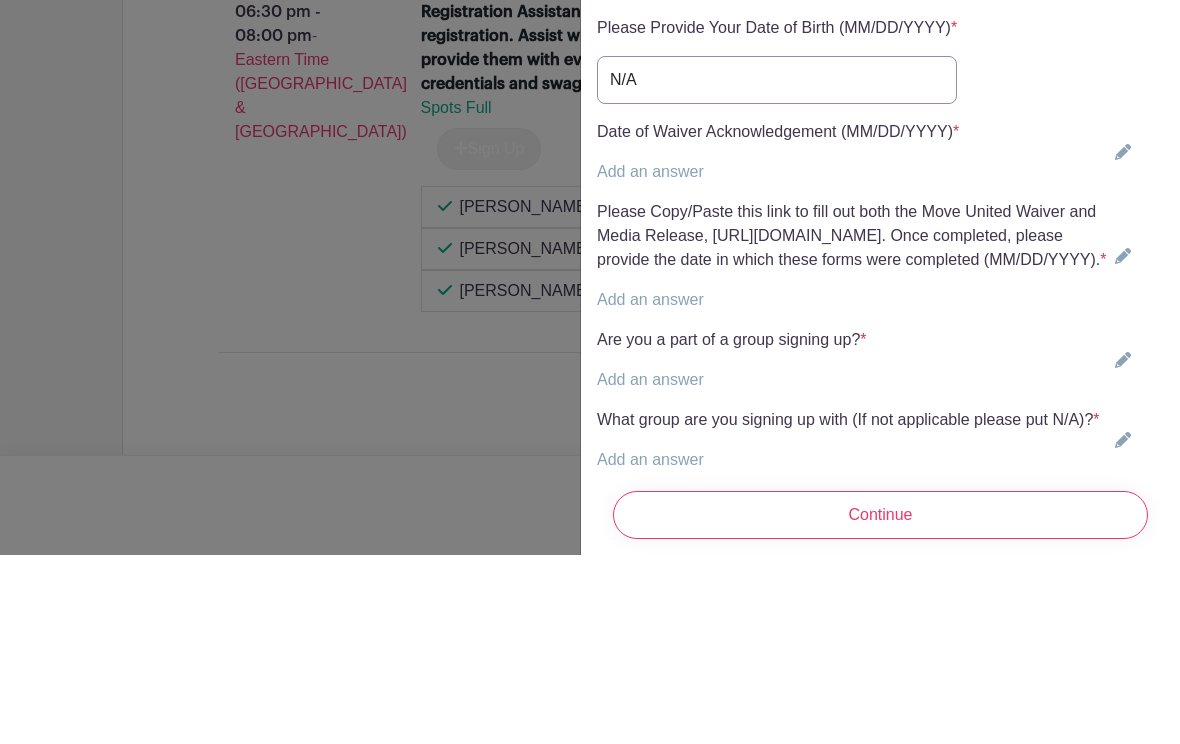 type on "N/A" 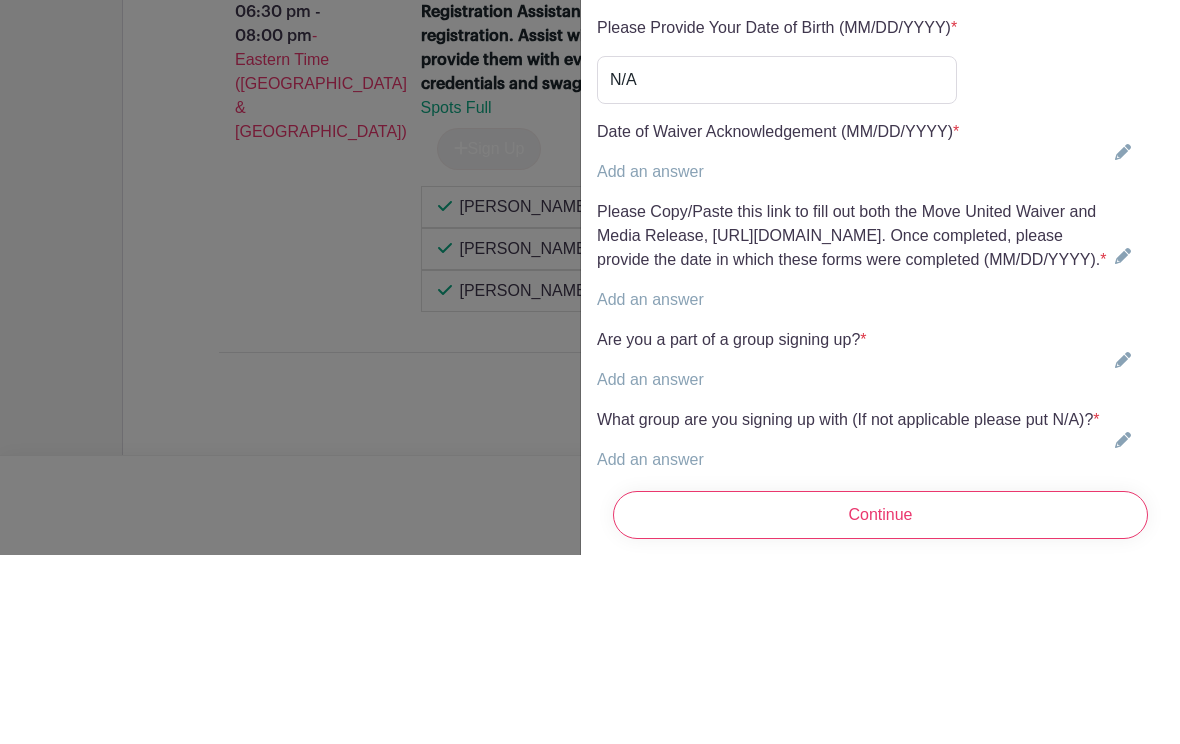 click on "Add an answer" at bounding box center (650, 360) 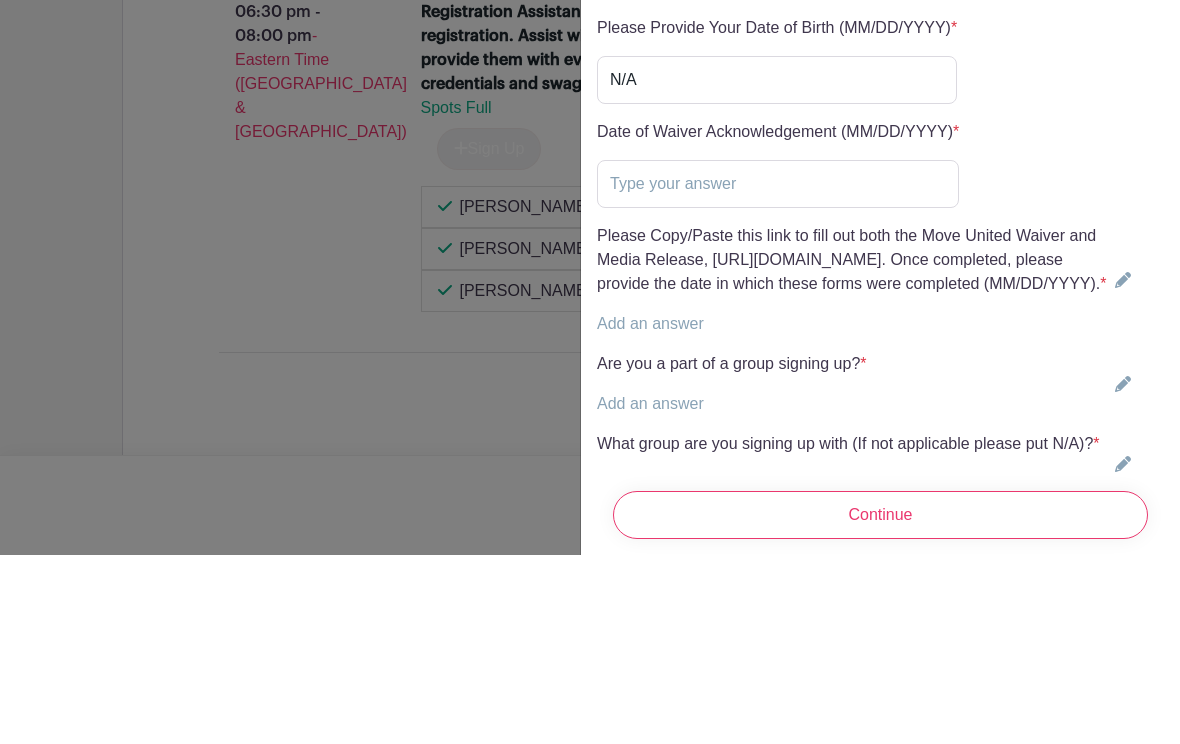 scroll, scrollTop: 2250, scrollLeft: 0, axis: vertical 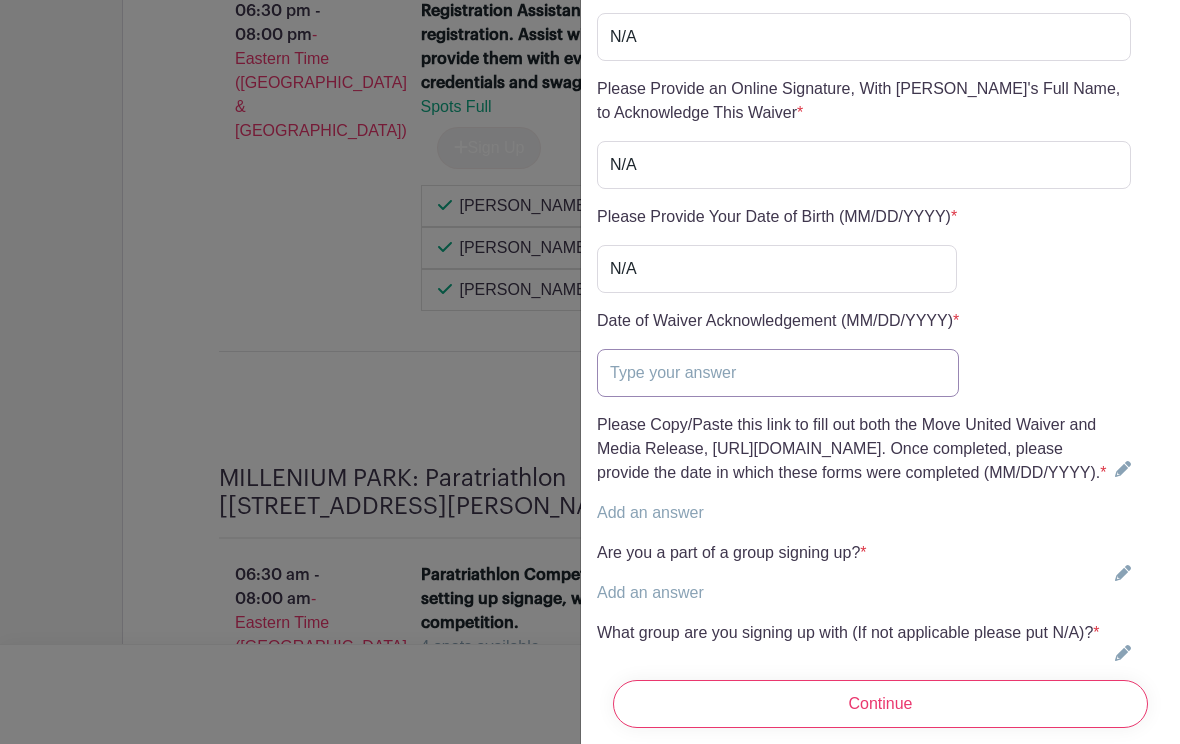 click at bounding box center [778, 373] 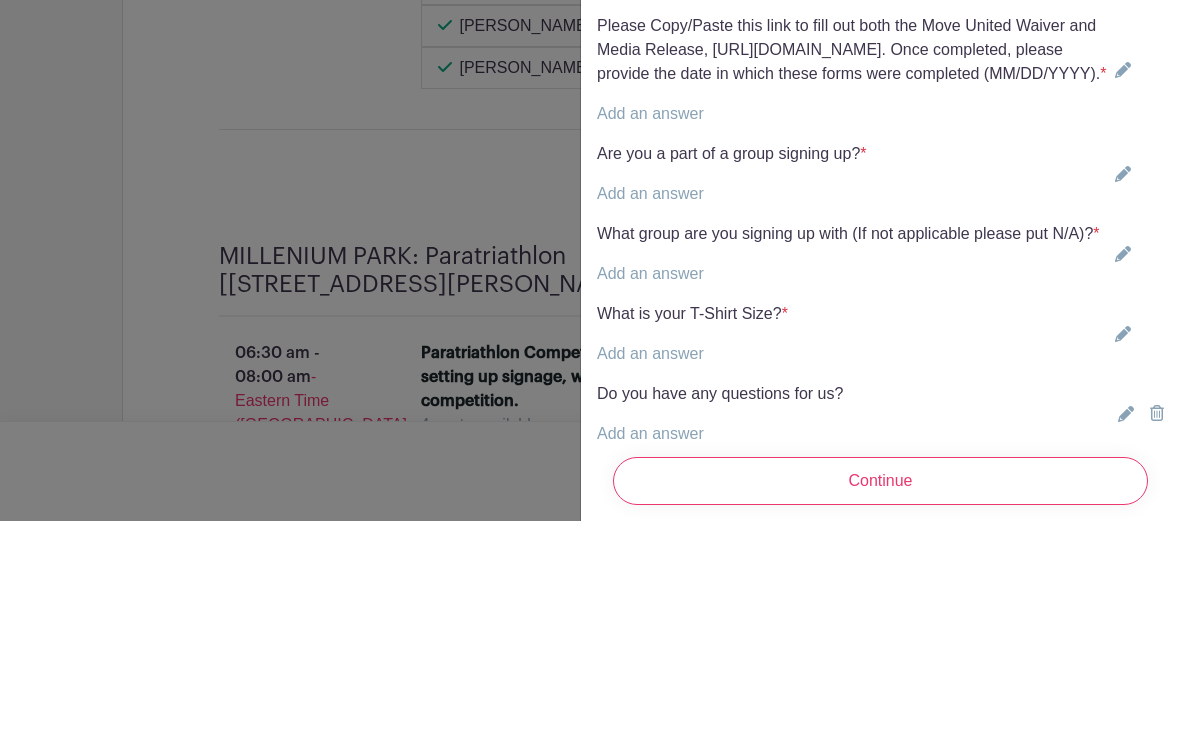 scroll, scrollTop: 1438, scrollLeft: 0, axis: vertical 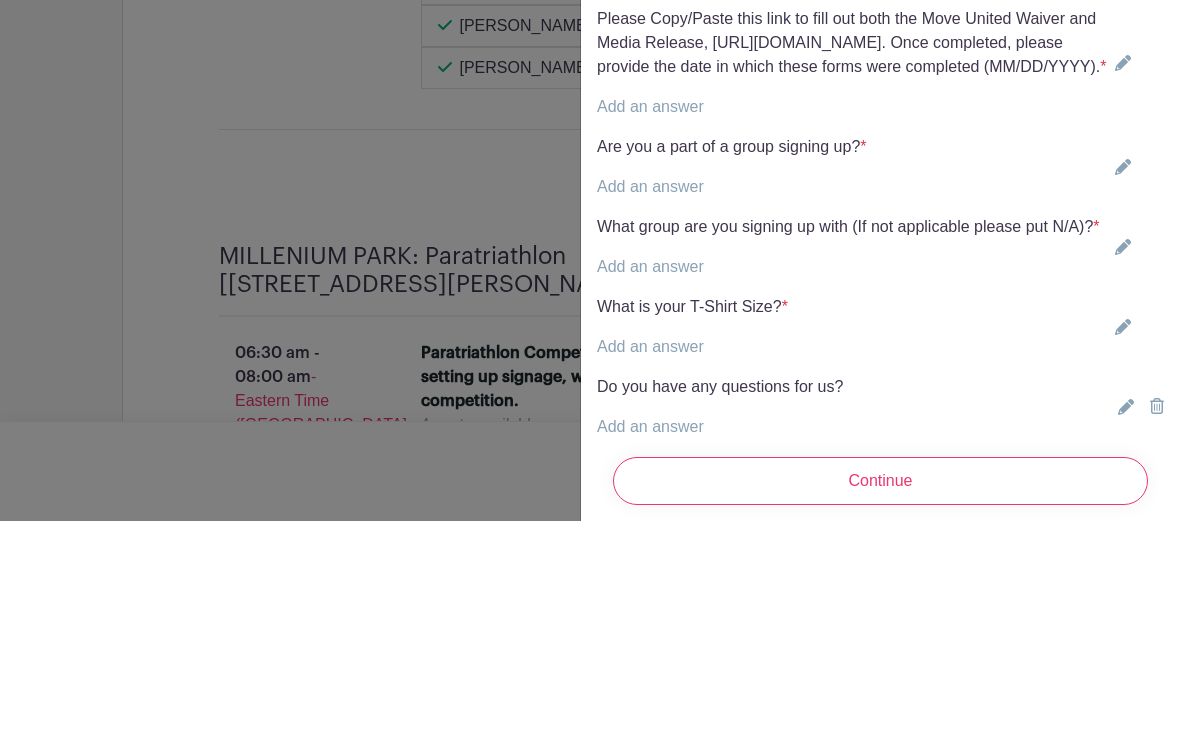 type on "N/A" 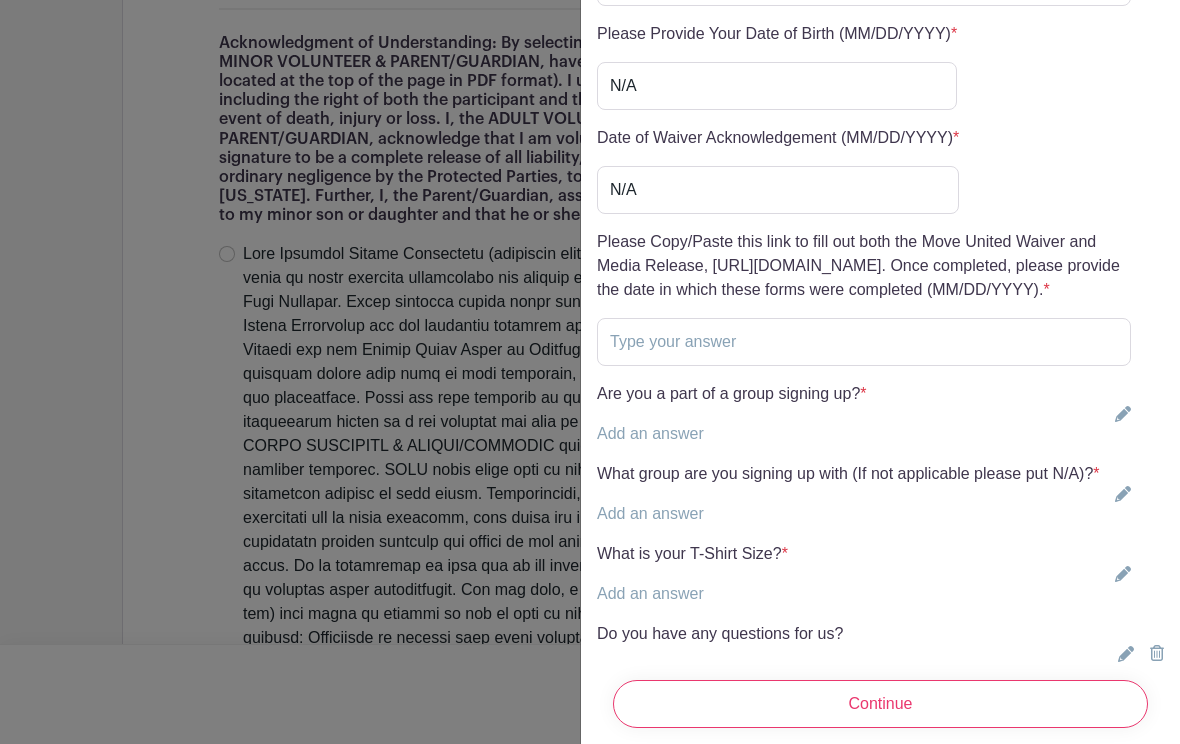 scroll, scrollTop: 12508, scrollLeft: 0, axis: vertical 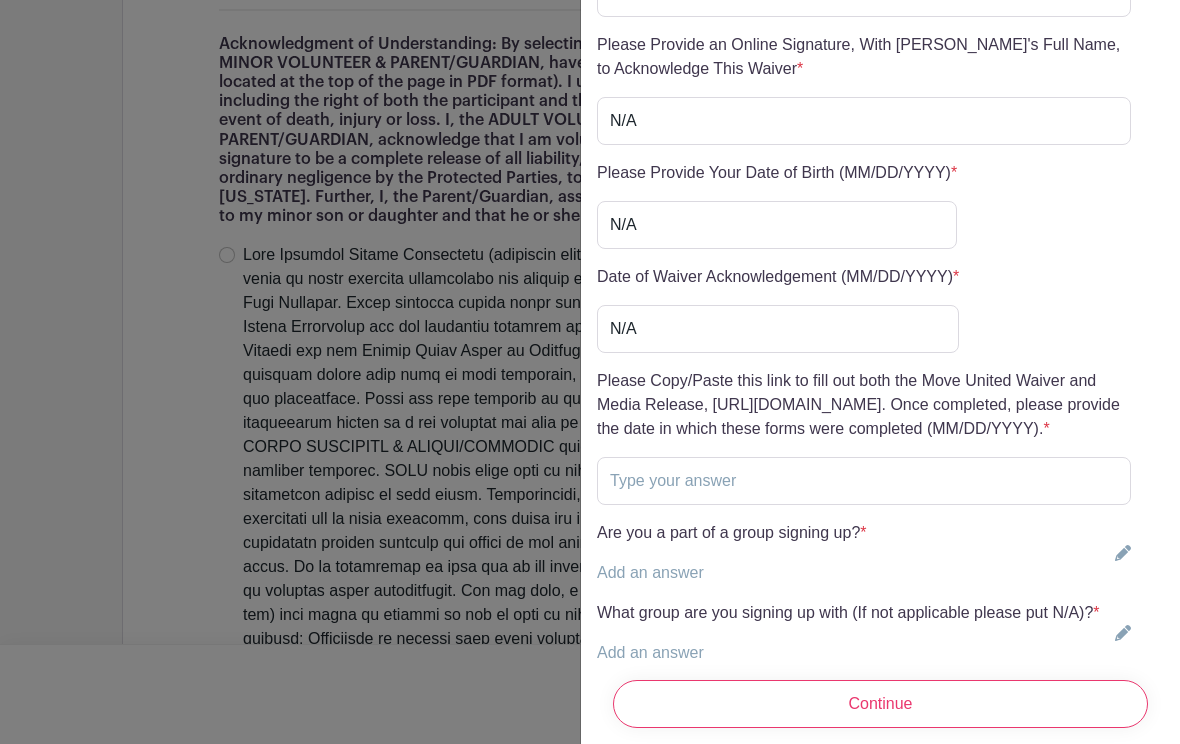 click at bounding box center (590, 372) 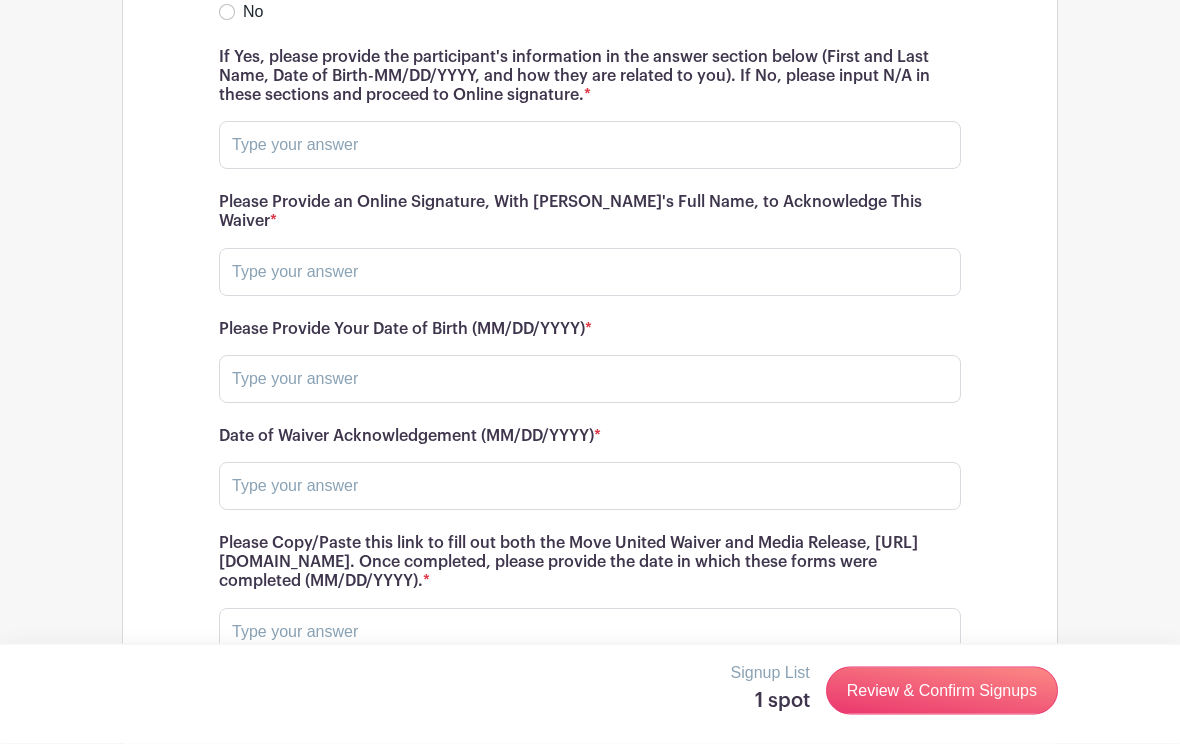 scroll, scrollTop: 15596, scrollLeft: 0, axis: vertical 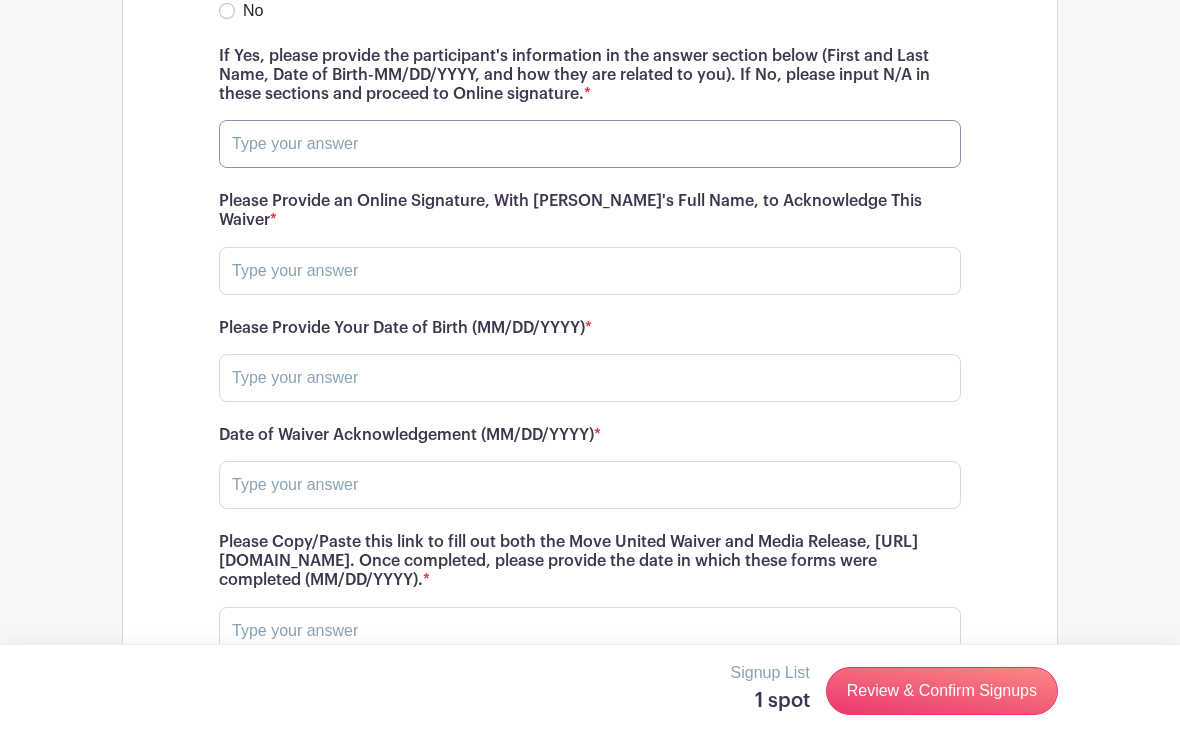 click at bounding box center (590, 144) 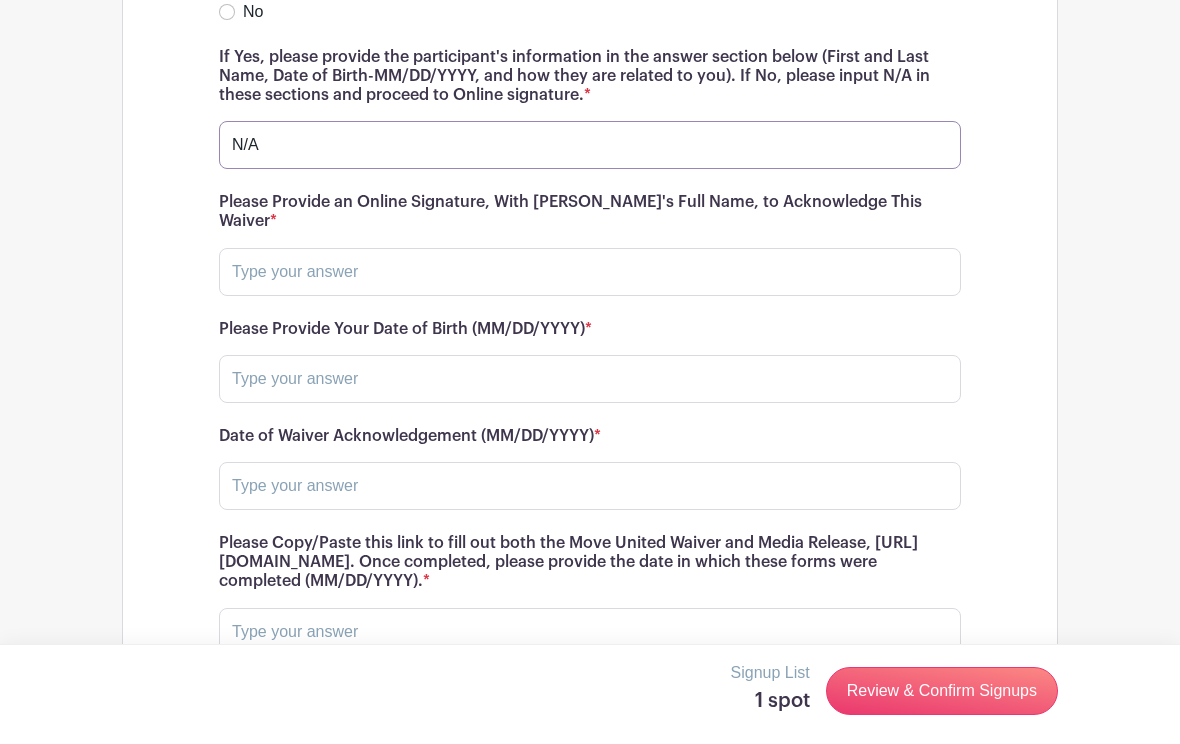 type on "N/A" 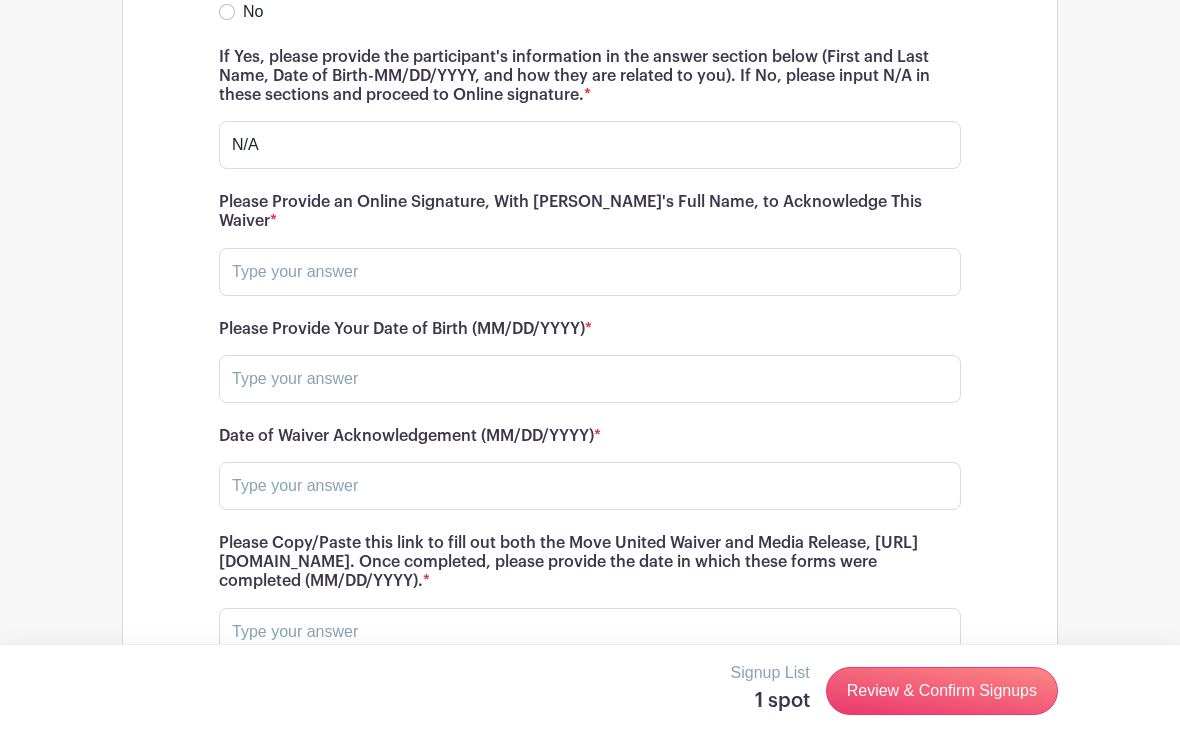 click on "No" at bounding box center (227, 12) 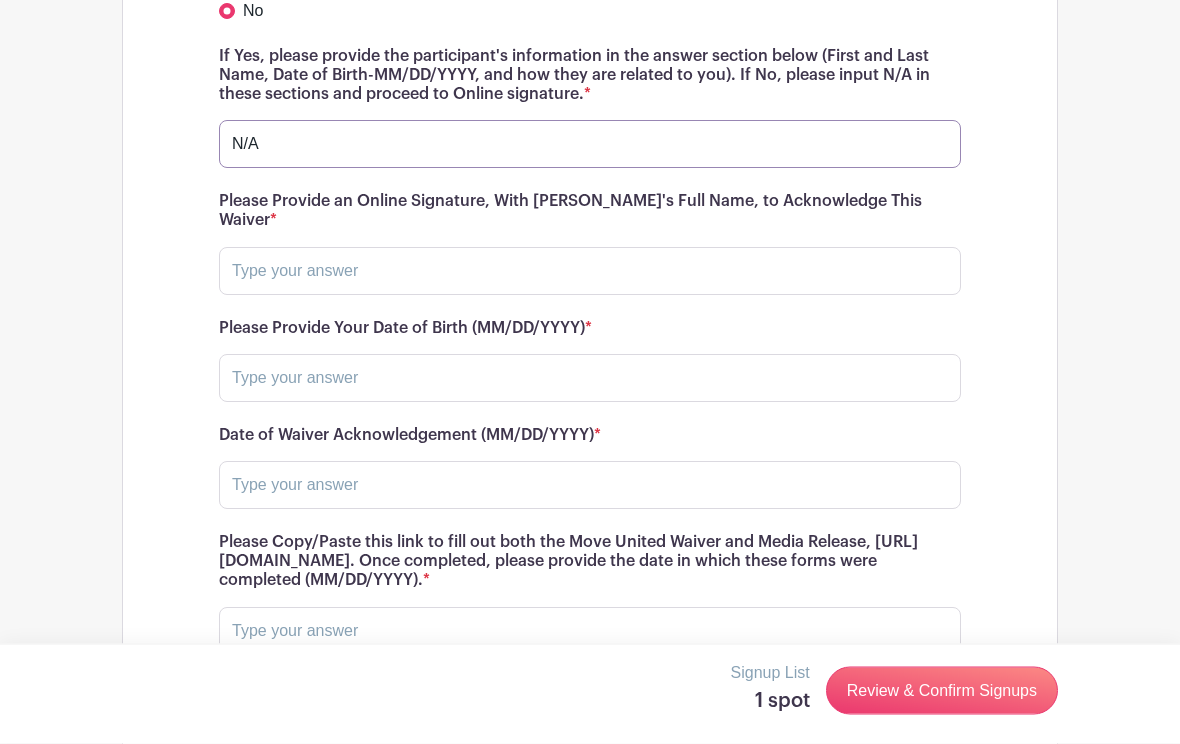 click on "N/A" at bounding box center [590, 145] 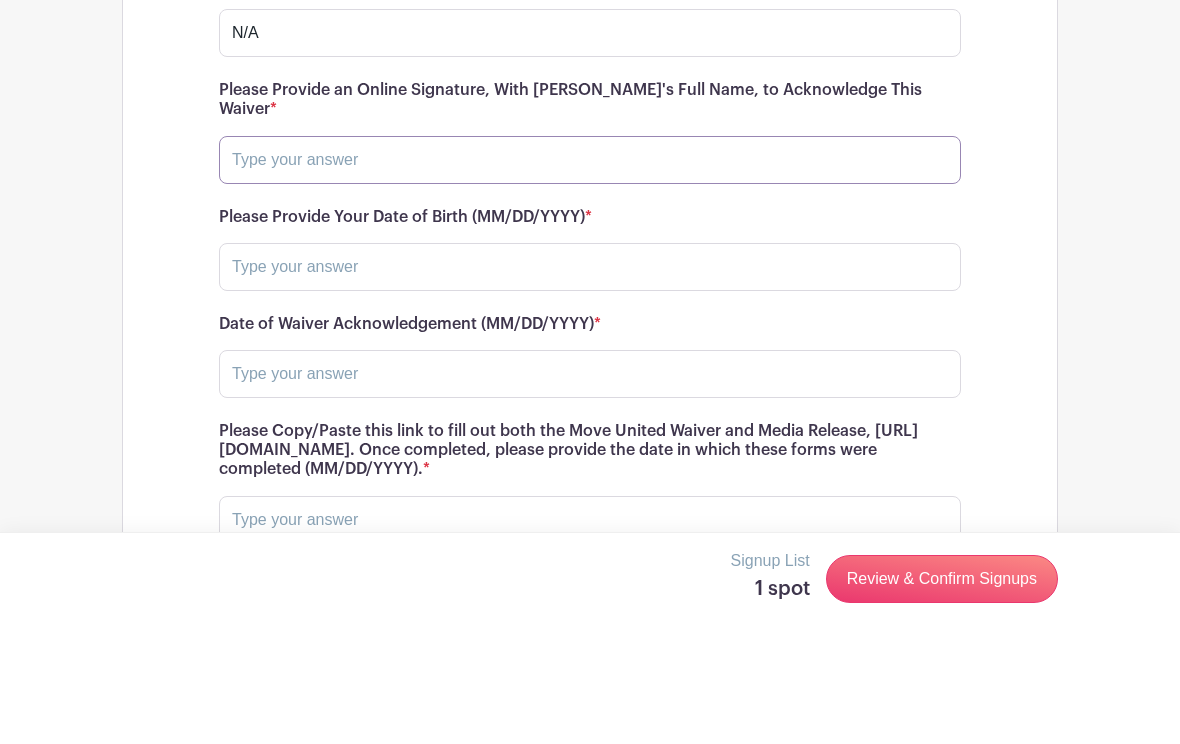 click at bounding box center (590, 272) 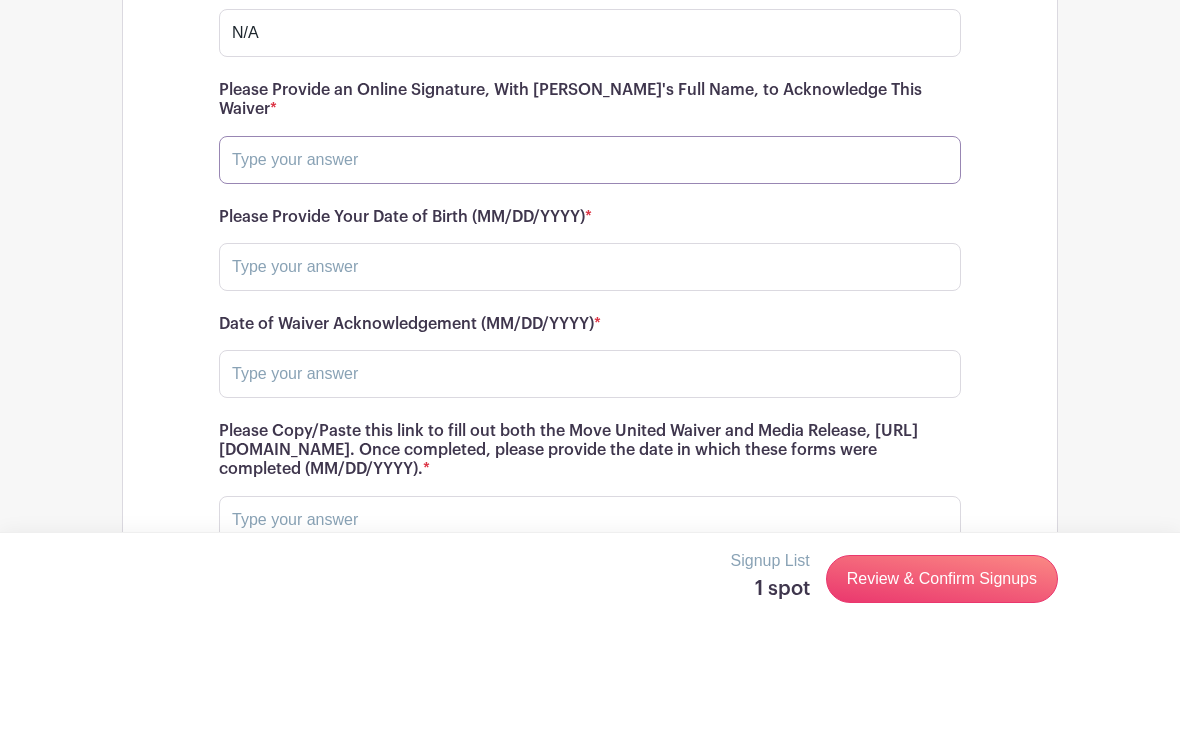 paste on "N/A" 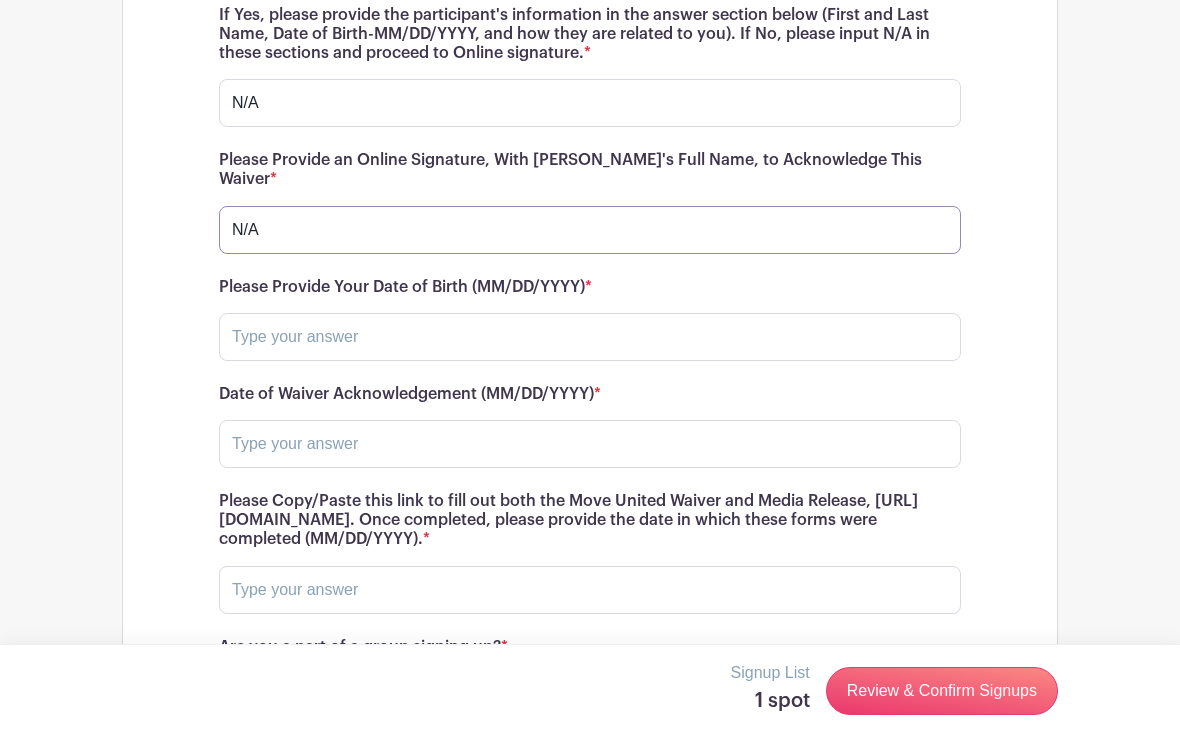 scroll, scrollTop: 15637, scrollLeft: 0, axis: vertical 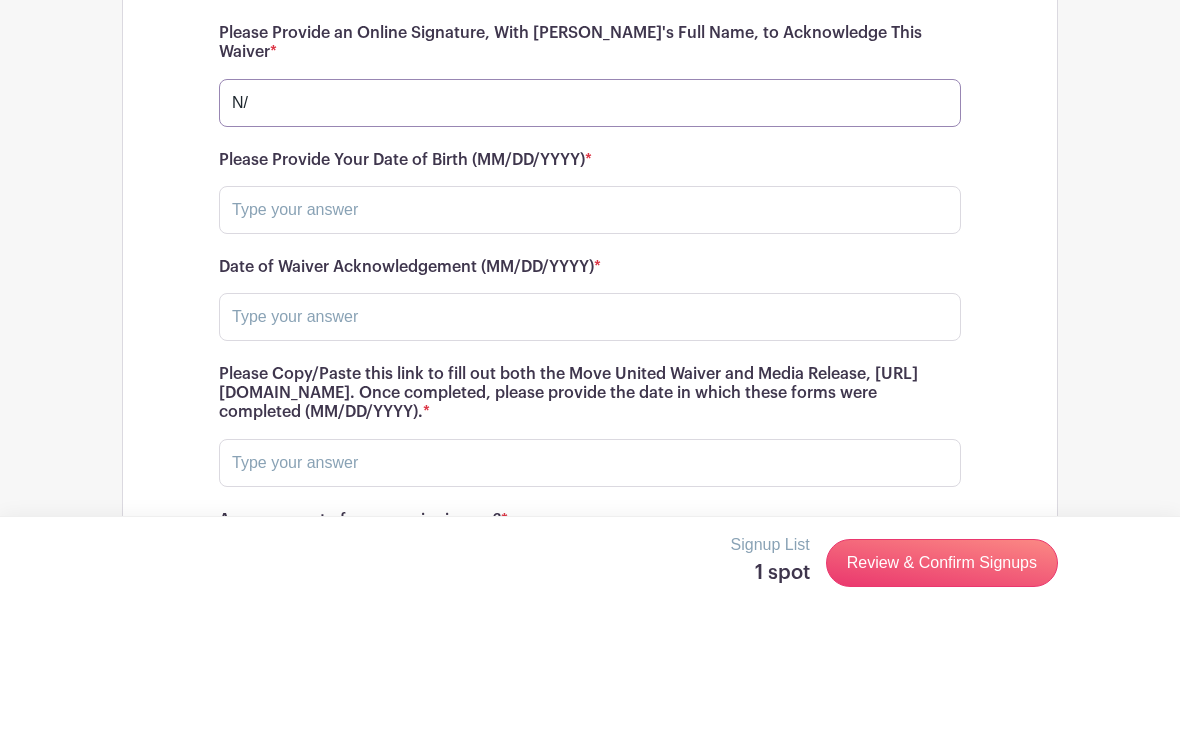 type on "N" 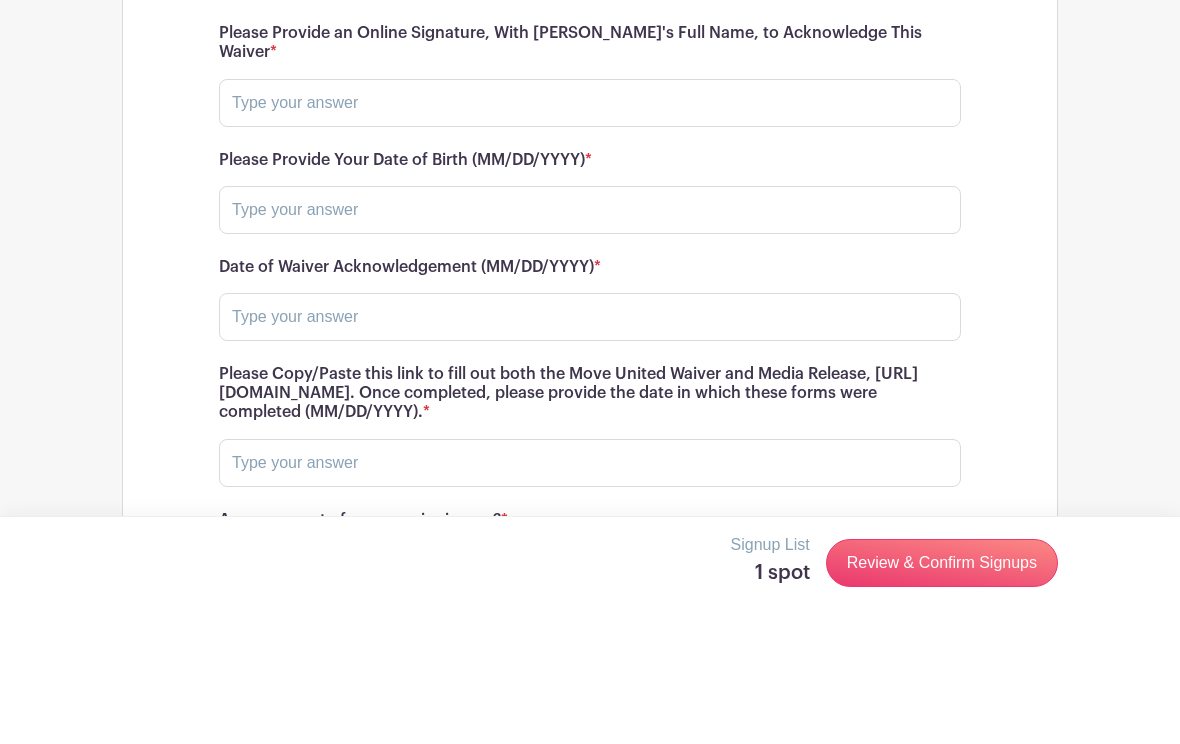 click on "Please Provide Your Date of Birth (MM/DD/YYYY)
*" at bounding box center (590, 288) 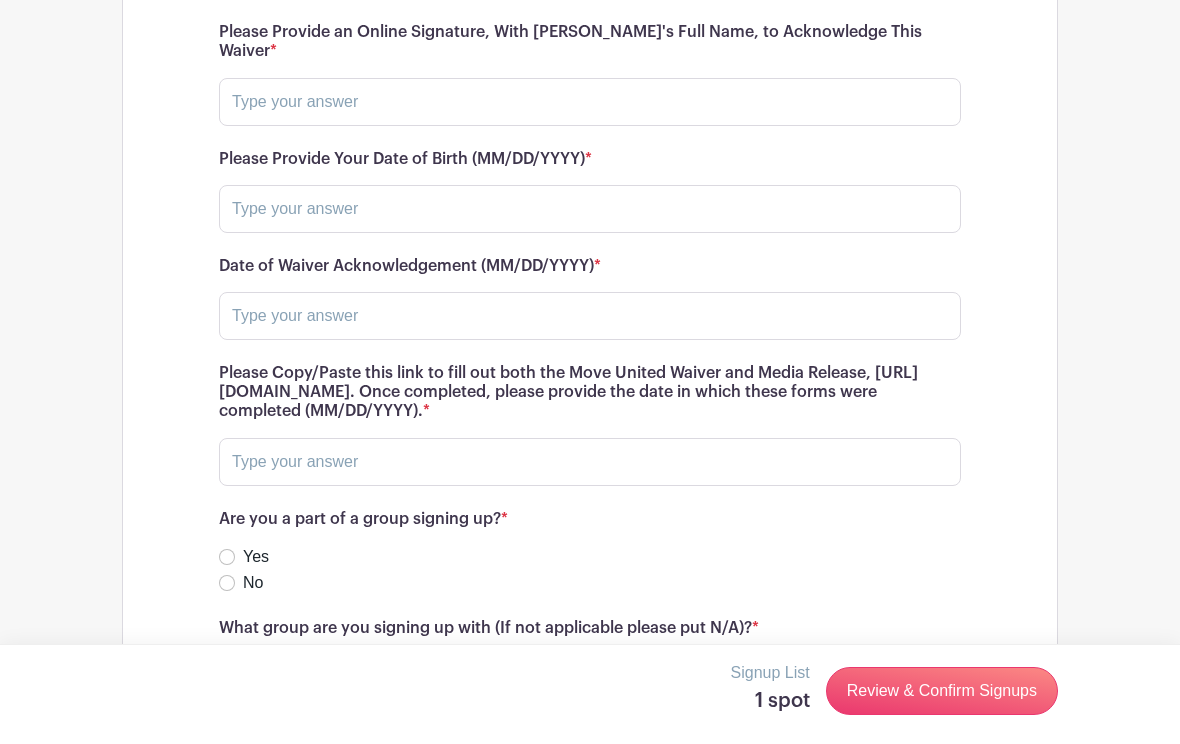 scroll, scrollTop: 15765, scrollLeft: 0, axis: vertical 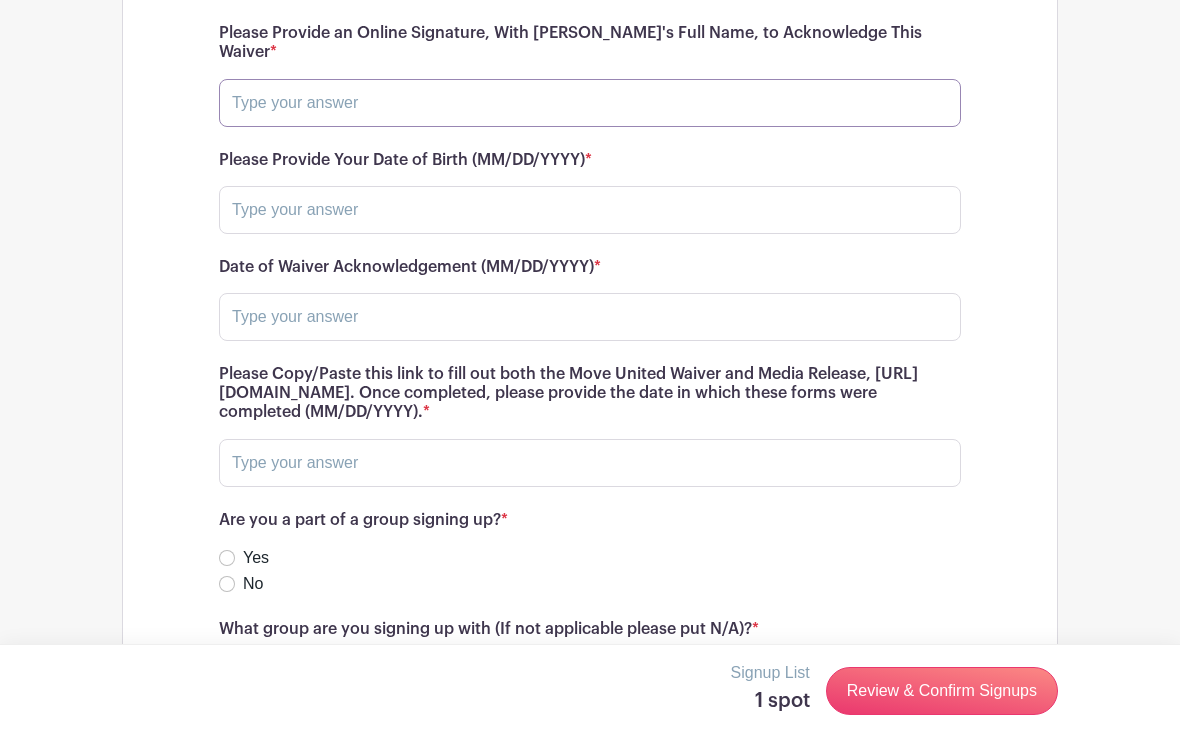 click at bounding box center (590, 103) 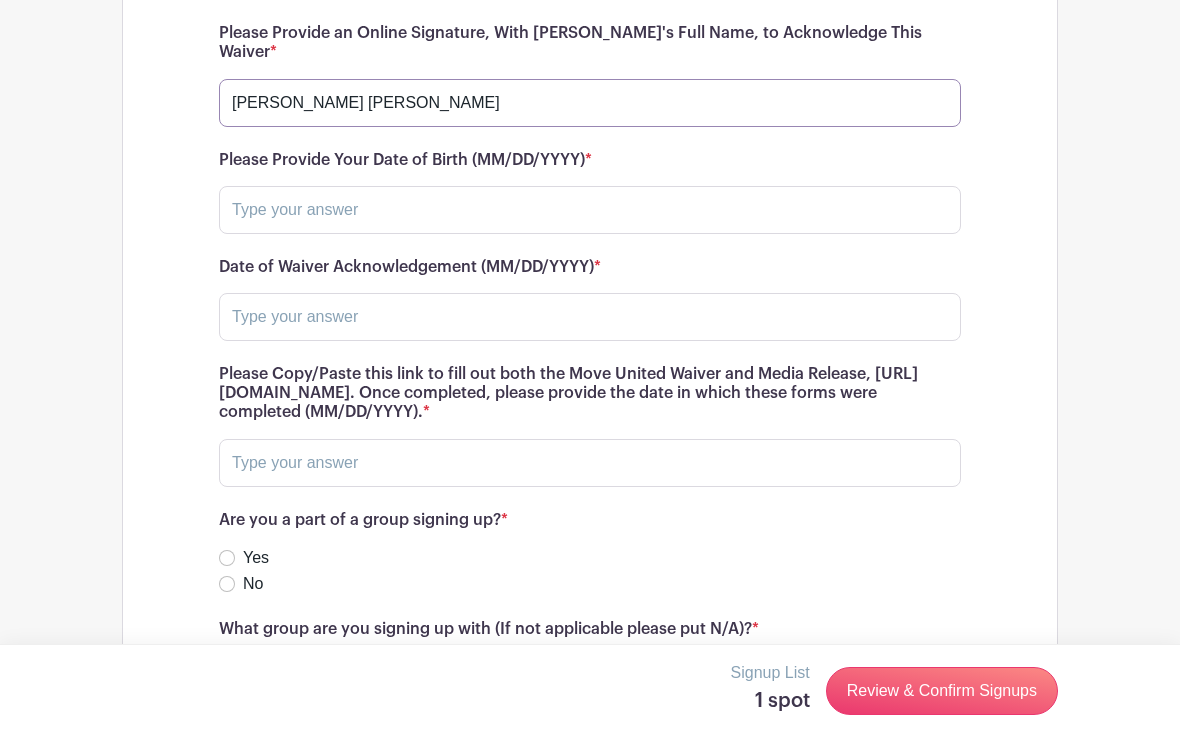 click on "[PERSON_NAME] [PERSON_NAME]" at bounding box center (590, 103) 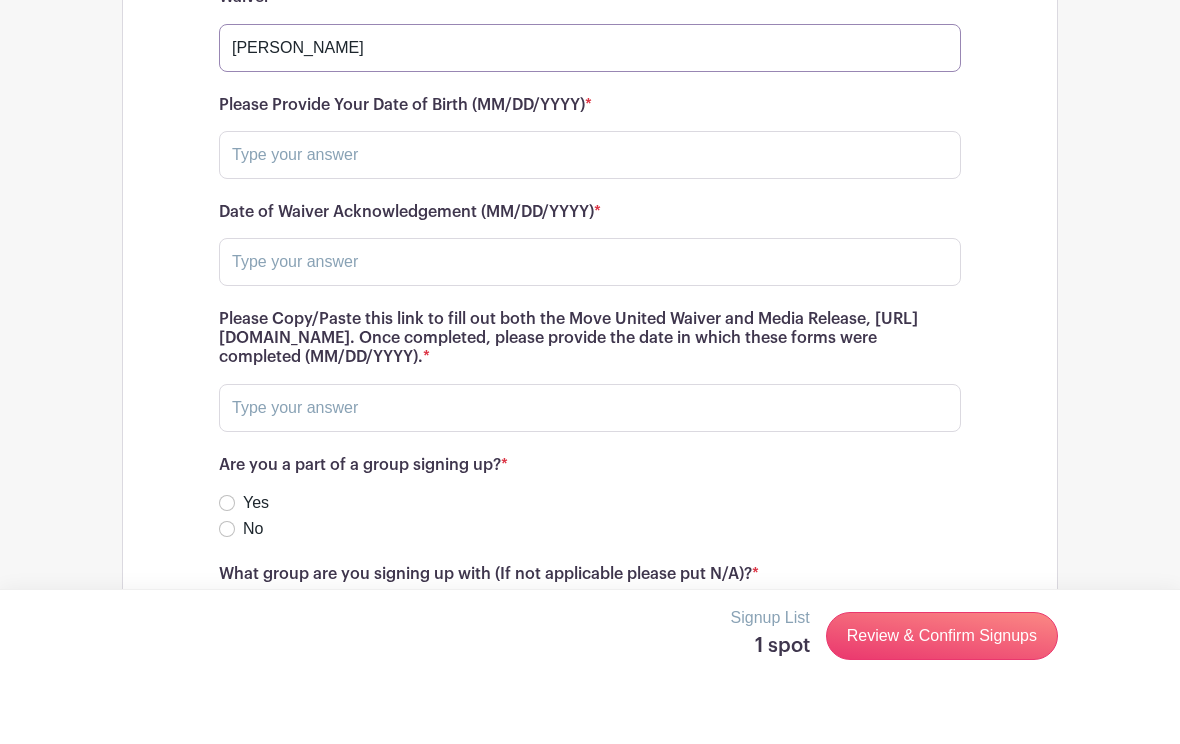 type on "[PERSON_NAME]" 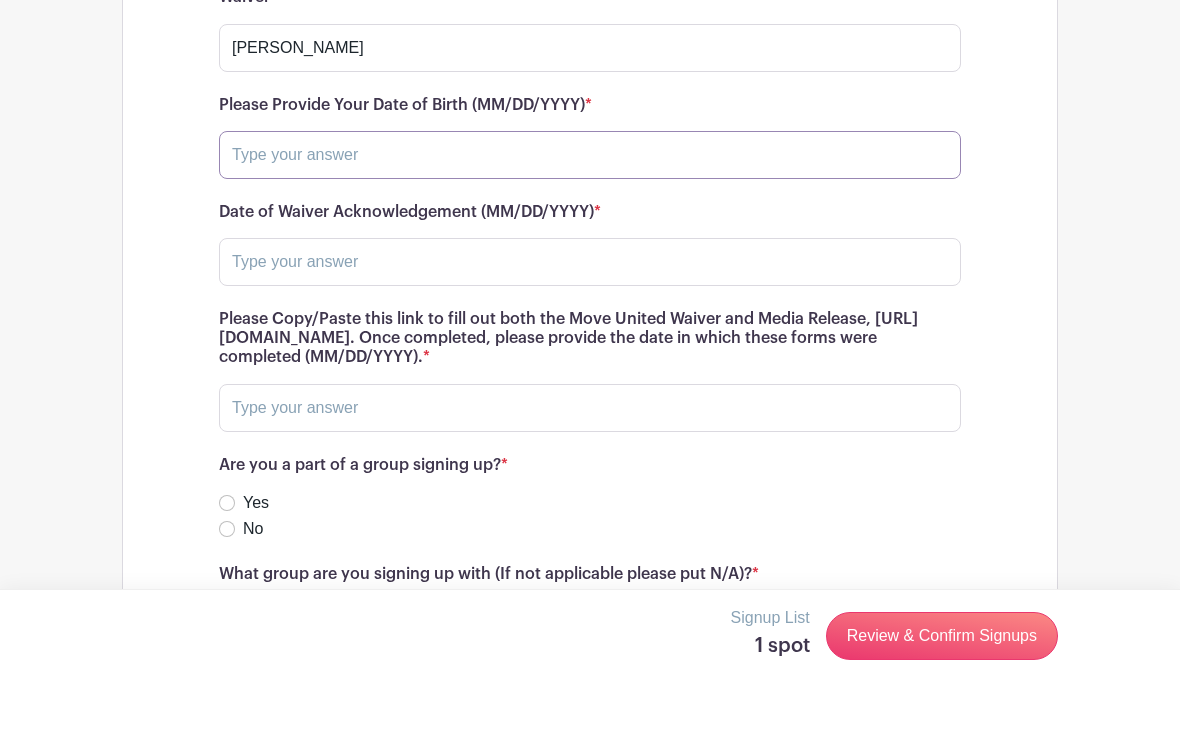 click at bounding box center (590, 210) 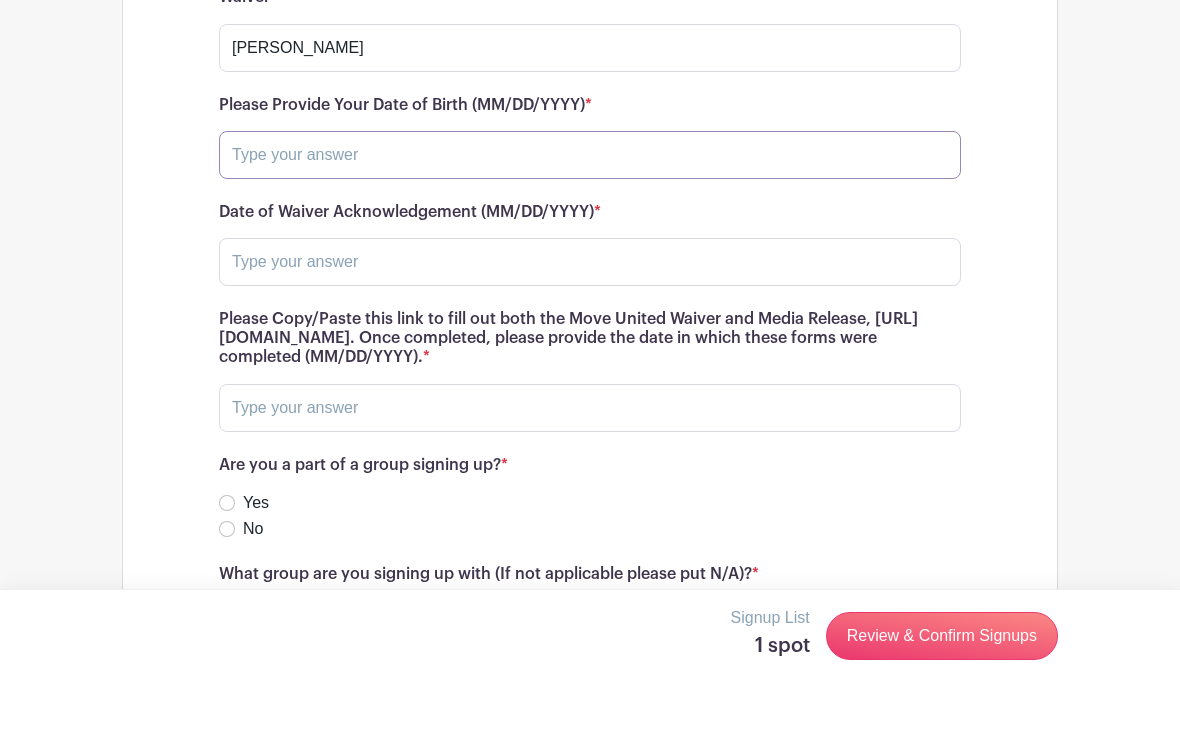 type on "[DATE]" 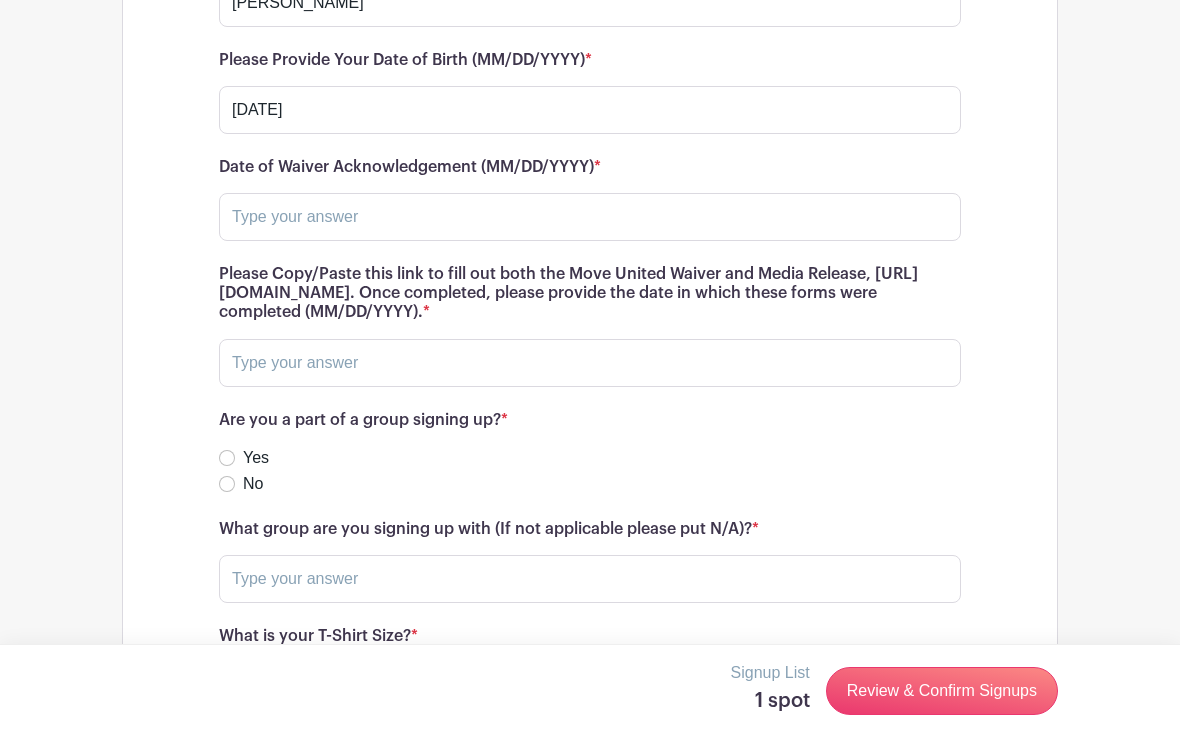 scroll, scrollTop: 15875, scrollLeft: 0, axis: vertical 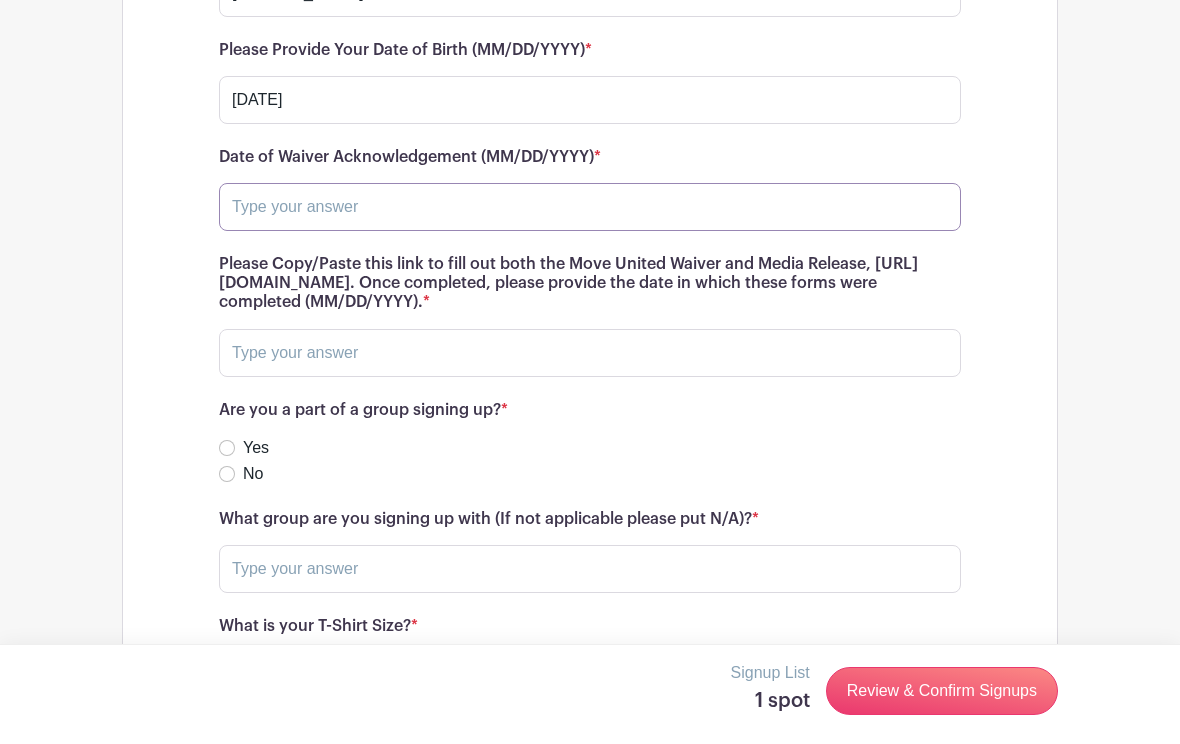 click at bounding box center (590, 207) 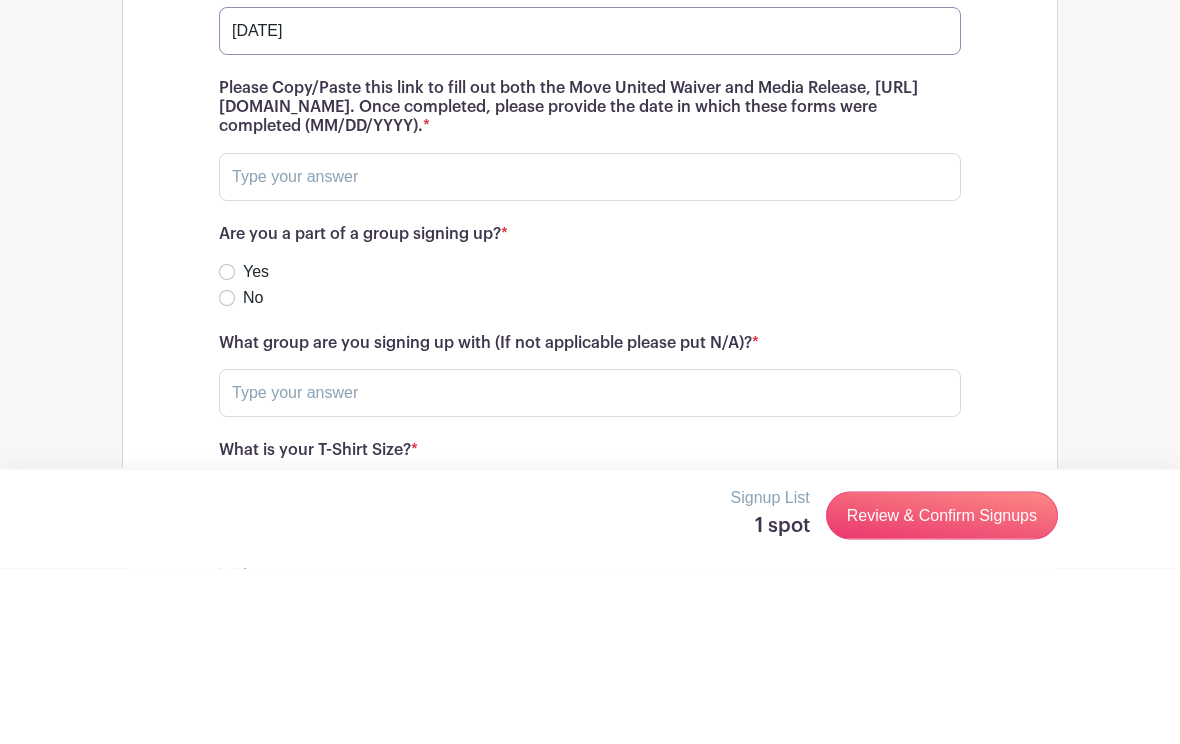 type on "[DATE]" 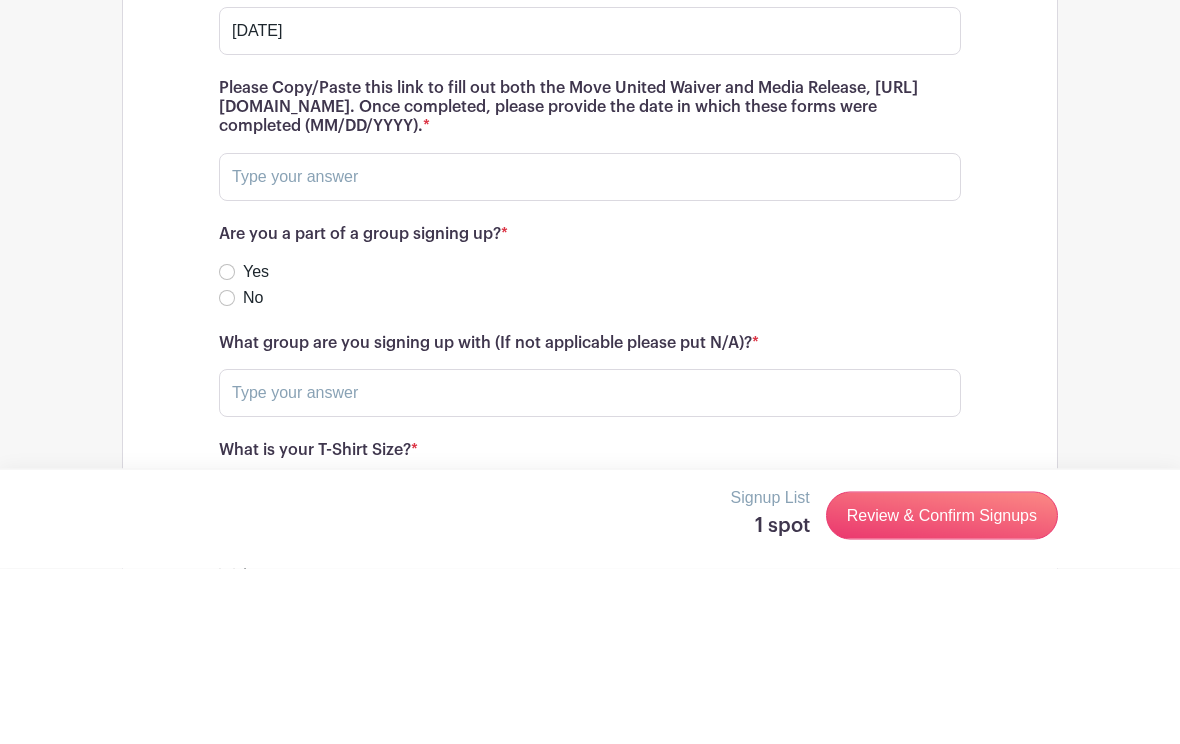 click on "Please Copy/Paste this link to fill out both the Move United Waiver and Media Release, https://www.waiverfile.com/b/DisabledSportsUSAInc. Once completed, please provide the date in which these forms were completed (MM/DD/YYYY).
*" at bounding box center (590, 284) 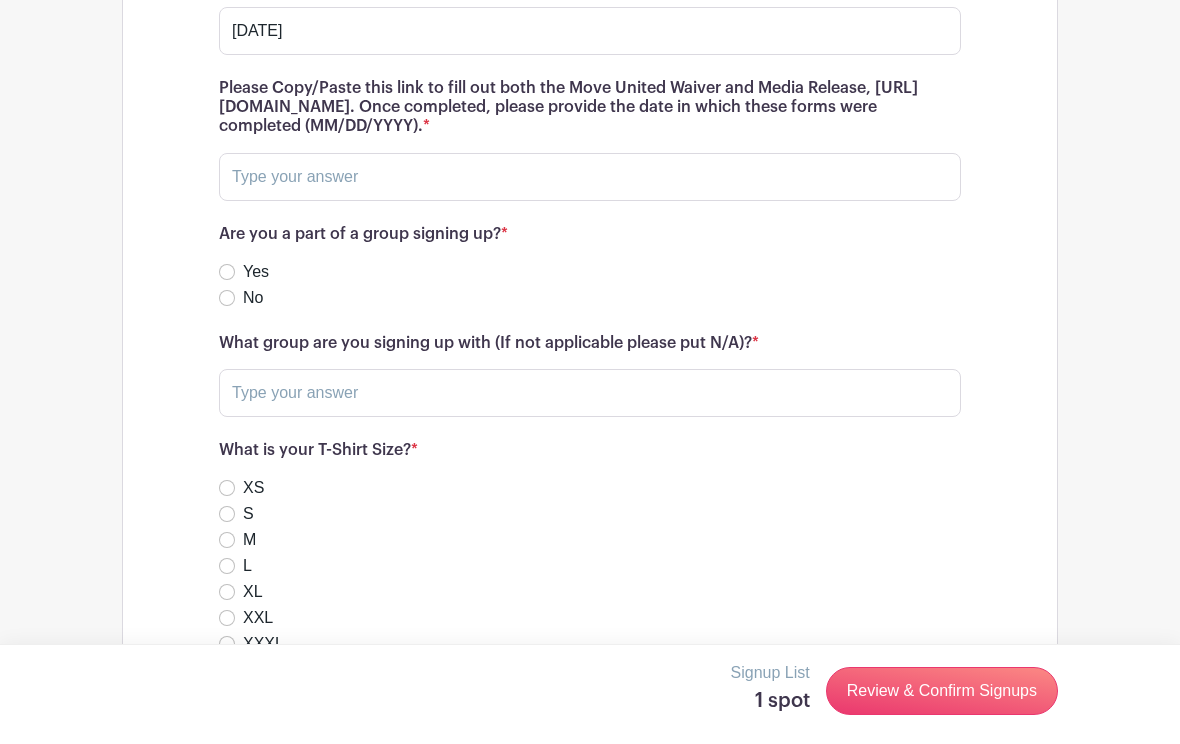 click on "Please Copy/Paste this link to fill out both the Move United Waiver and Media Release, https://www.waiverfile.com/b/DisabledSportsUSAInc. Once completed, please provide the date in which these forms were completed (MM/DD/YYYY).
*" at bounding box center (590, 108) 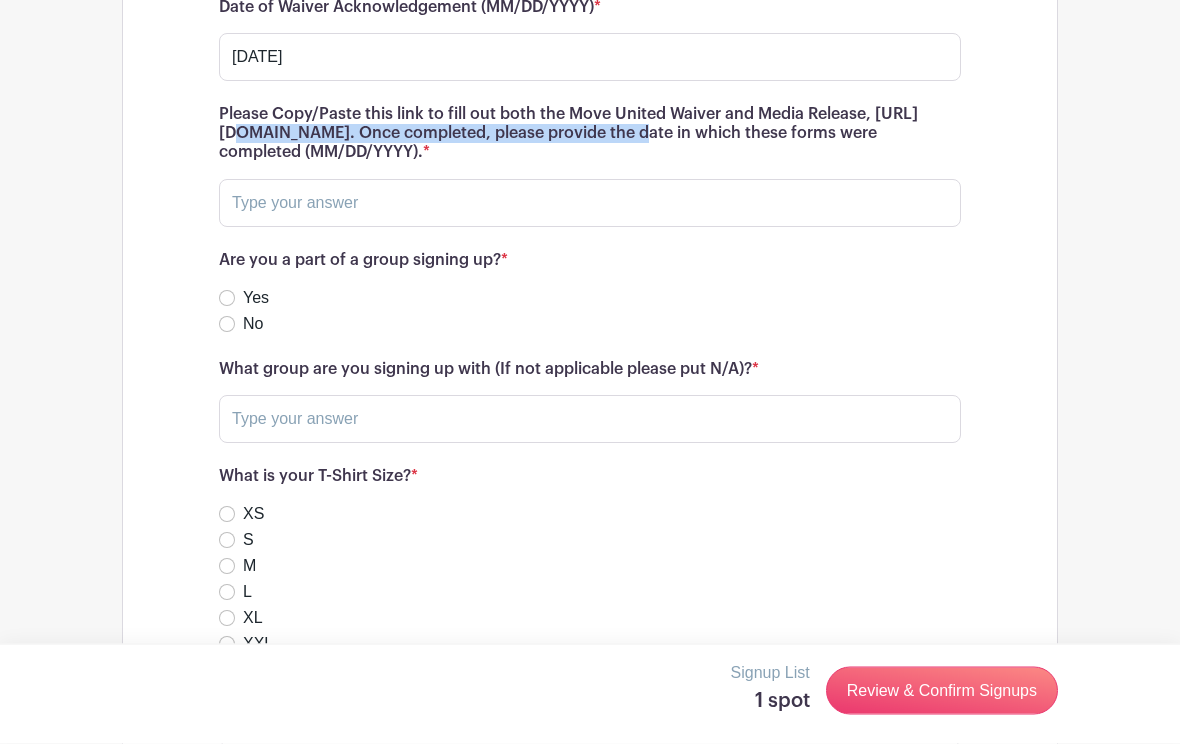 scroll, scrollTop: 16025, scrollLeft: 0, axis: vertical 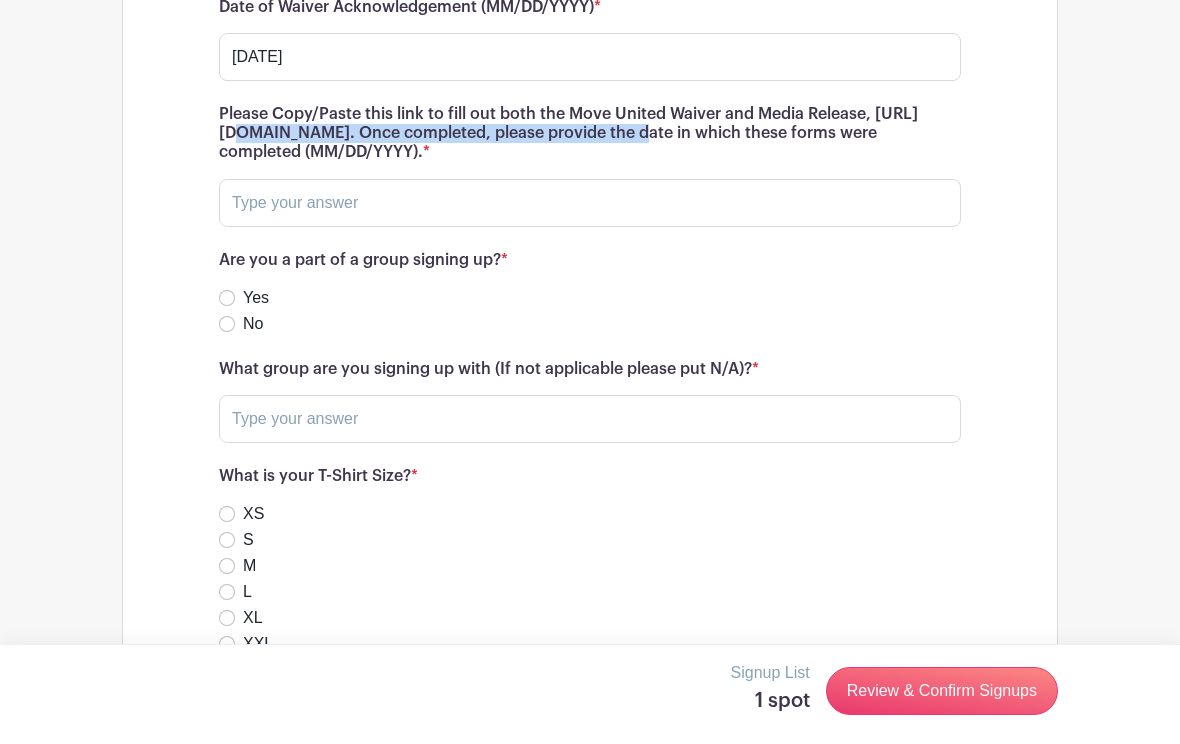 copy on "[URL][DOMAIN_NAME]" 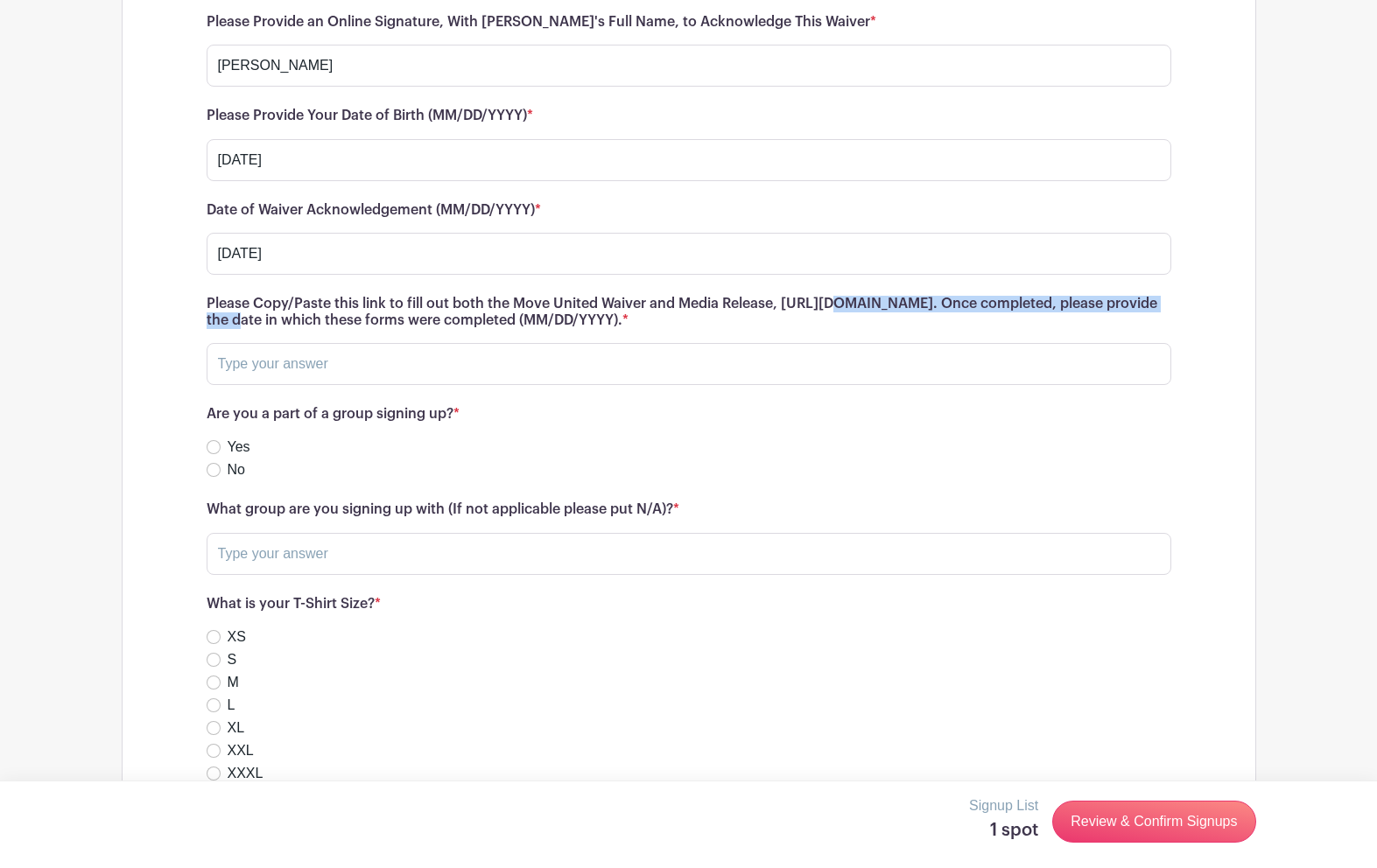 scroll, scrollTop: 15225, scrollLeft: 0, axis: vertical 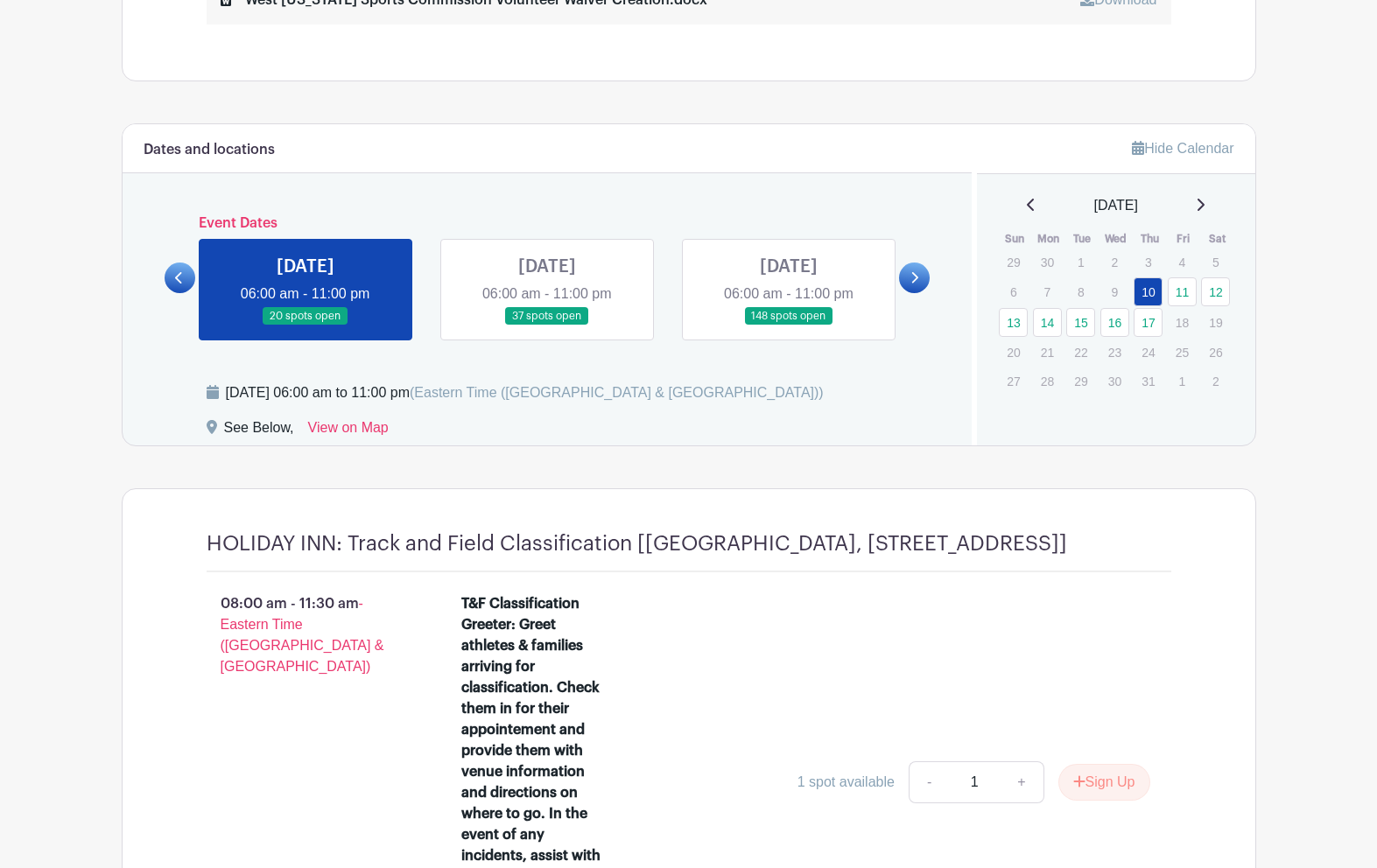 click 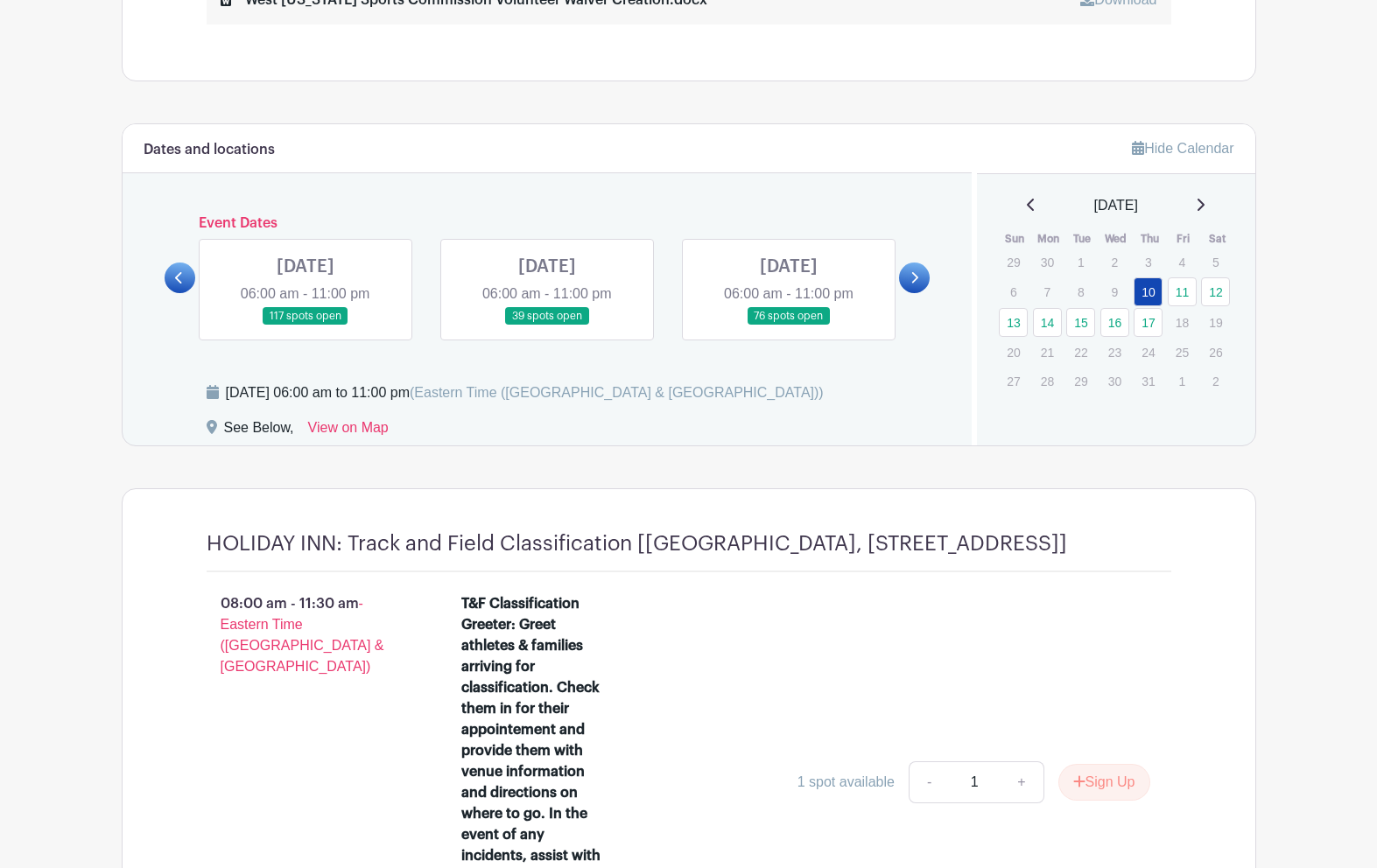 click on "Log In
Sign Up for Free
West [US_STATE] Sports Commission Events
The Hartford Nationals conducted by Move United
Created by [PERSON_NAME]
Contact
Welcome to The Hartford Nationals!
PLEASE READ ALL INFORMATION BEFORE PROCEEDING!!! Hi everyone! Before Signing Up, Please Know the Following :" at bounding box center (688, 2685) 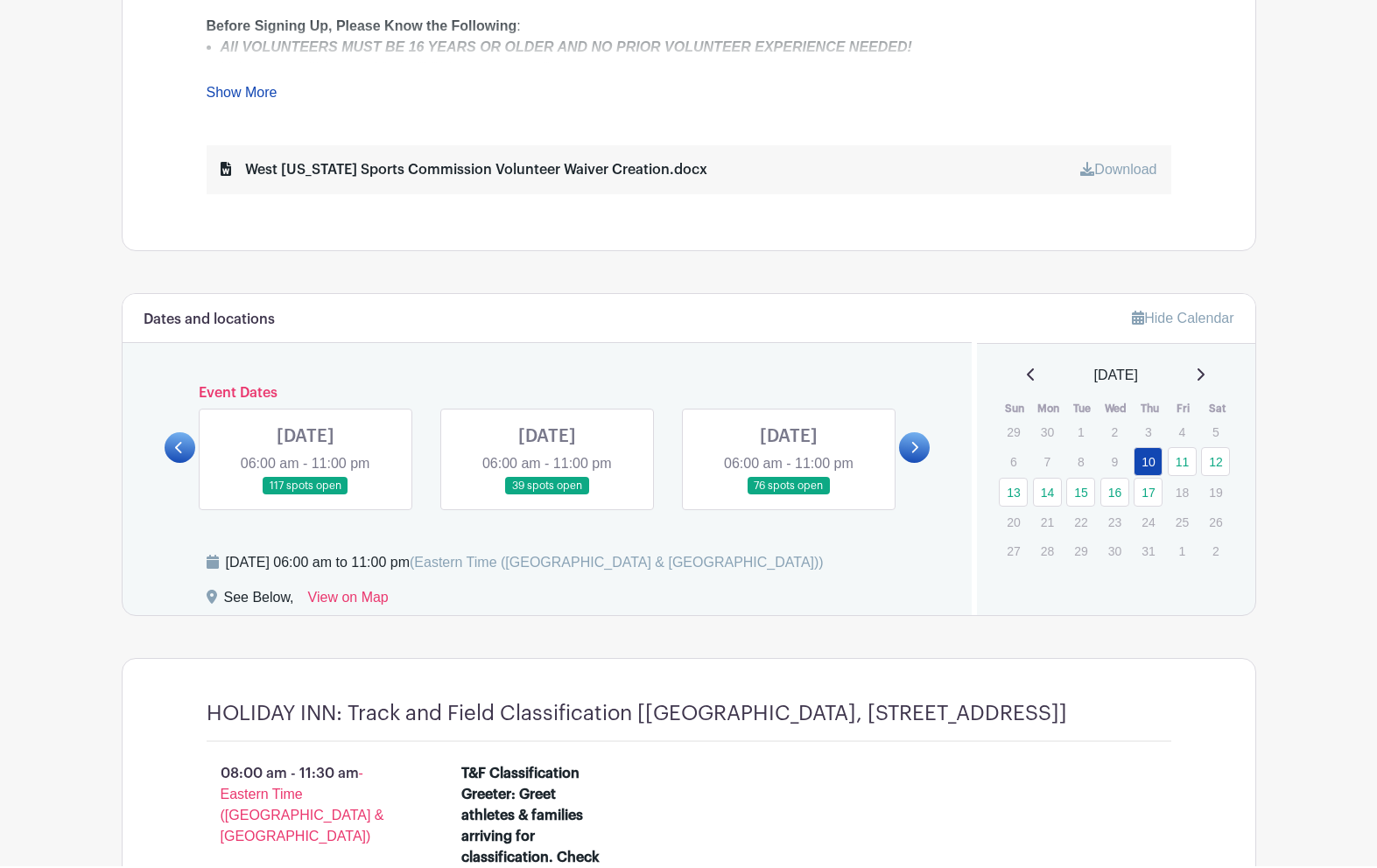 scroll, scrollTop: 906, scrollLeft: 0, axis: vertical 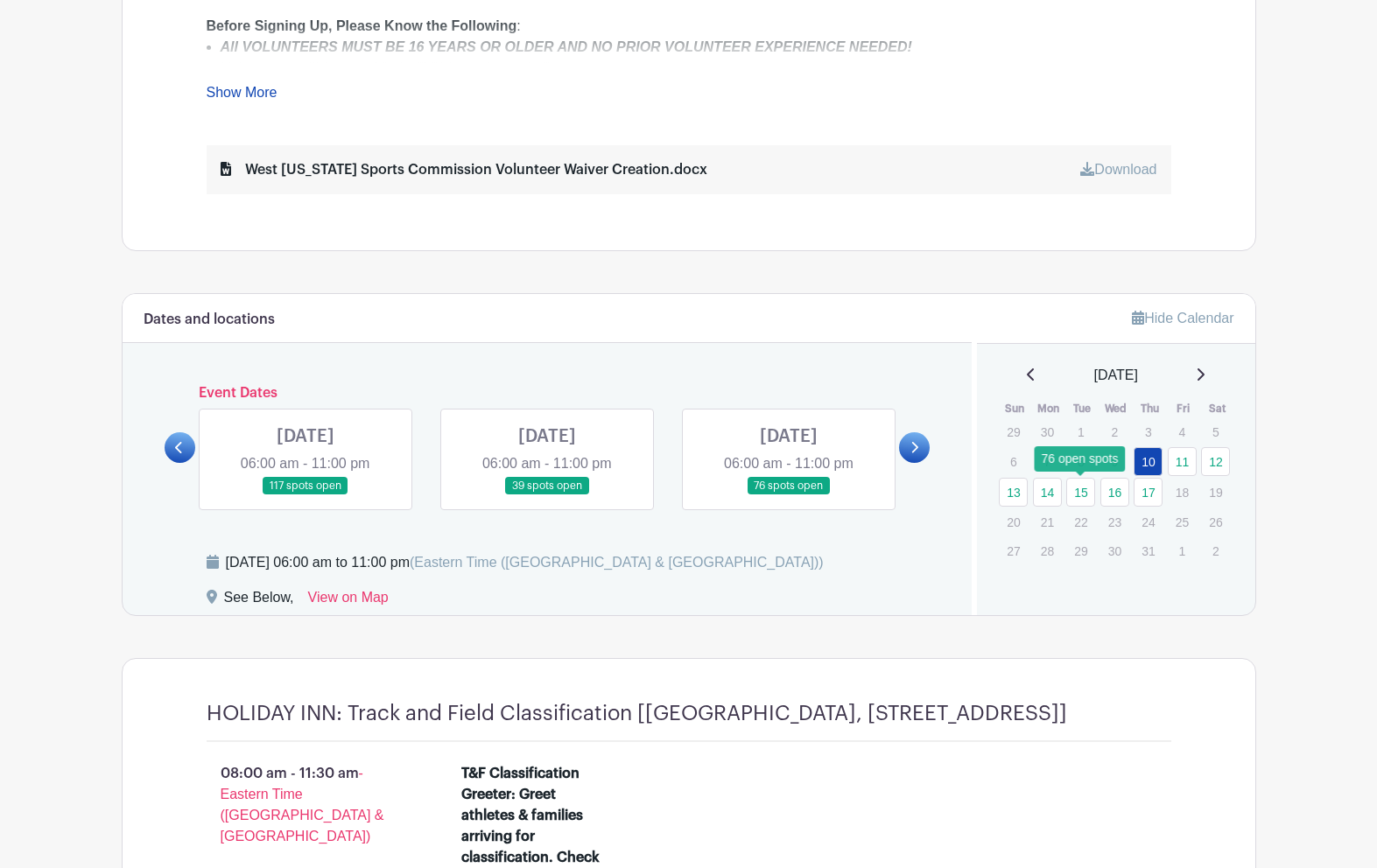 click on "15" at bounding box center [1080, 492] 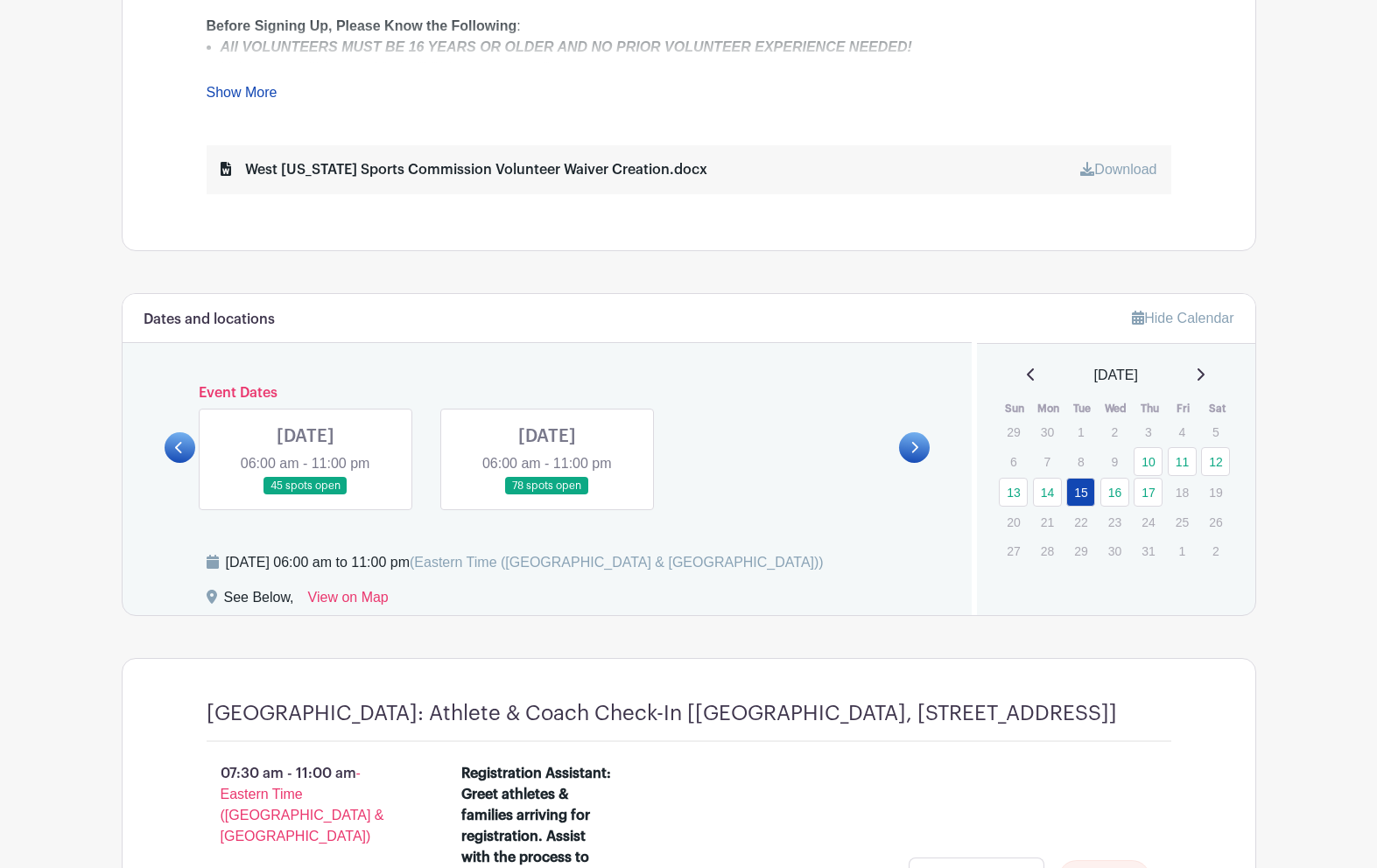 click at bounding box center [179, 447] 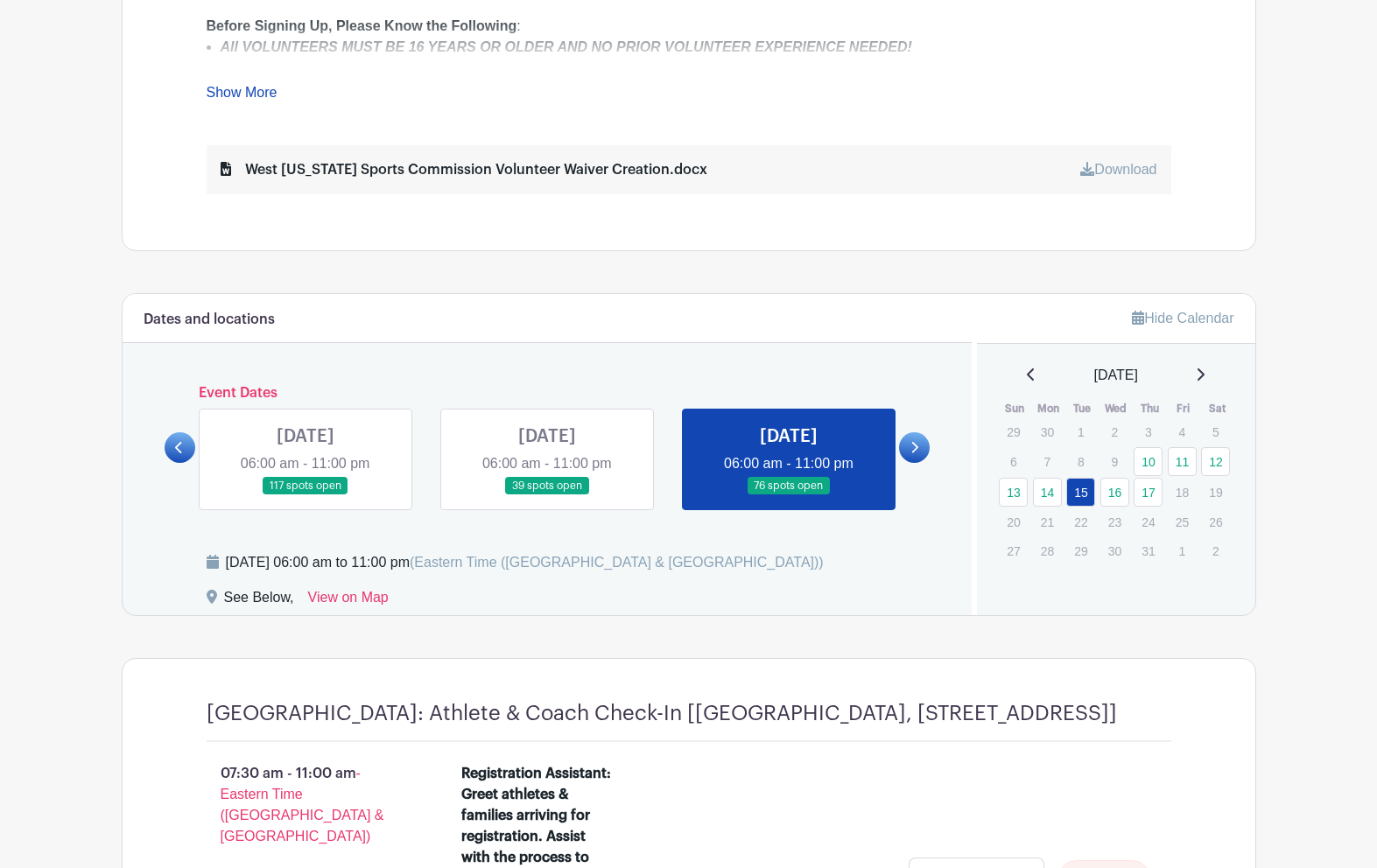 click at bounding box center (789, 495) 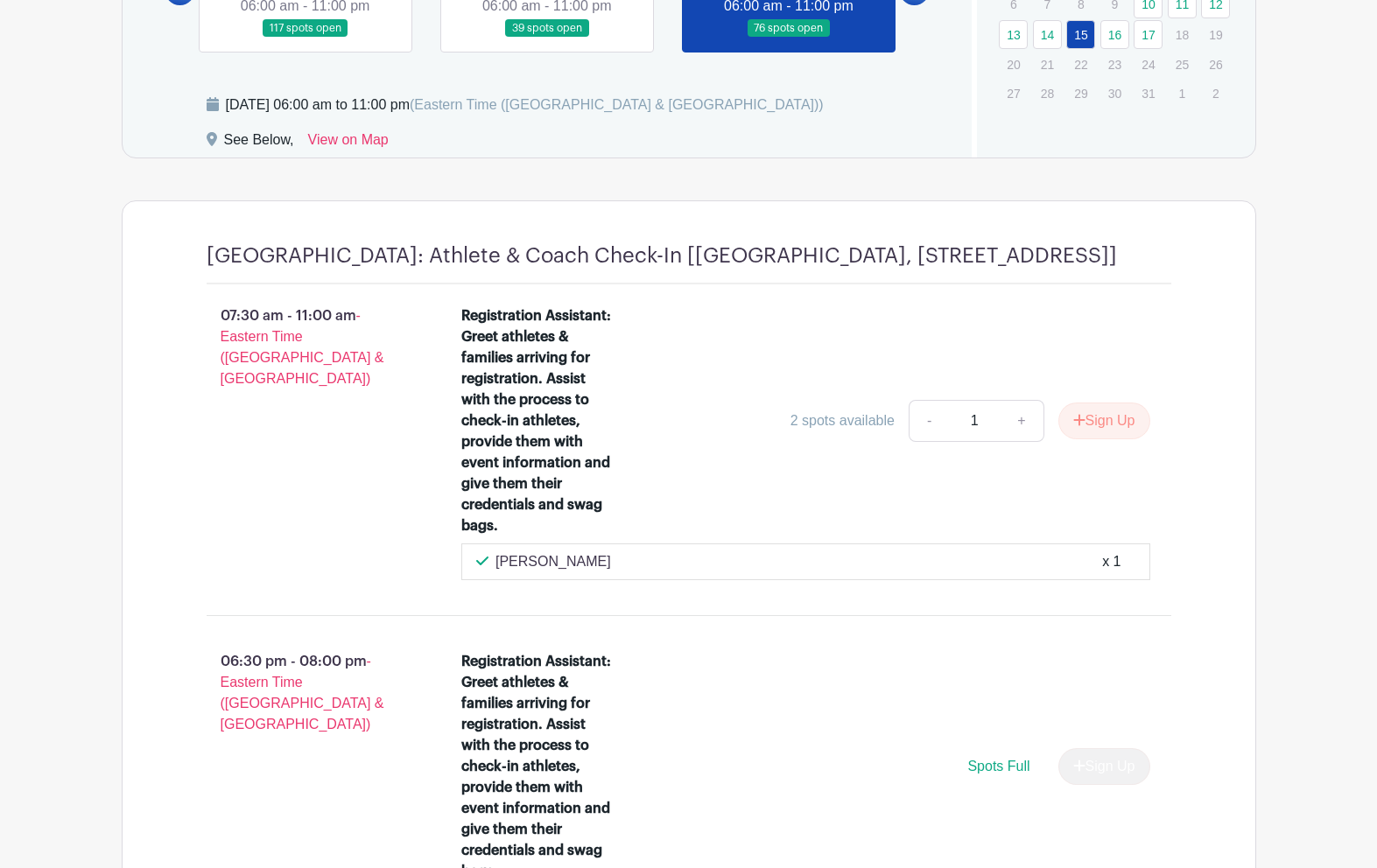scroll, scrollTop: 1370, scrollLeft: 0, axis: vertical 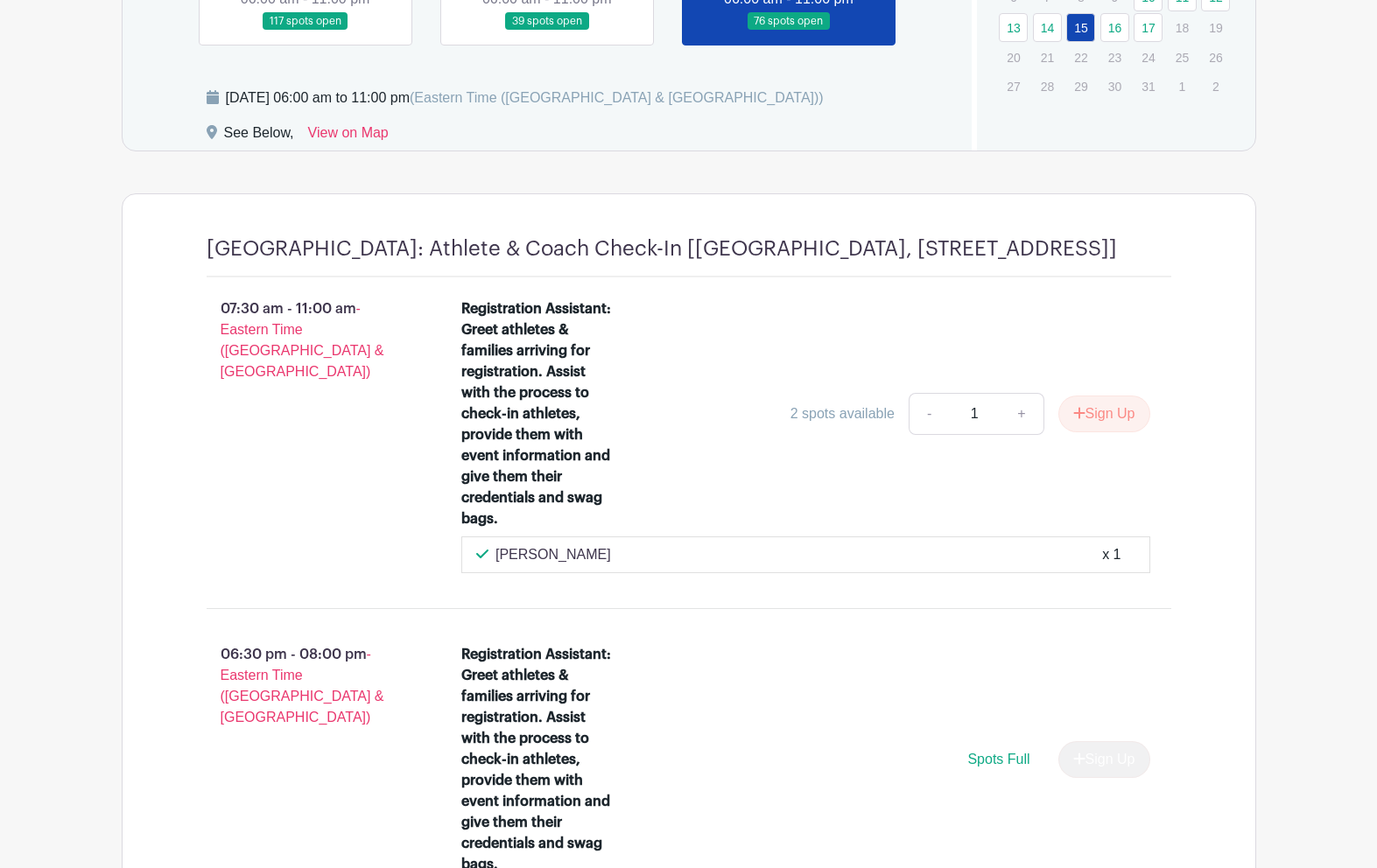 click on "Sign Up" at bounding box center (1104, 414) 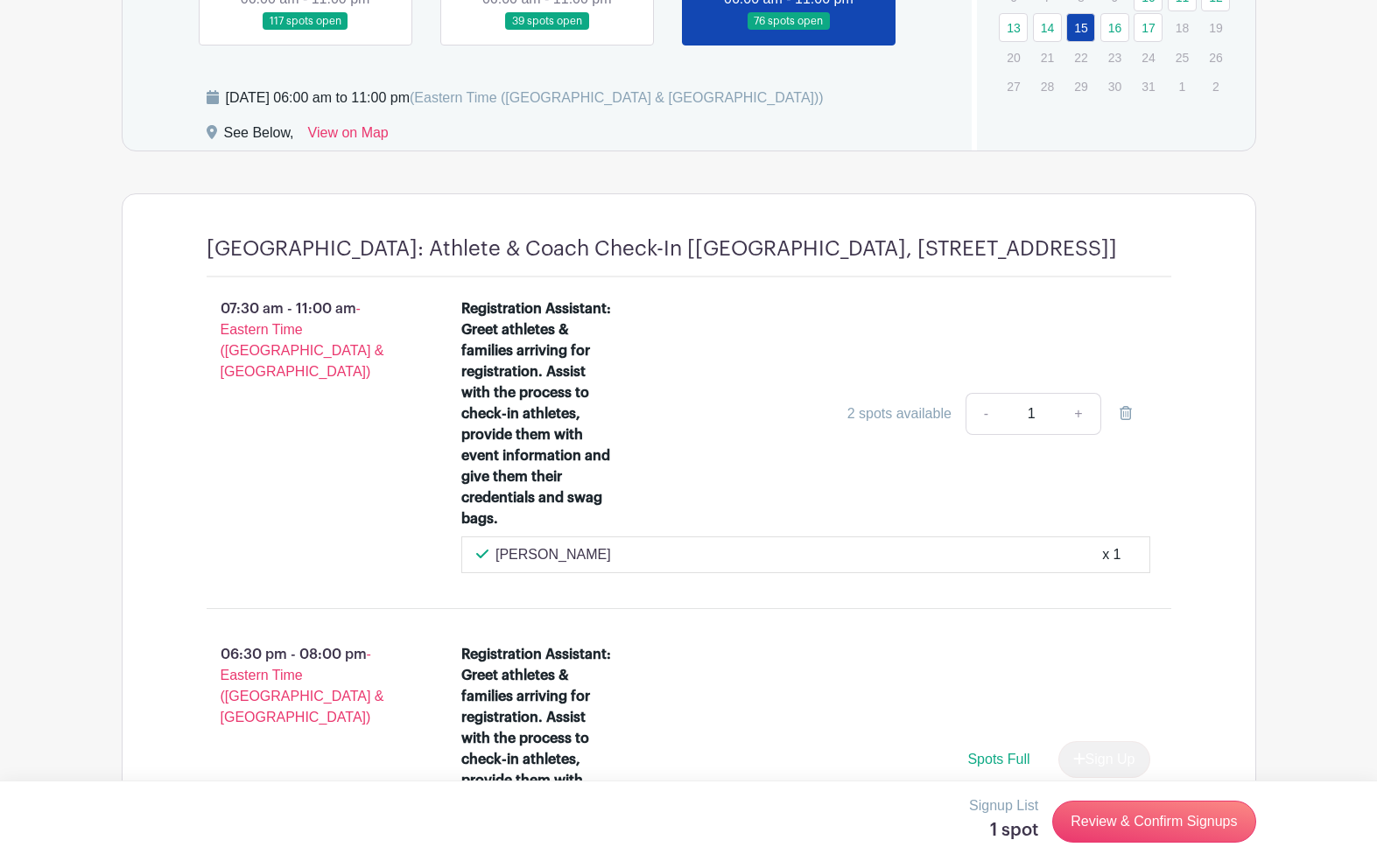 click on "Review & Confirm Signups" at bounding box center [1154, 822] 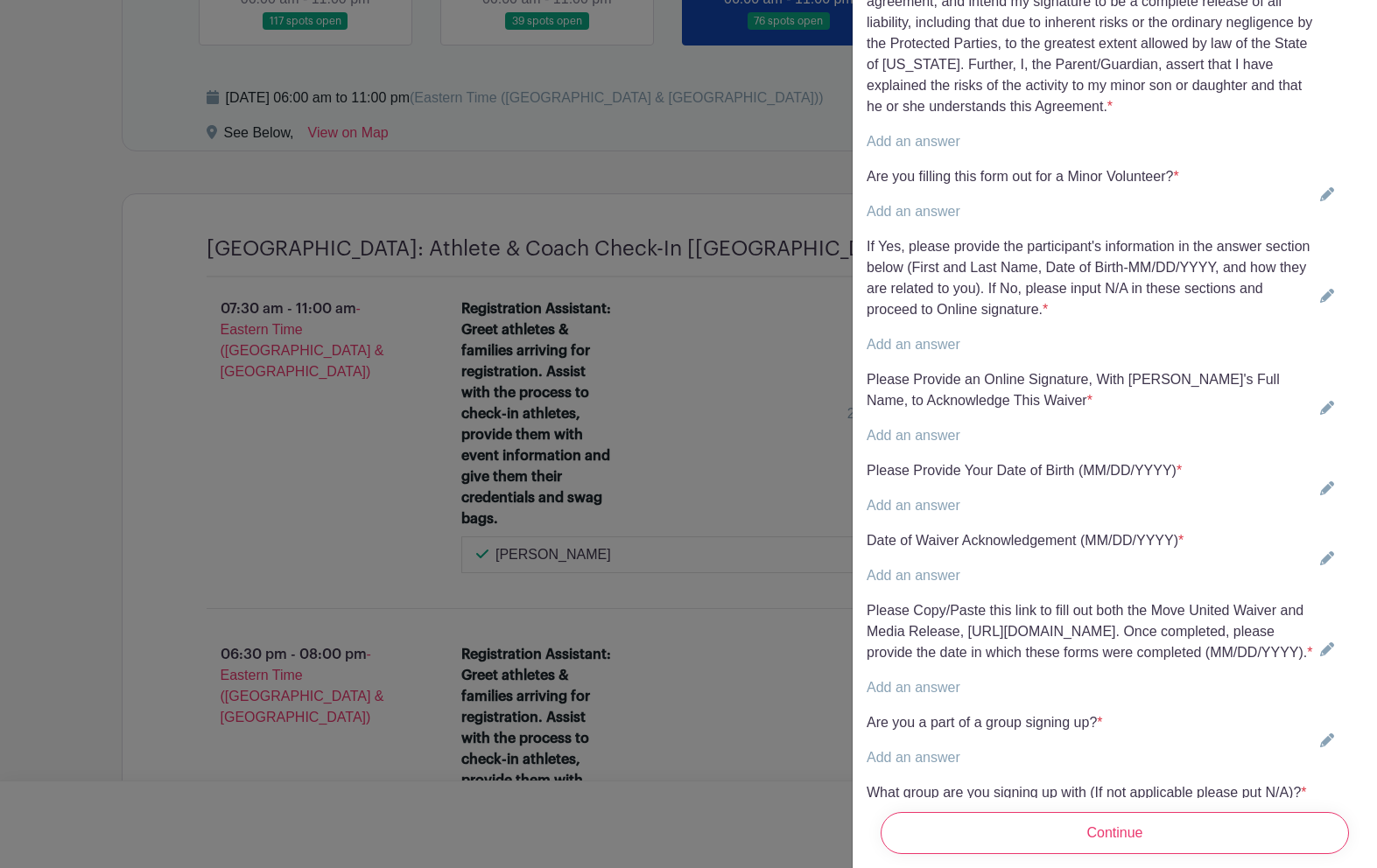 scroll, scrollTop: 756, scrollLeft: 0, axis: vertical 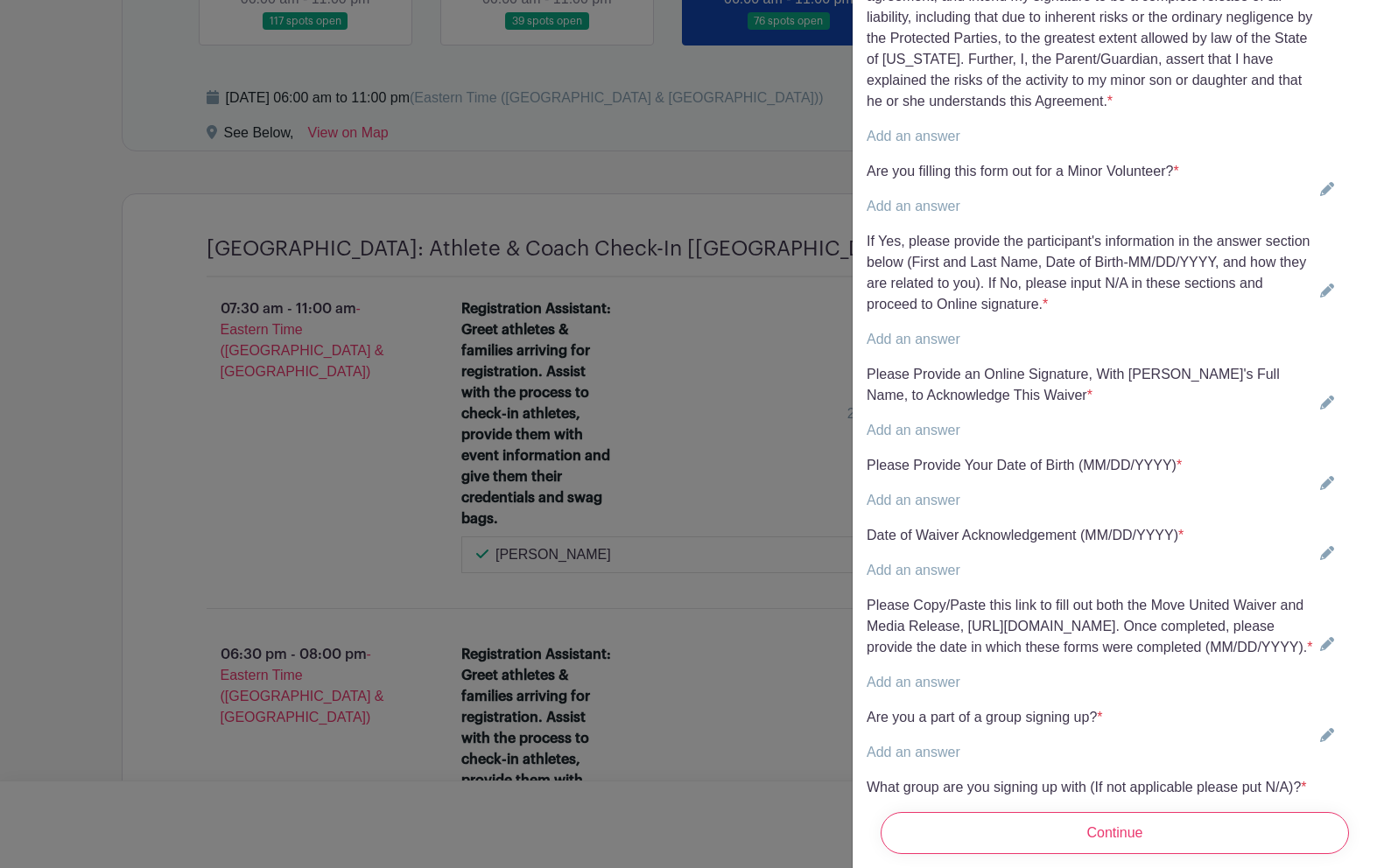 click on "Add an answer" at bounding box center (913, 136) 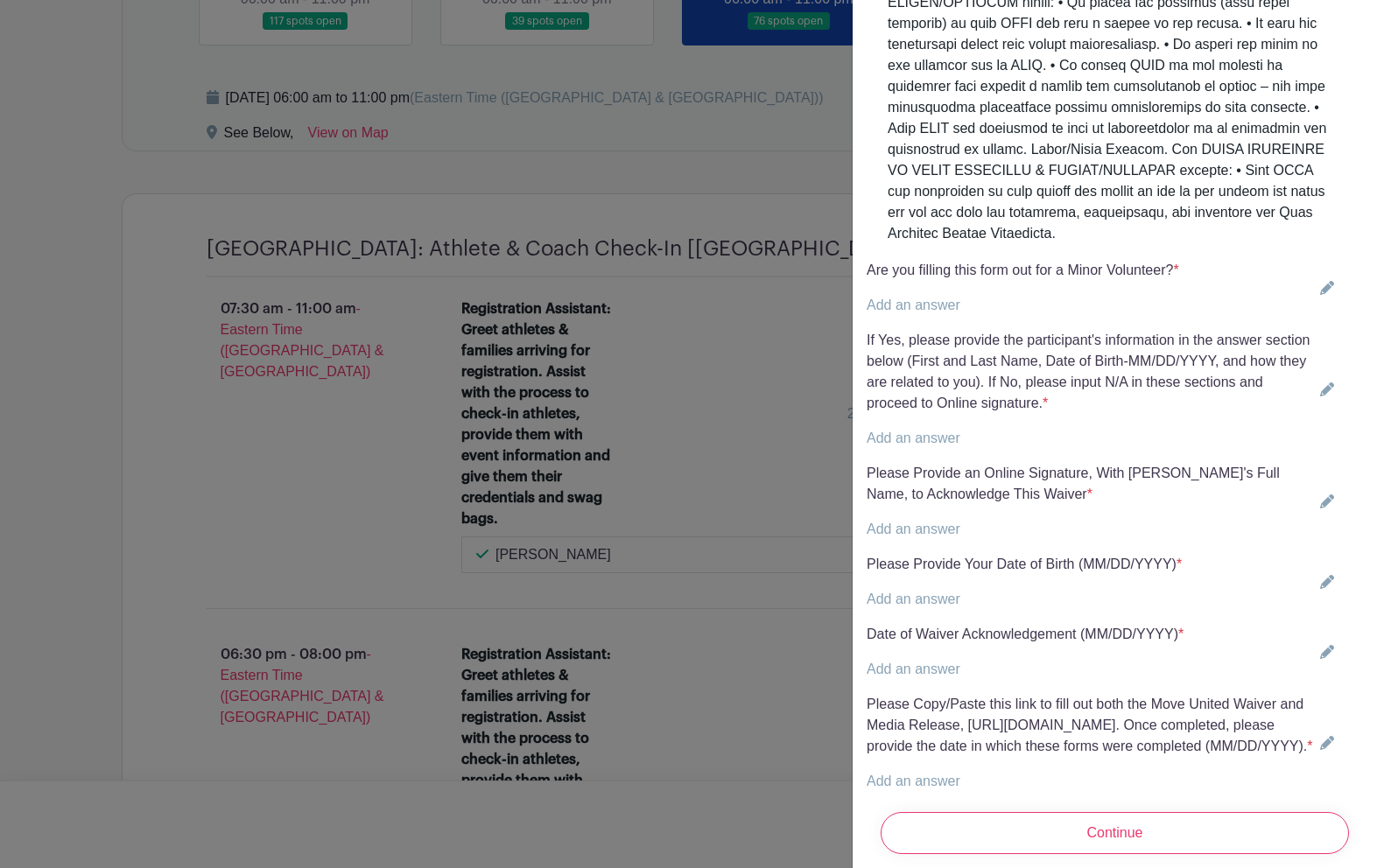 scroll, scrollTop: 4067, scrollLeft: 0, axis: vertical 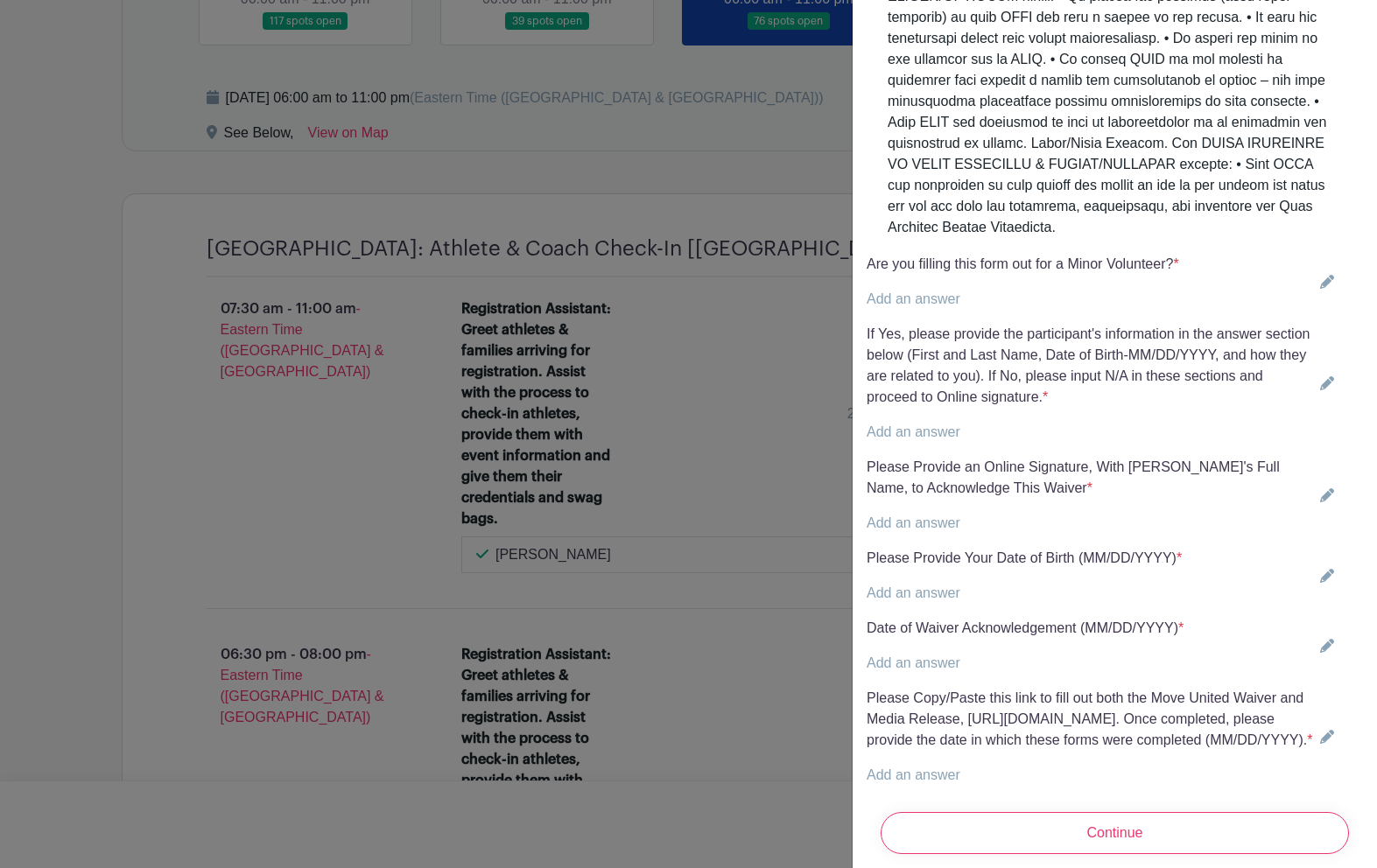 click on "Add an answer" at bounding box center [913, 298] 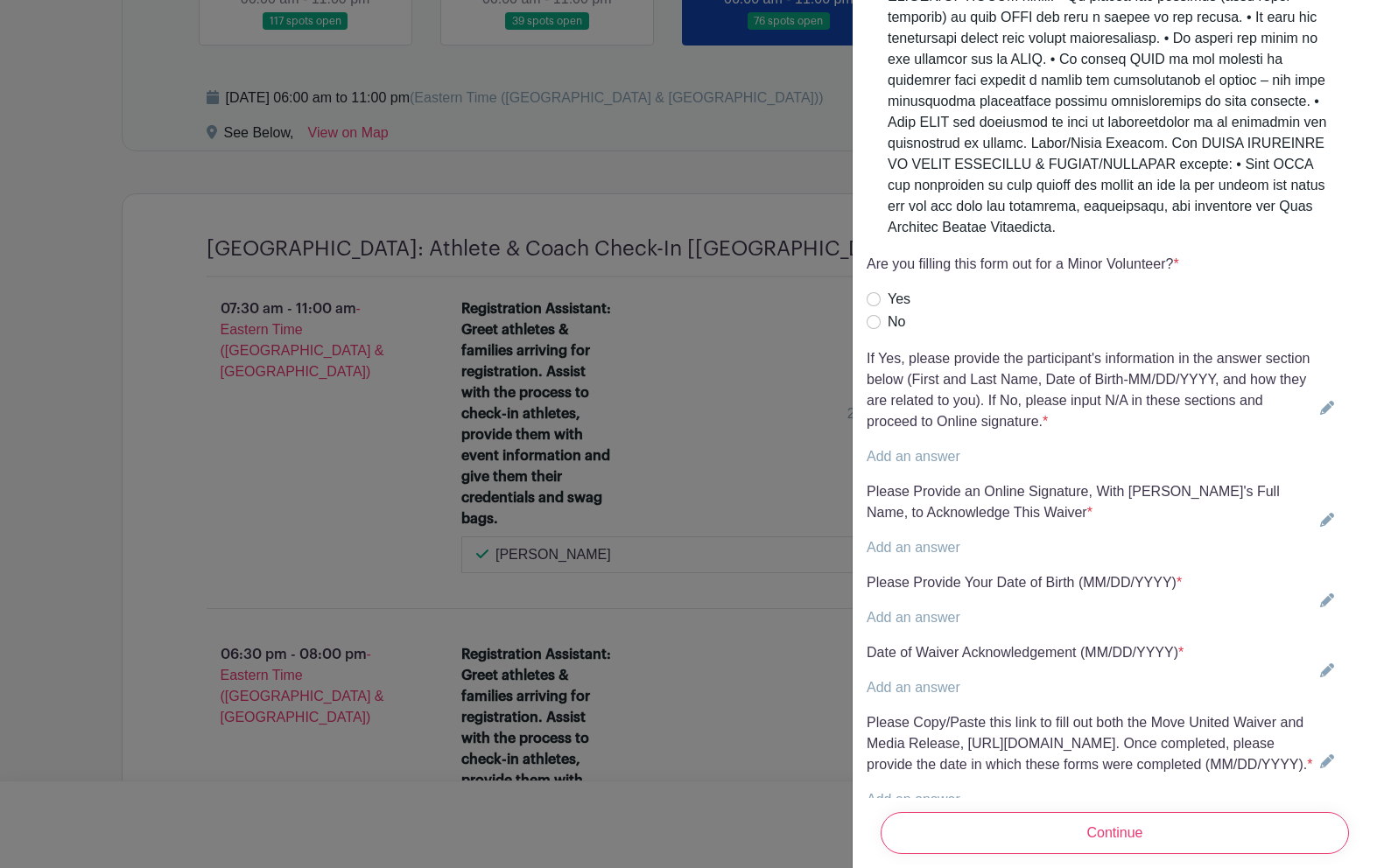 click on "No" at bounding box center (874, 322) 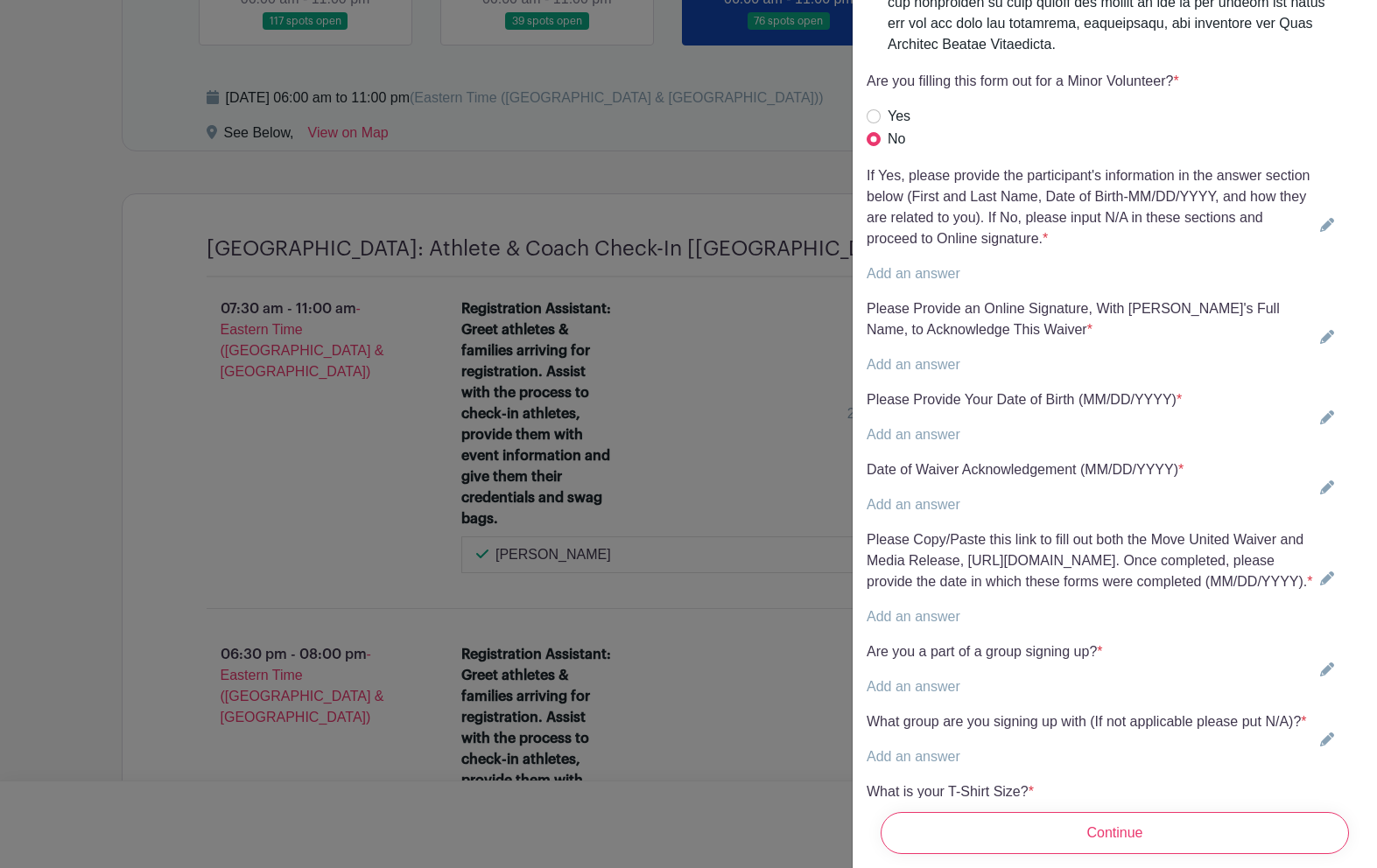 scroll, scrollTop: 4251, scrollLeft: 0, axis: vertical 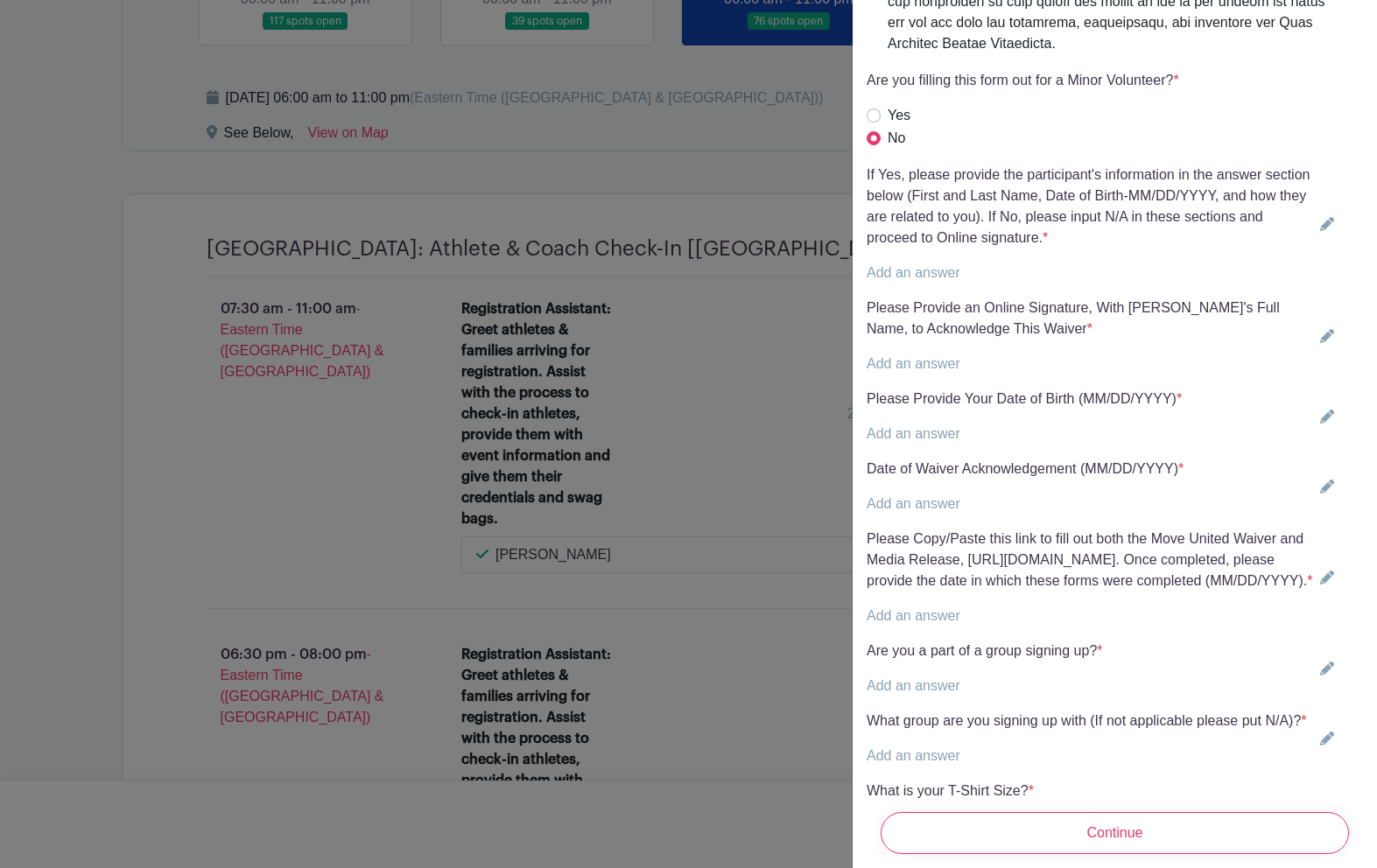 click on "Add an answer" at bounding box center (913, 272) 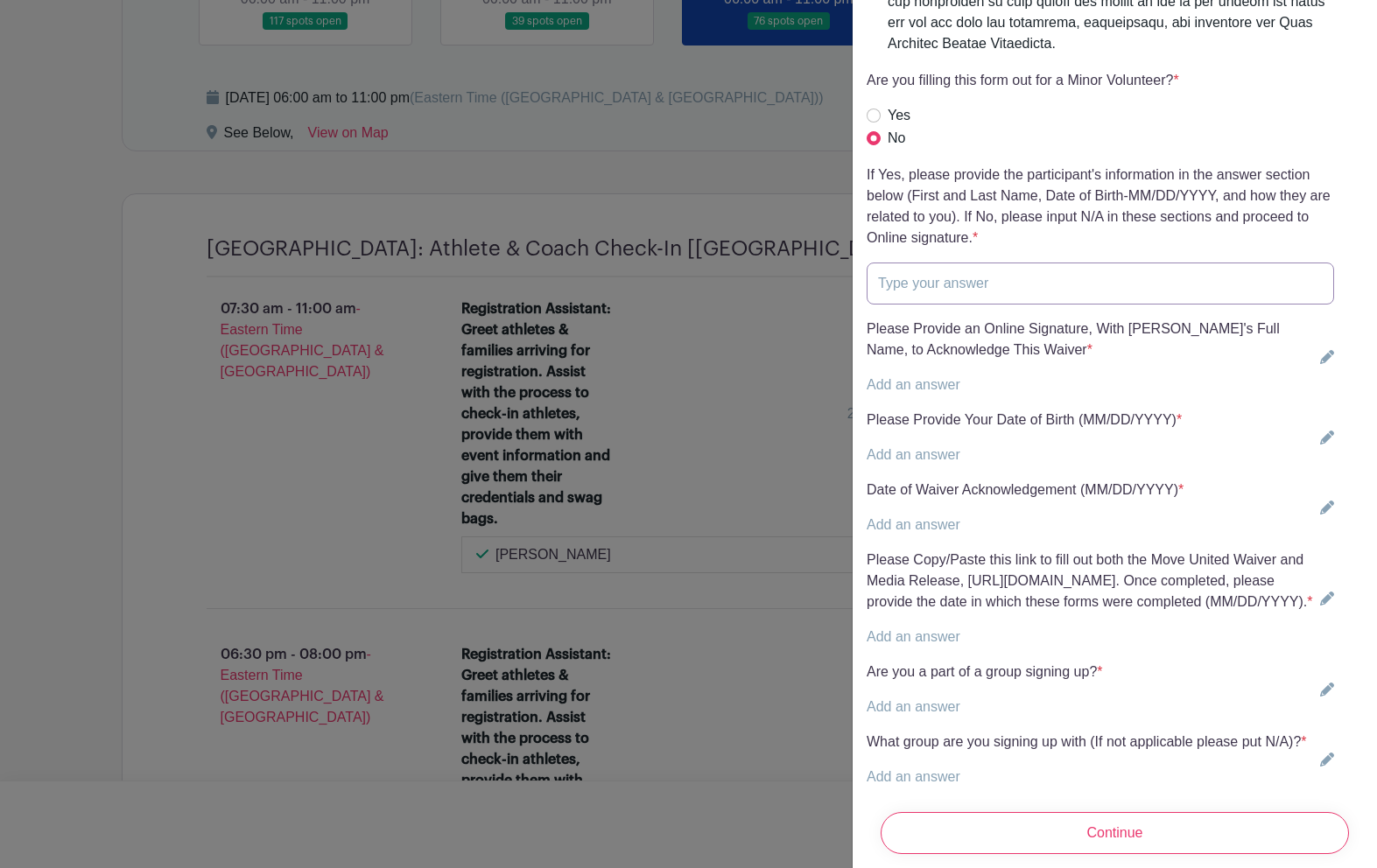 click at bounding box center [1100, 284] 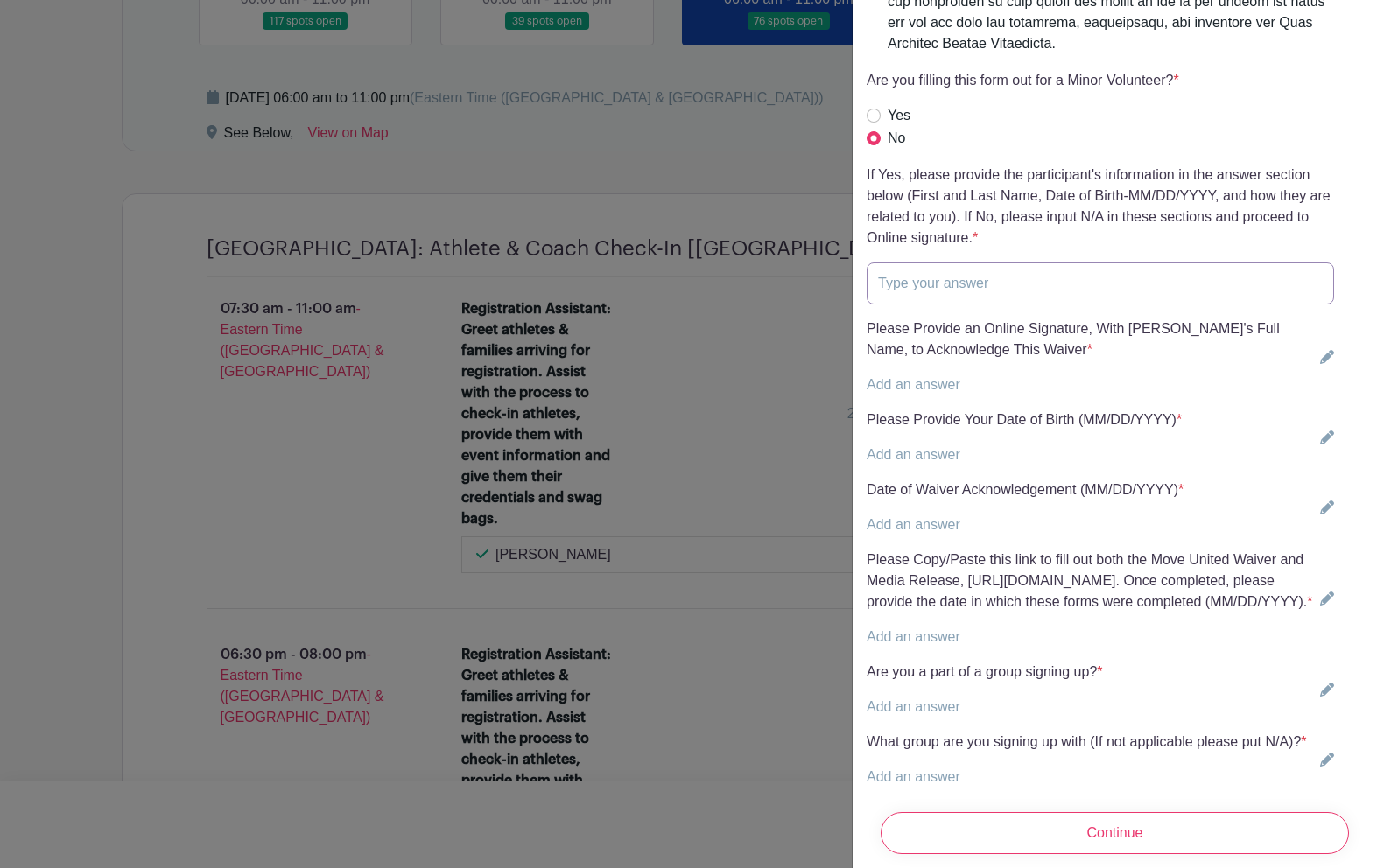 paste on "[URL][DOMAIN_NAME]" 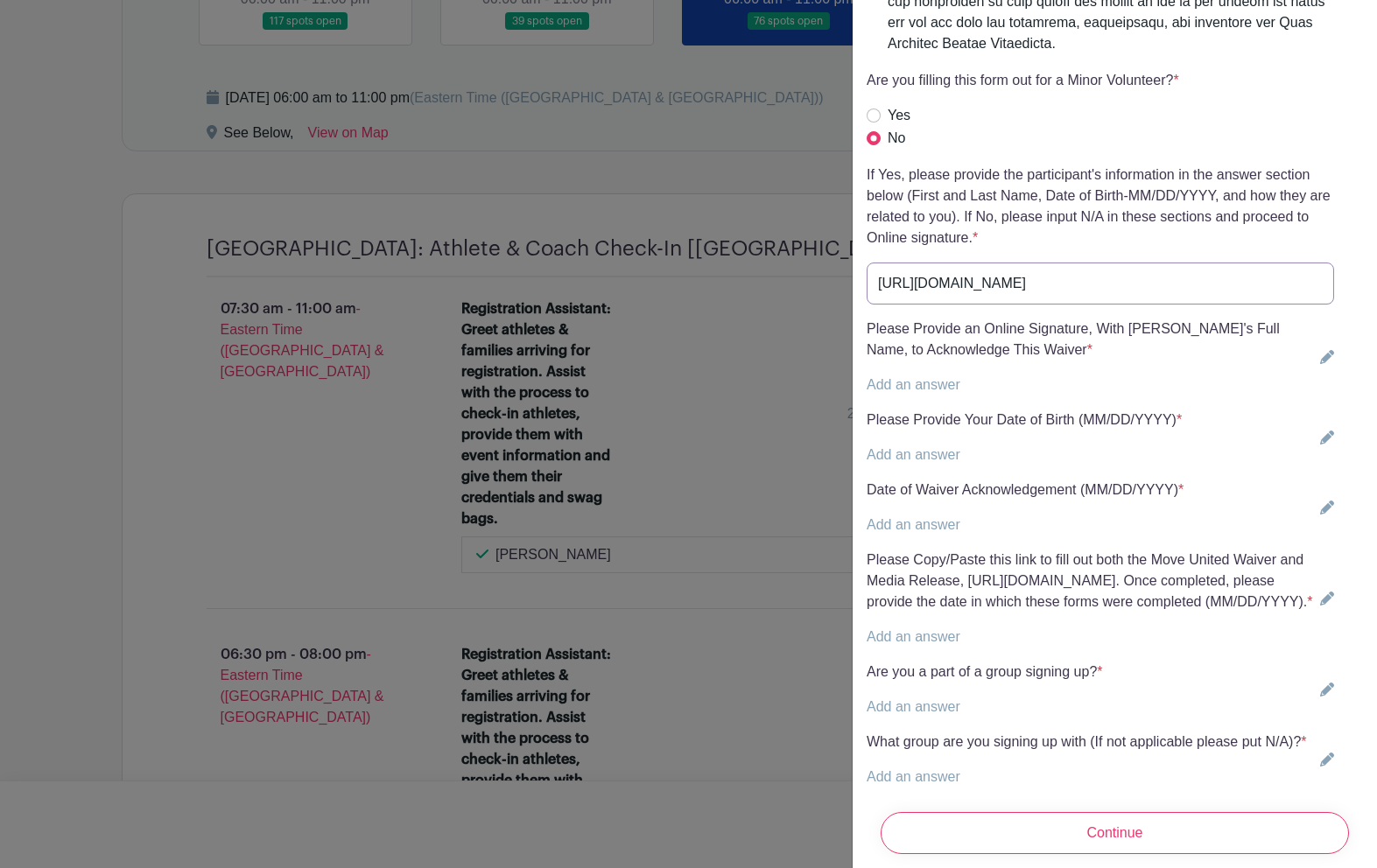 type on "https://" 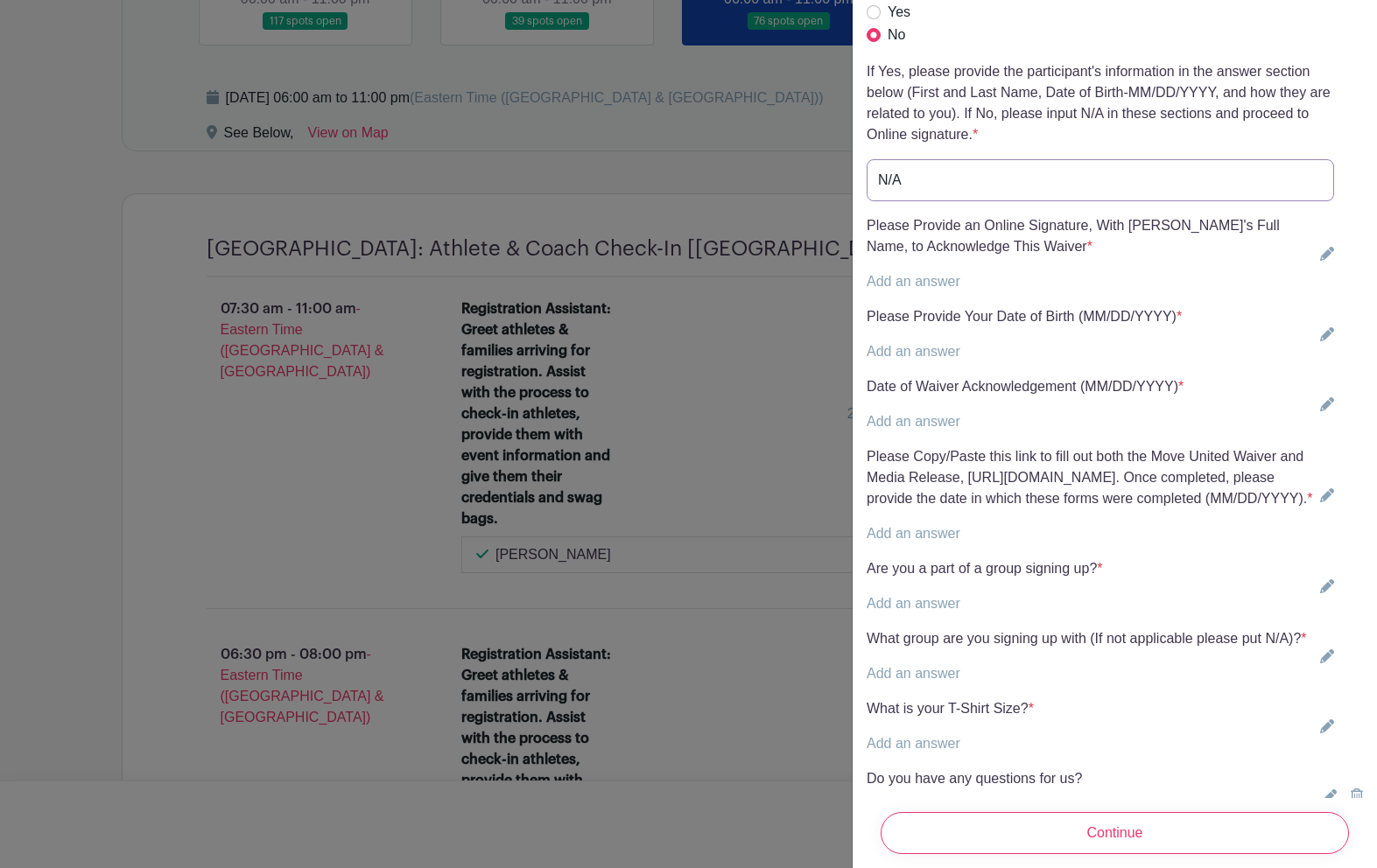 scroll, scrollTop: 4356, scrollLeft: 0, axis: vertical 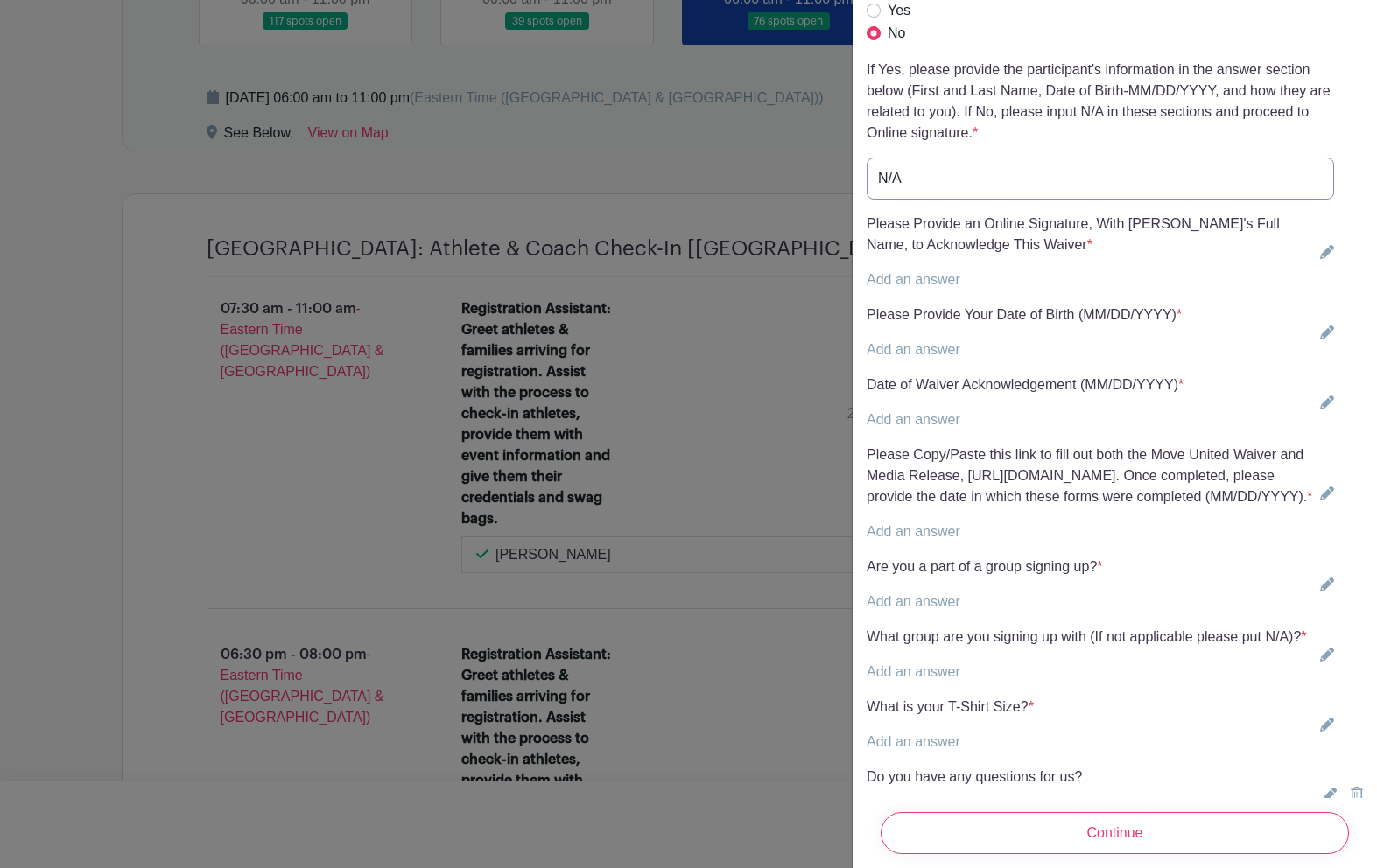 type on "N/A" 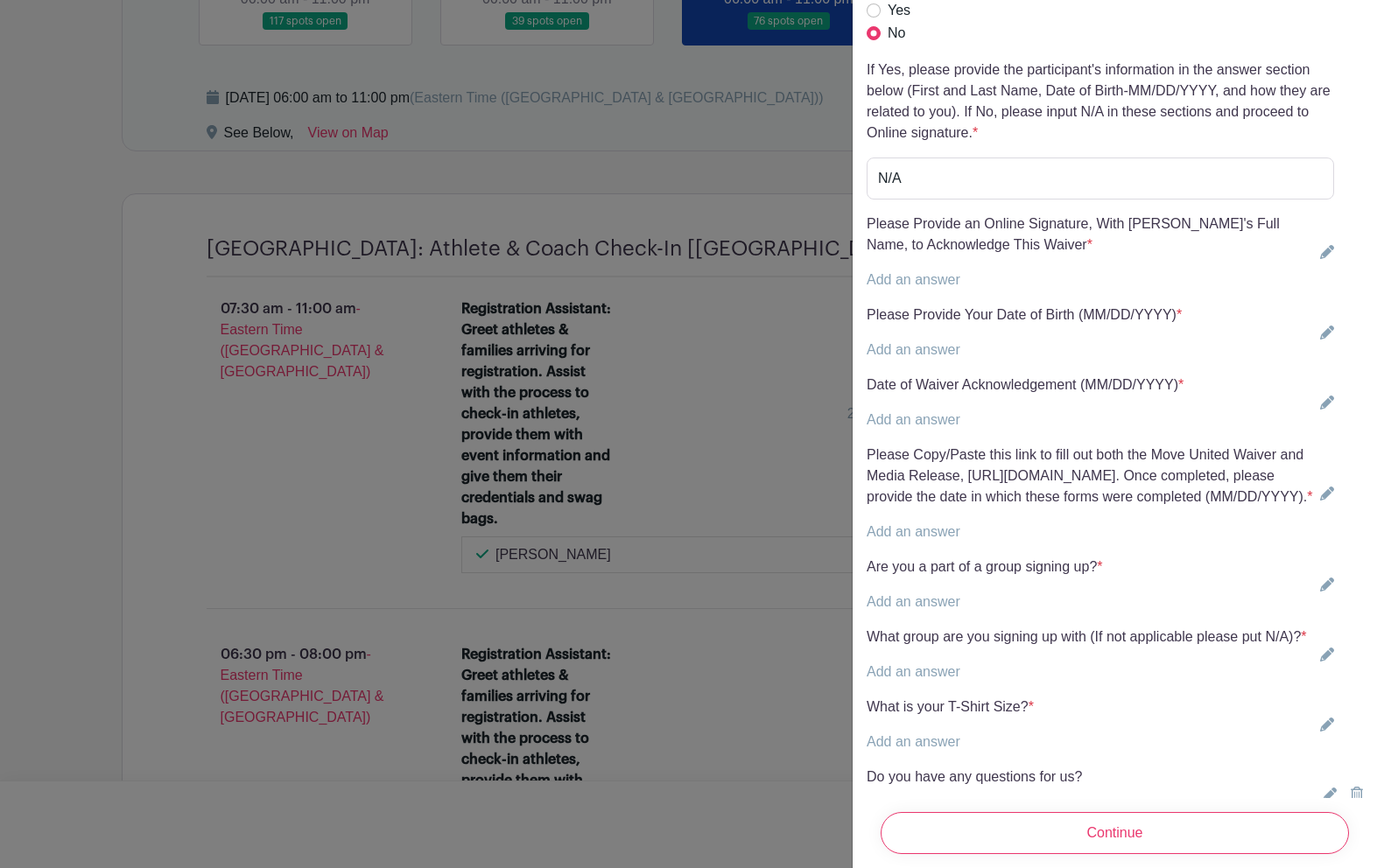 click on "Add an answer" at bounding box center (913, 279) 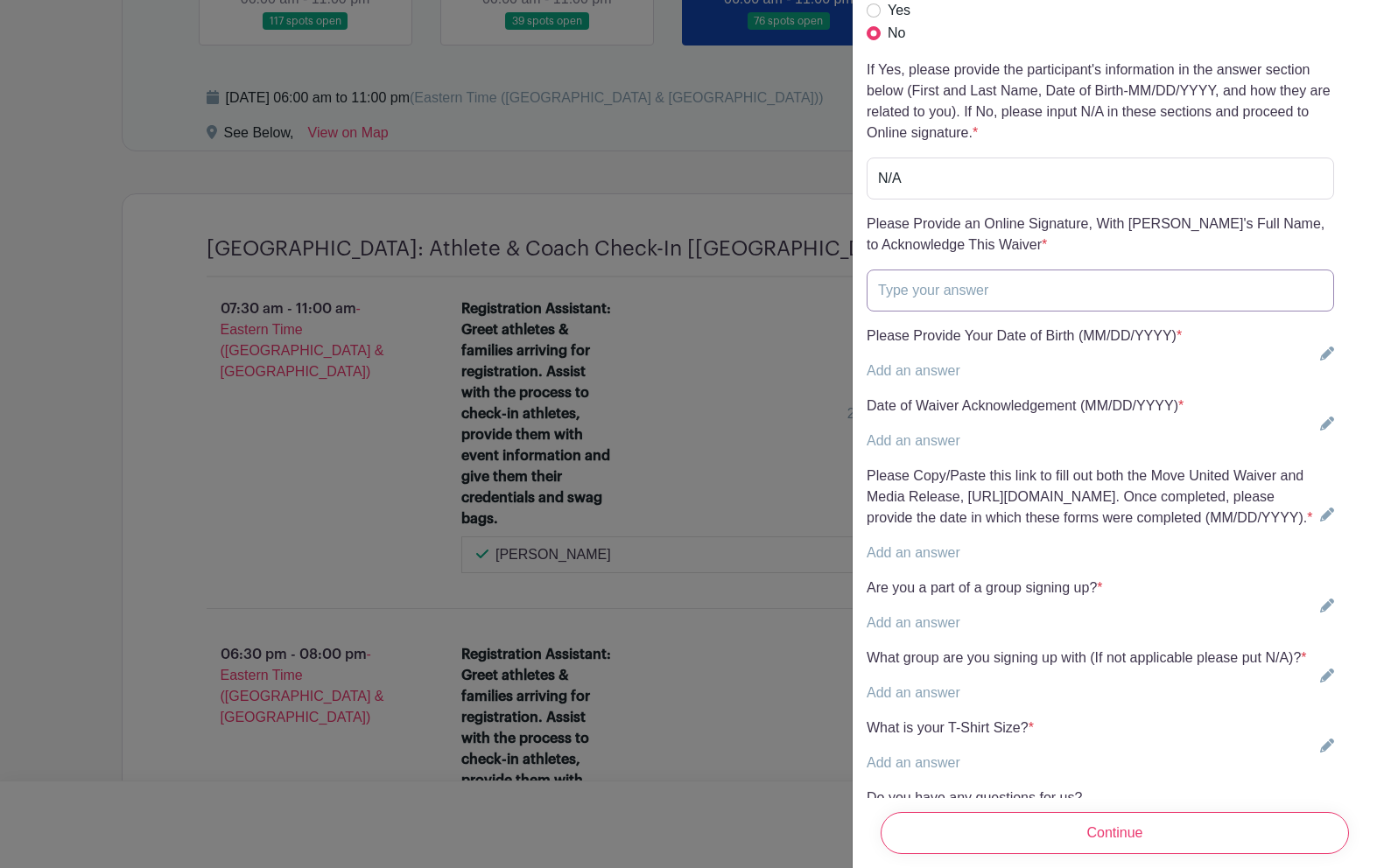 click at bounding box center (1100, 290) 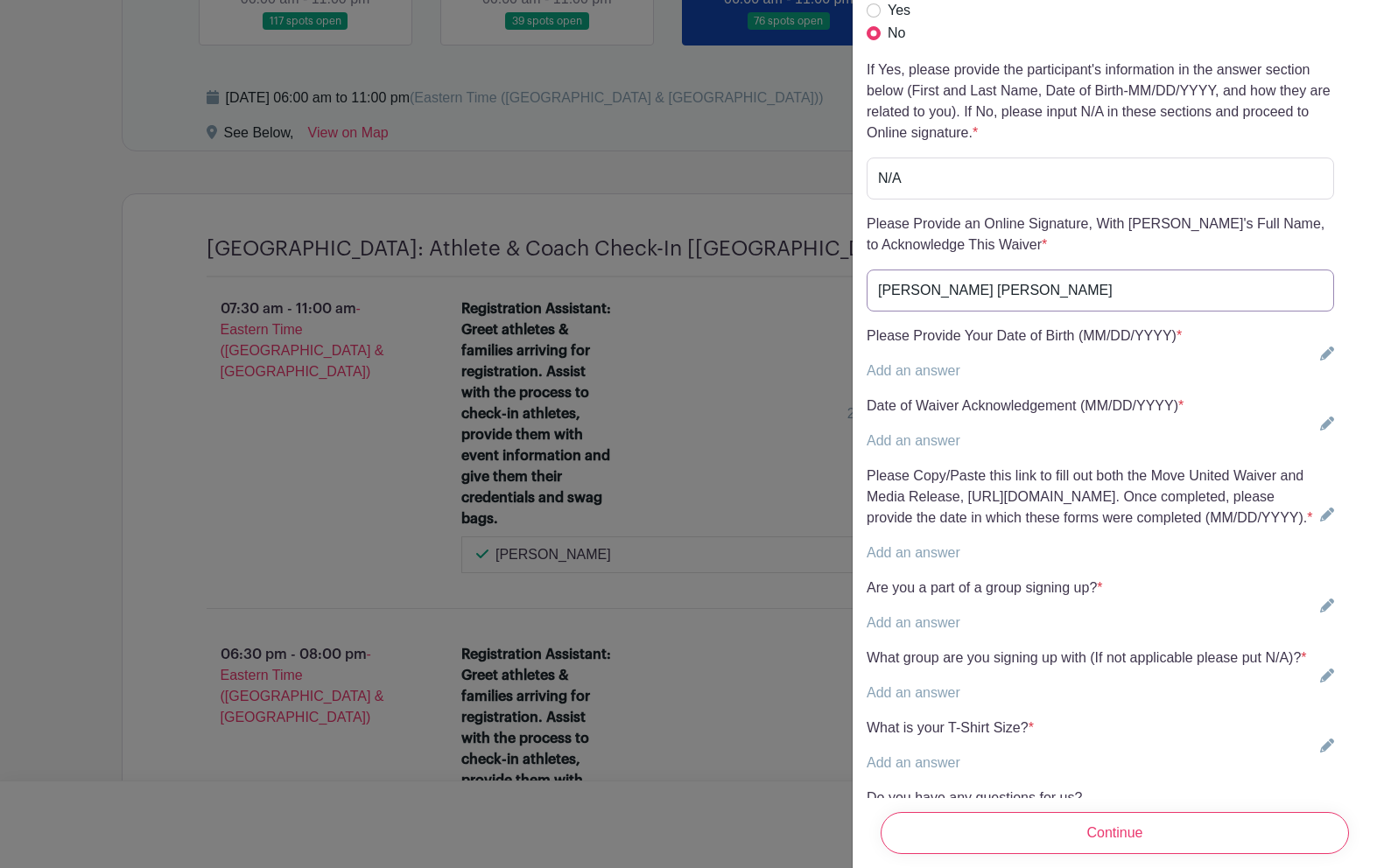 click on "[PERSON_NAME] [PERSON_NAME]" at bounding box center [1100, 290] 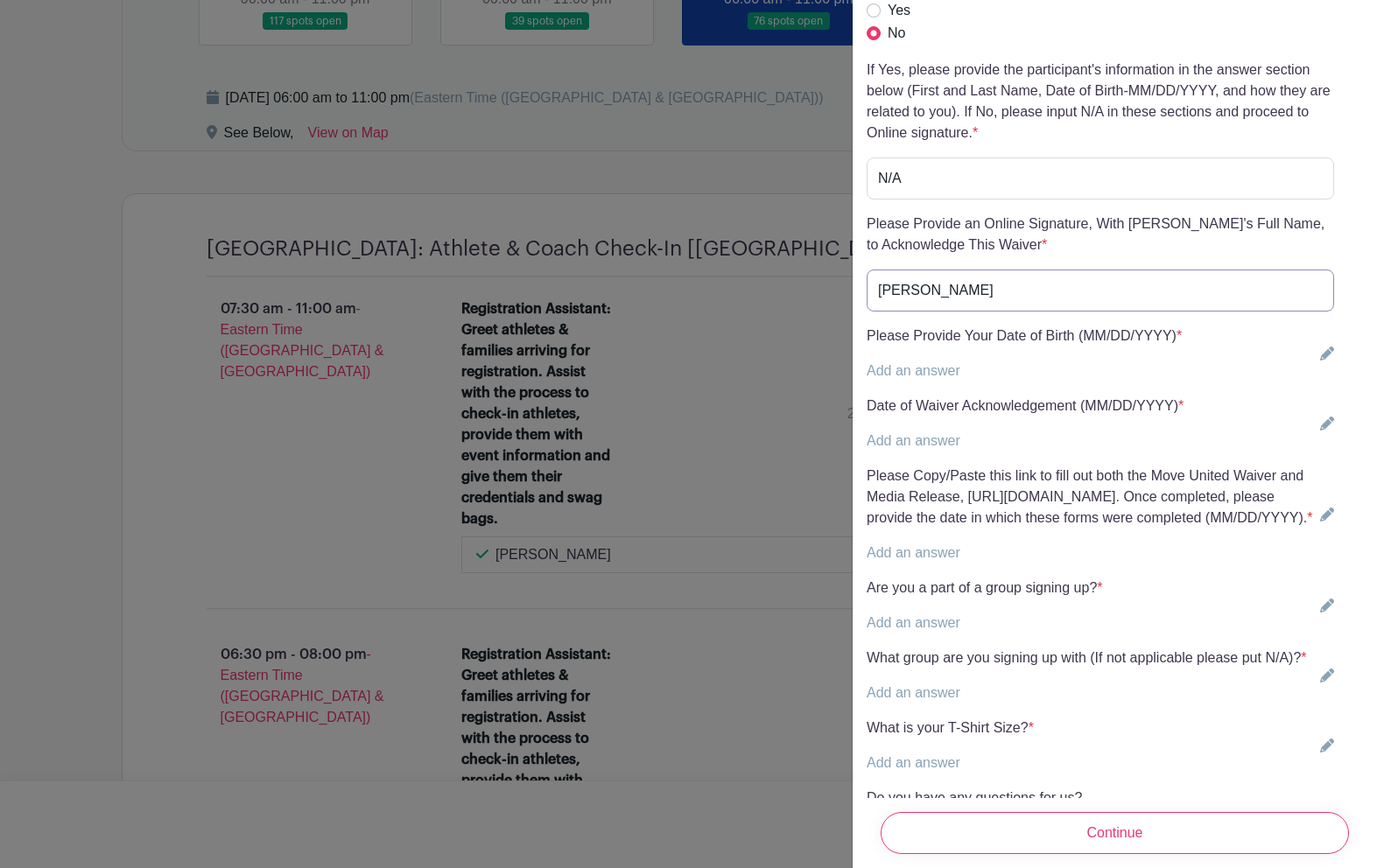 type on "[PERSON_NAME]" 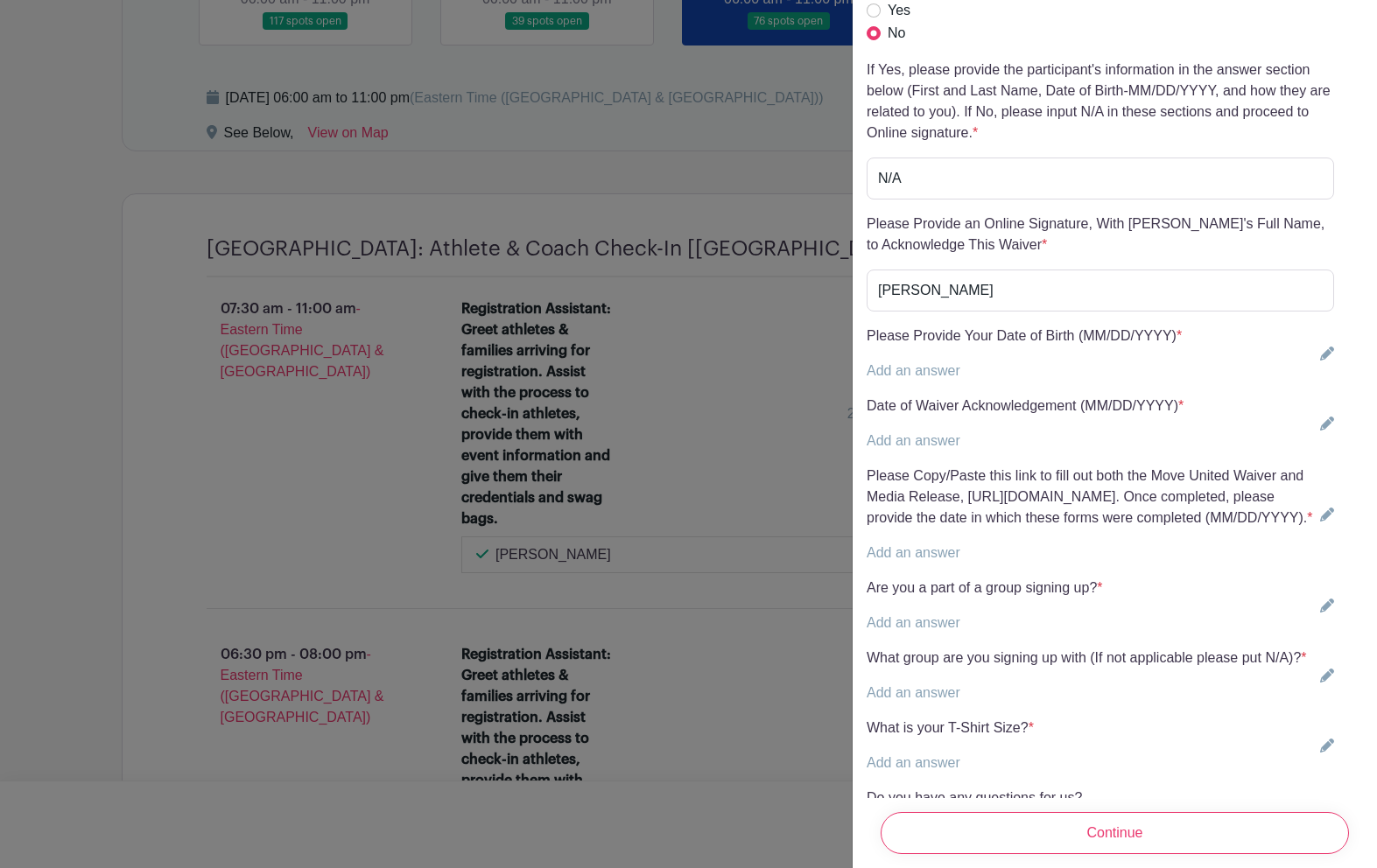 click on "Add an answer" at bounding box center (913, 370) 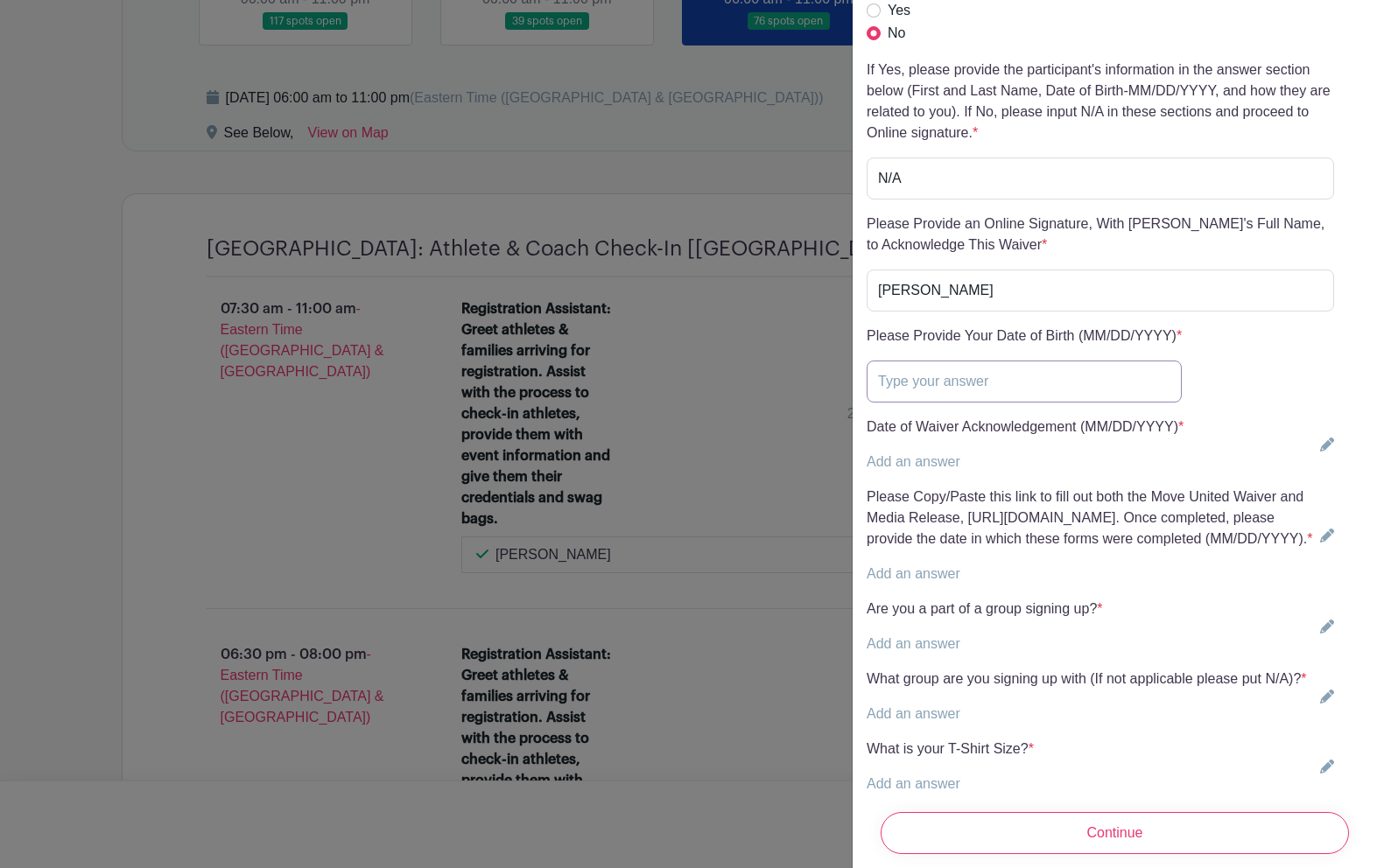 click at bounding box center (1024, 382) 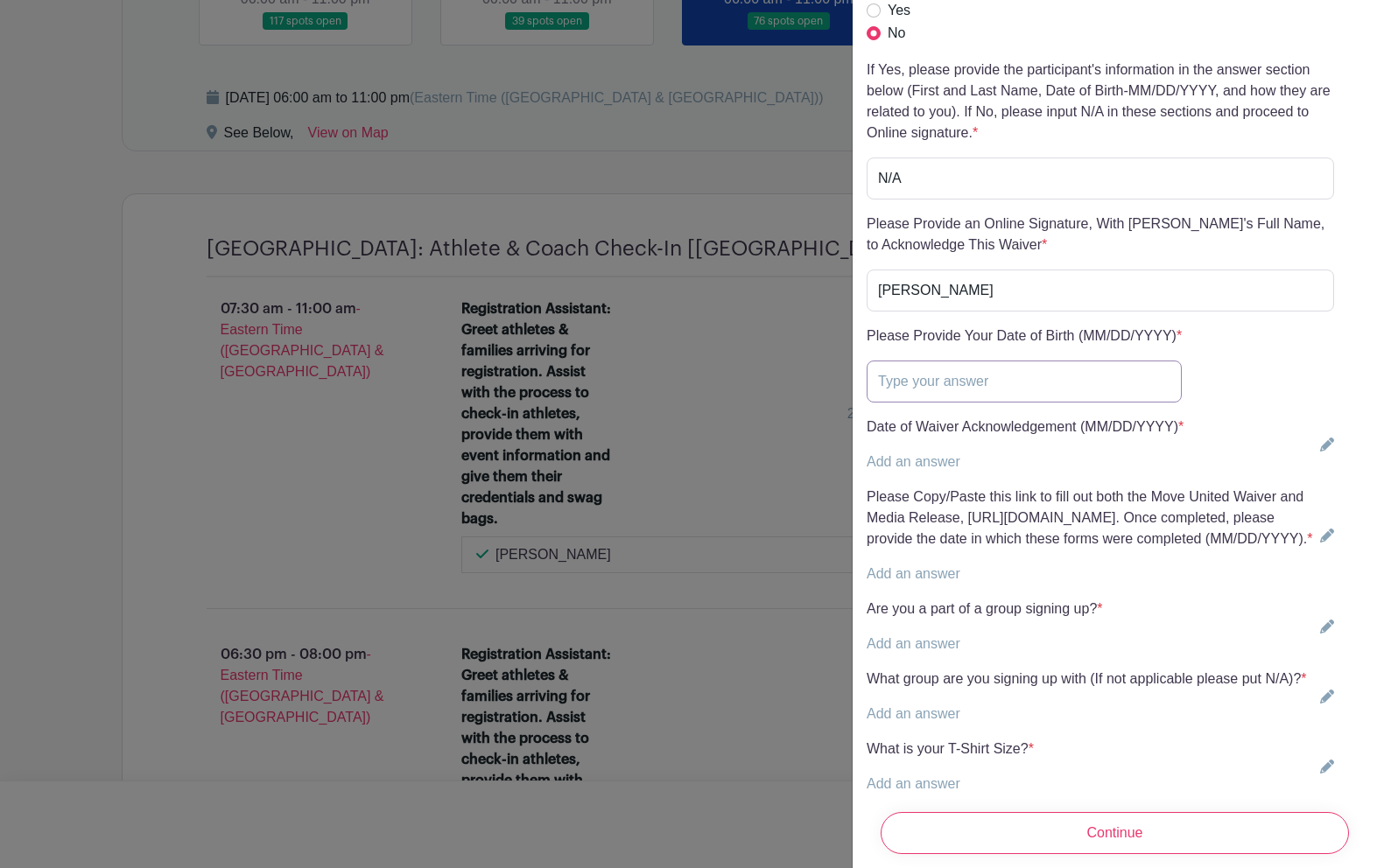 type on "[DATE]" 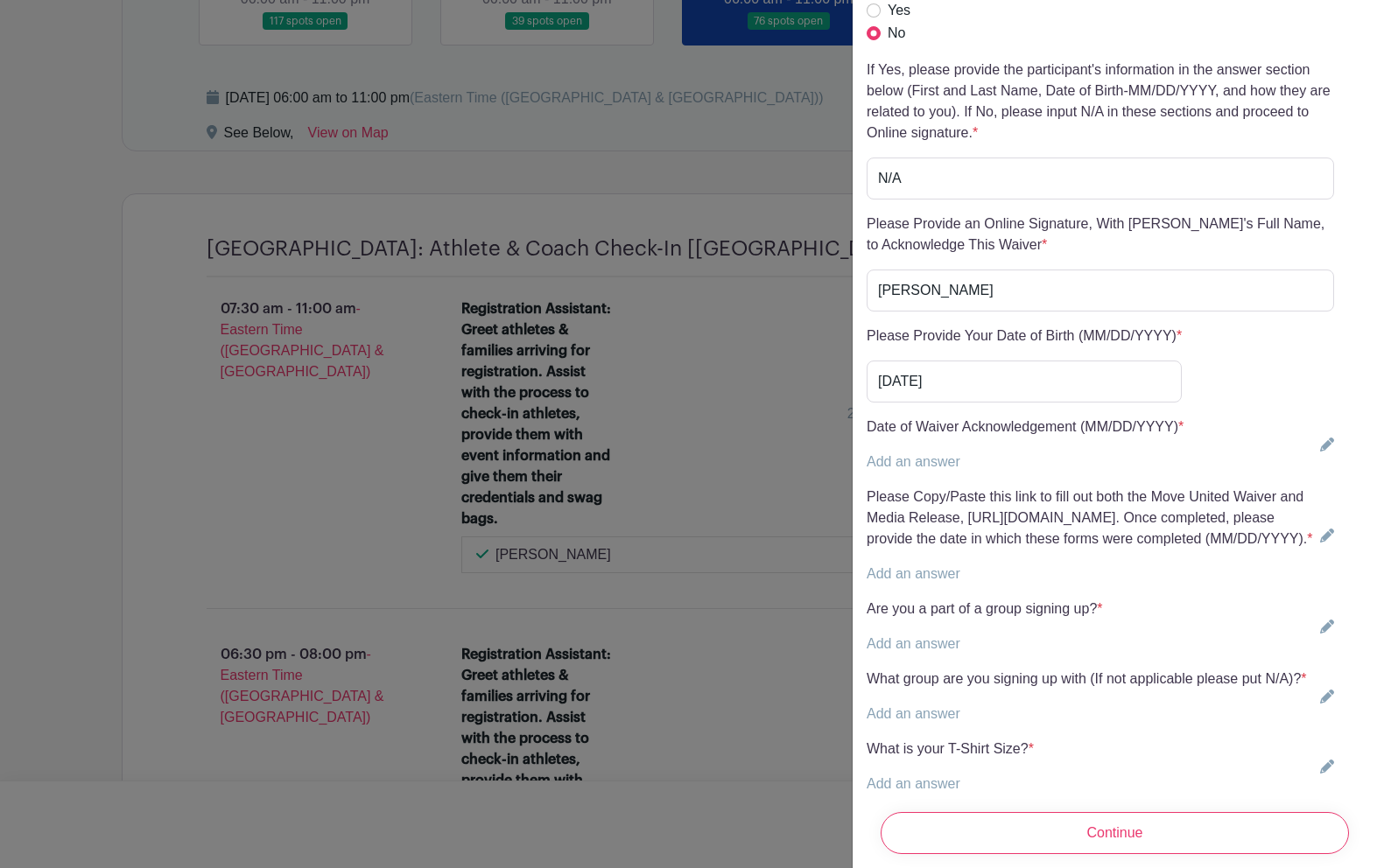 click on "Add an answer" at bounding box center [913, 461] 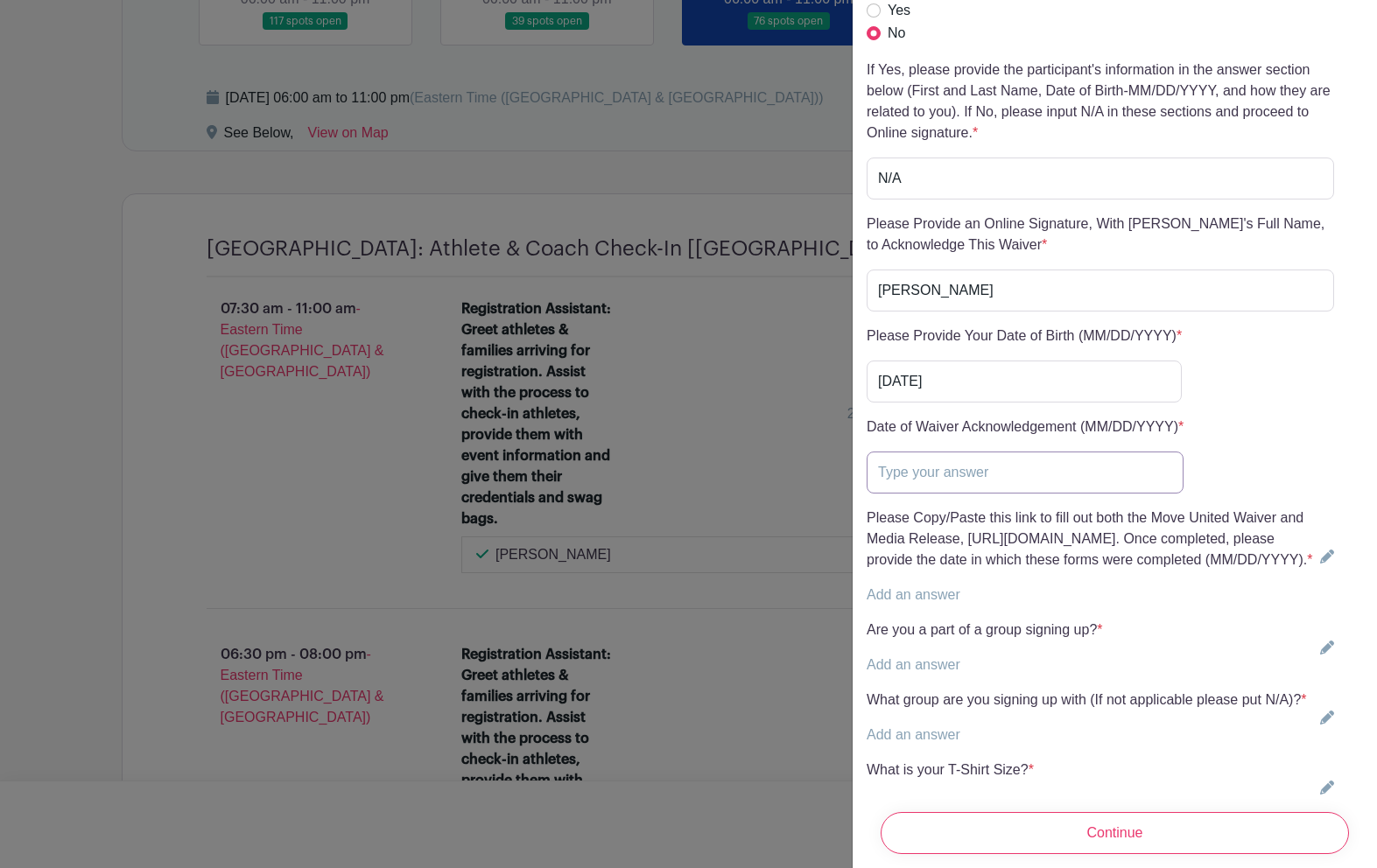 click at bounding box center [1025, 472] 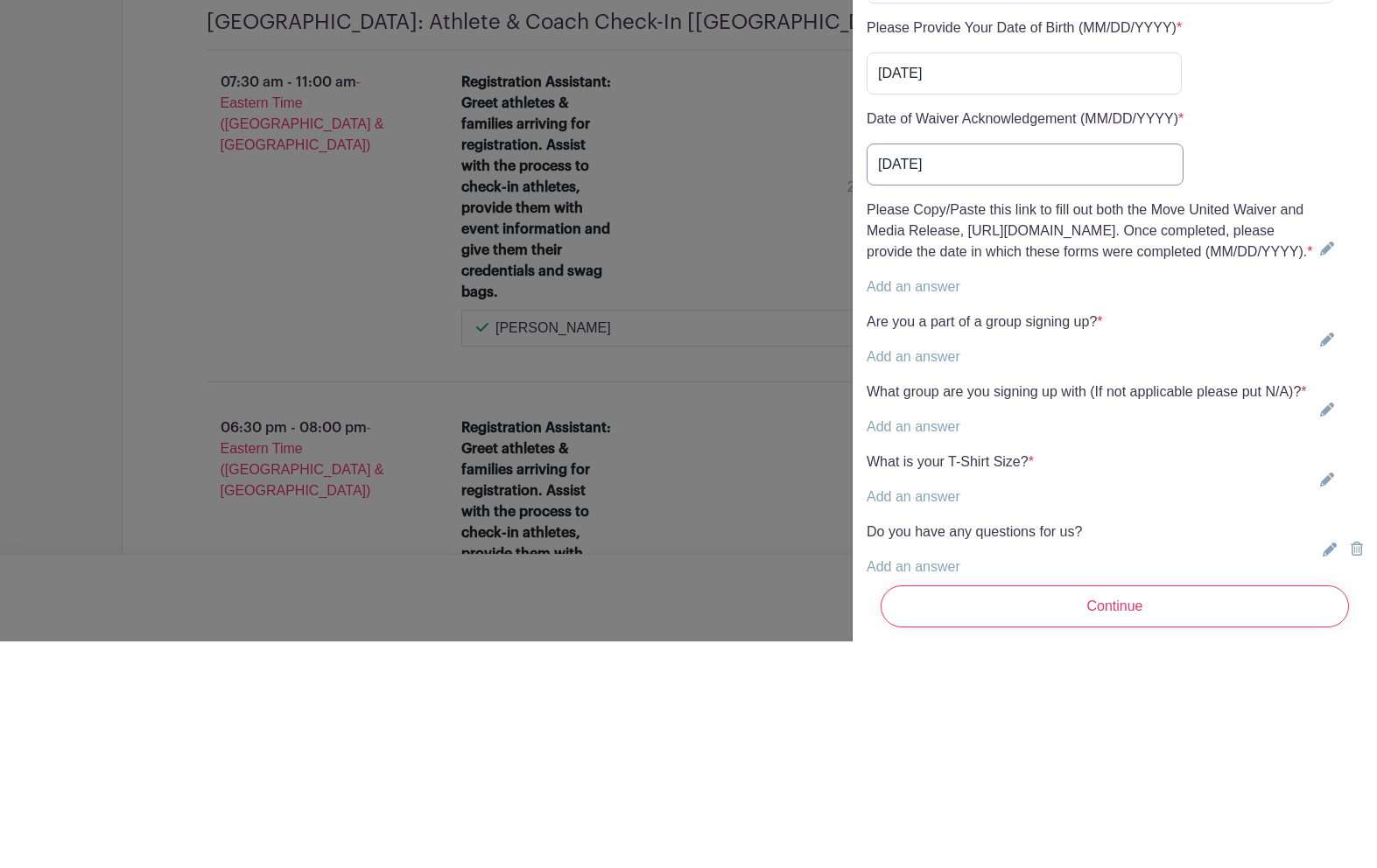 scroll, scrollTop: 4448, scrollLeft: 0, axis: vertical 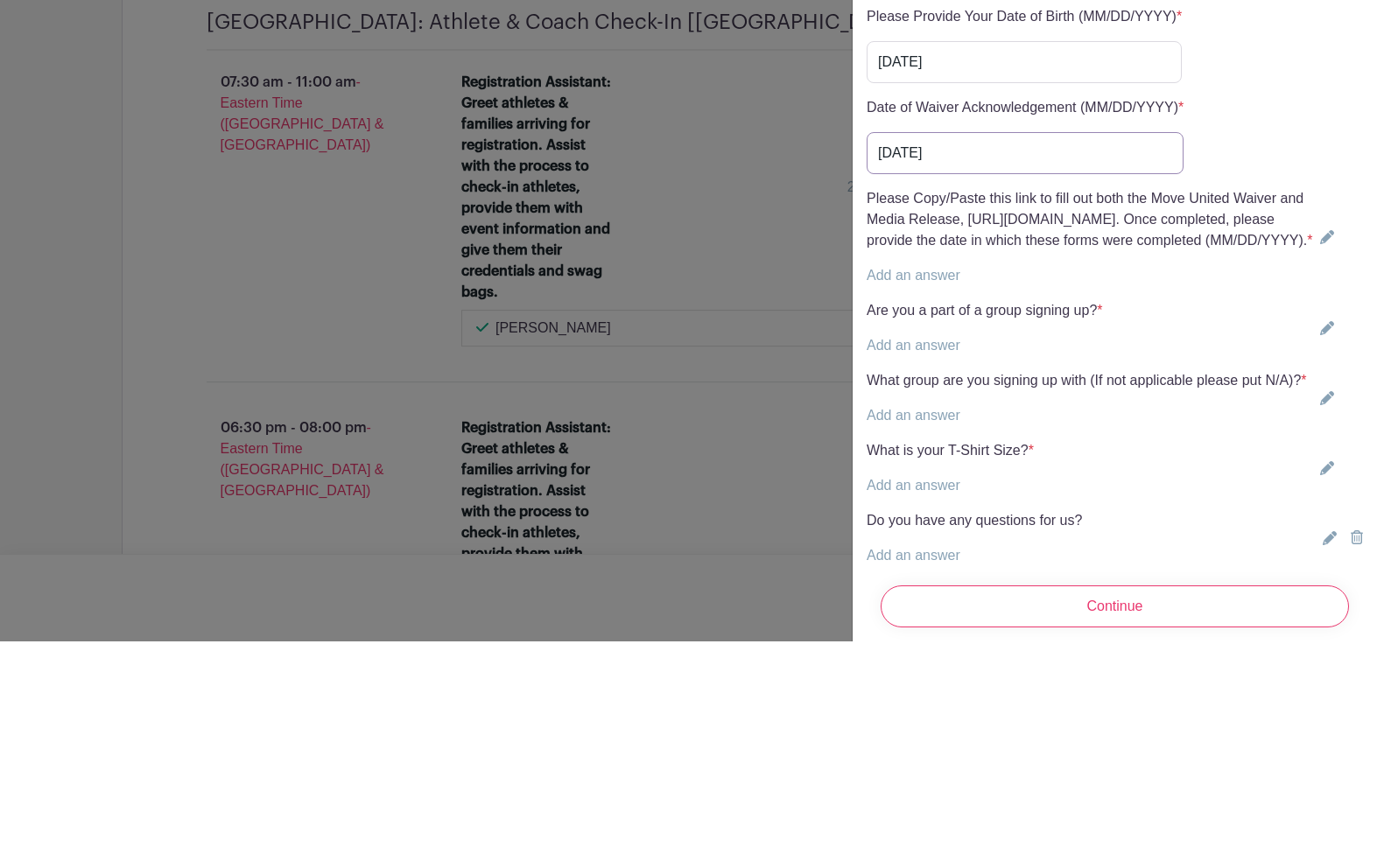type on "[DATE]" 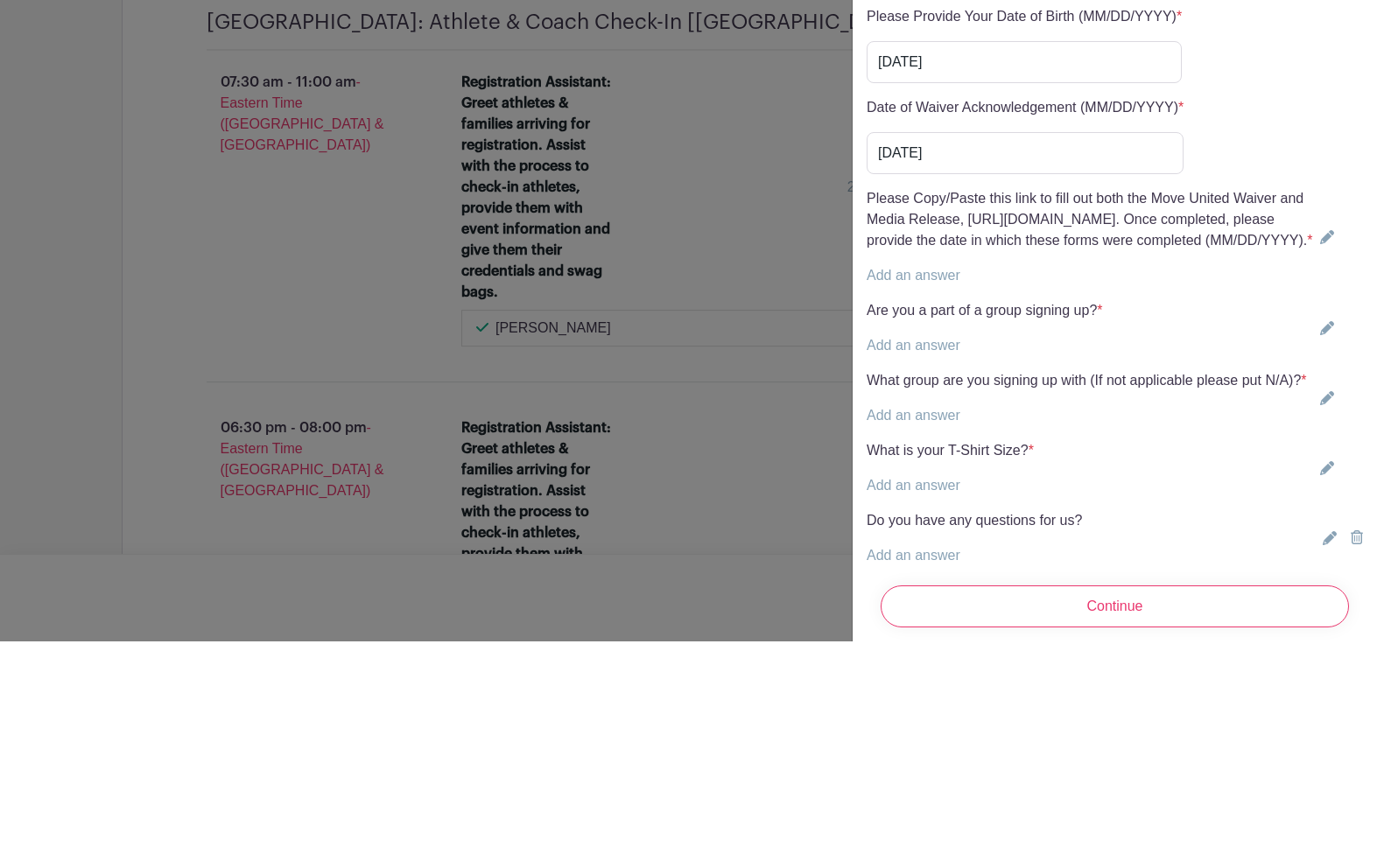 click on "Add an answer" at bounding box center (913, 501) 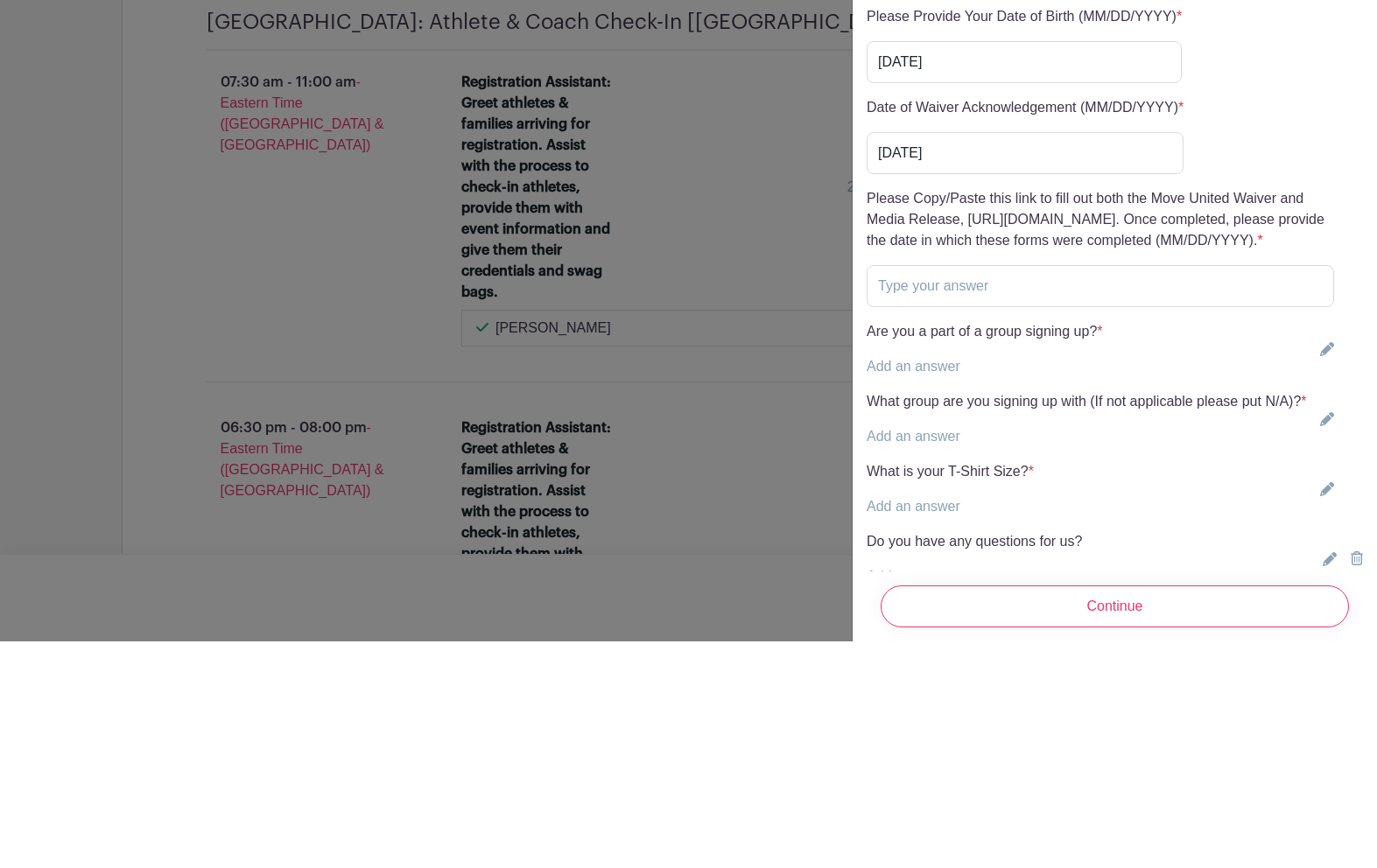 scroll, scrollTop: 1596, scrollLeft: 0, axis: vertical 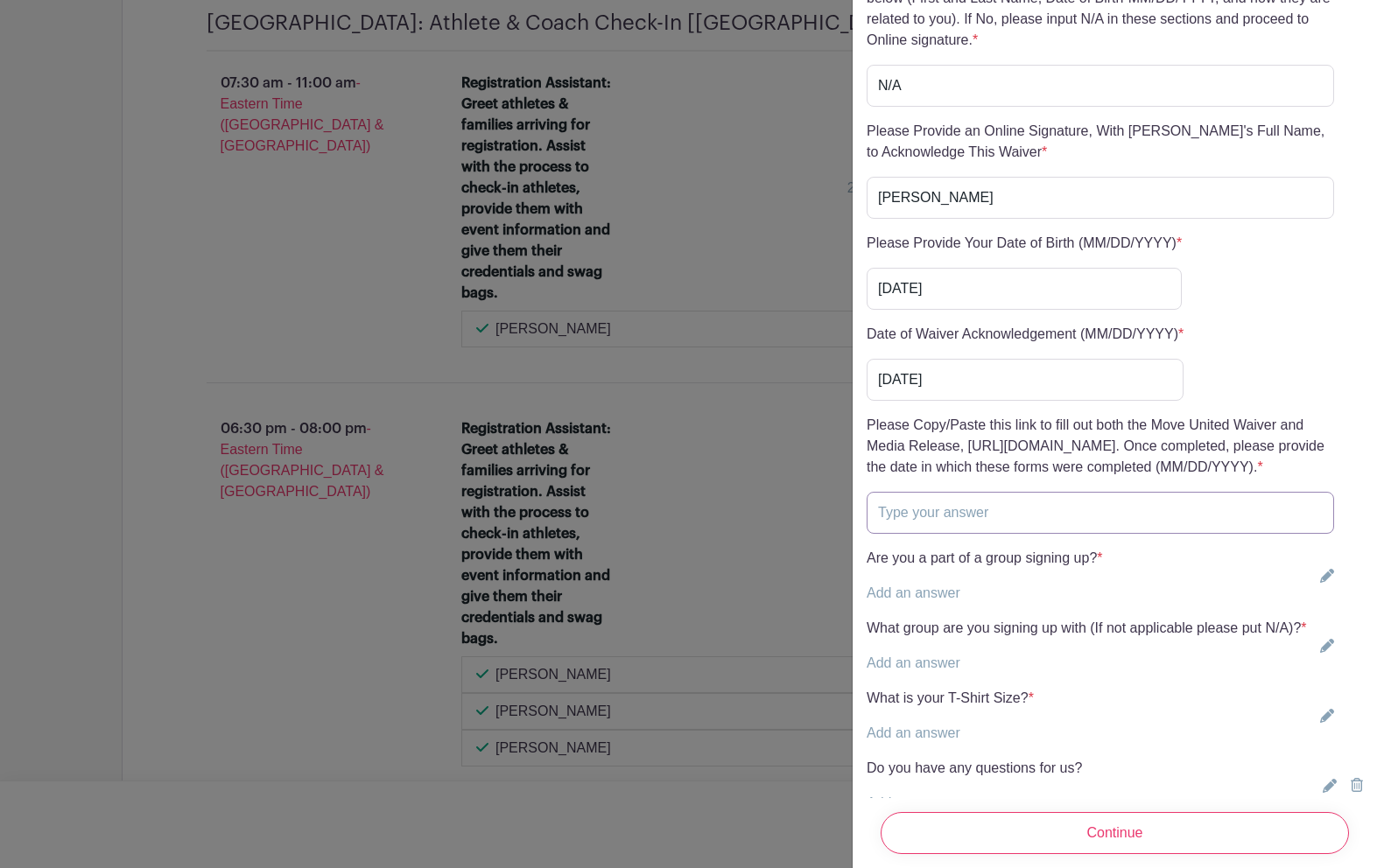 click at bounding box center (1100, 513) 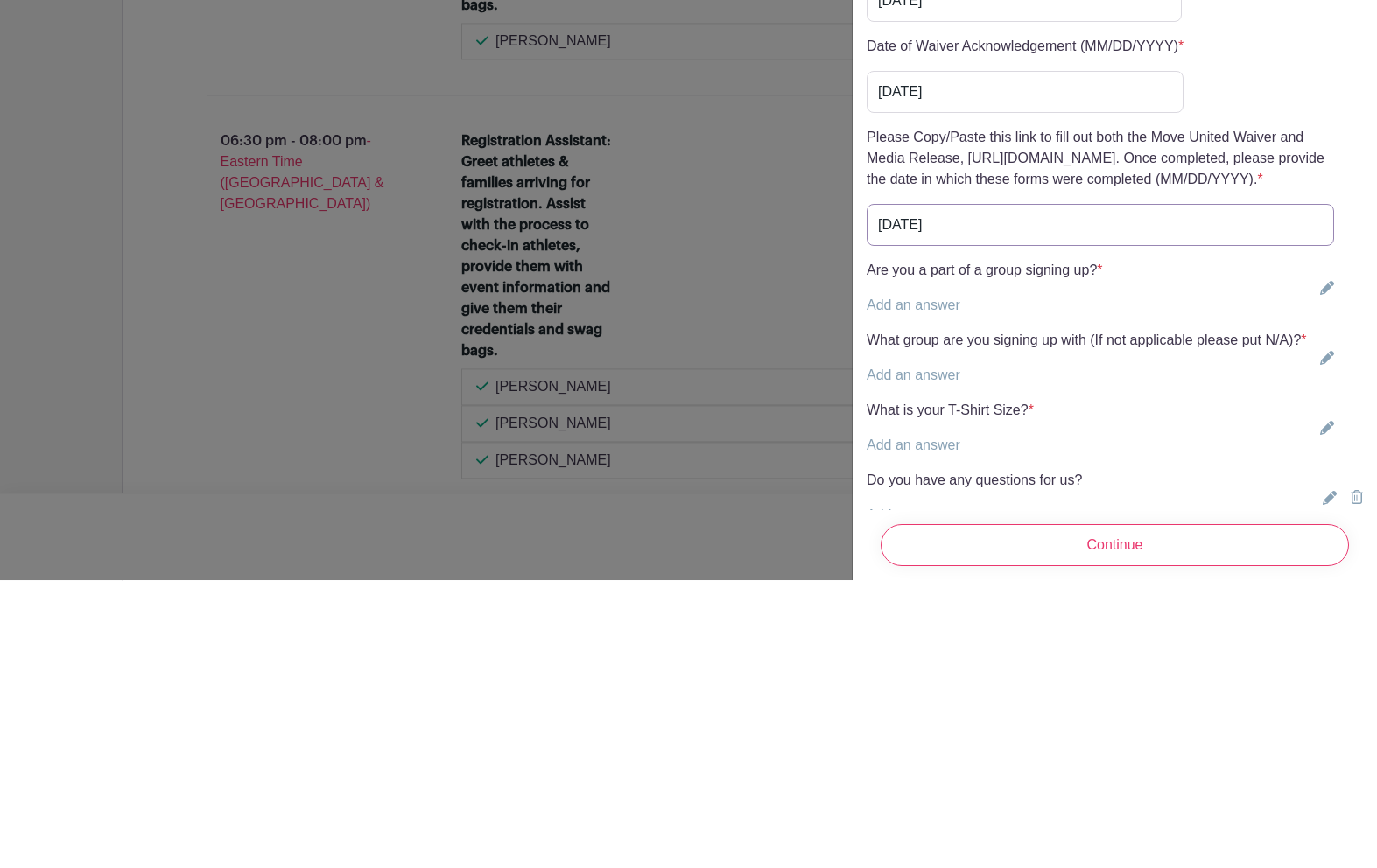 type on "[DATE]" 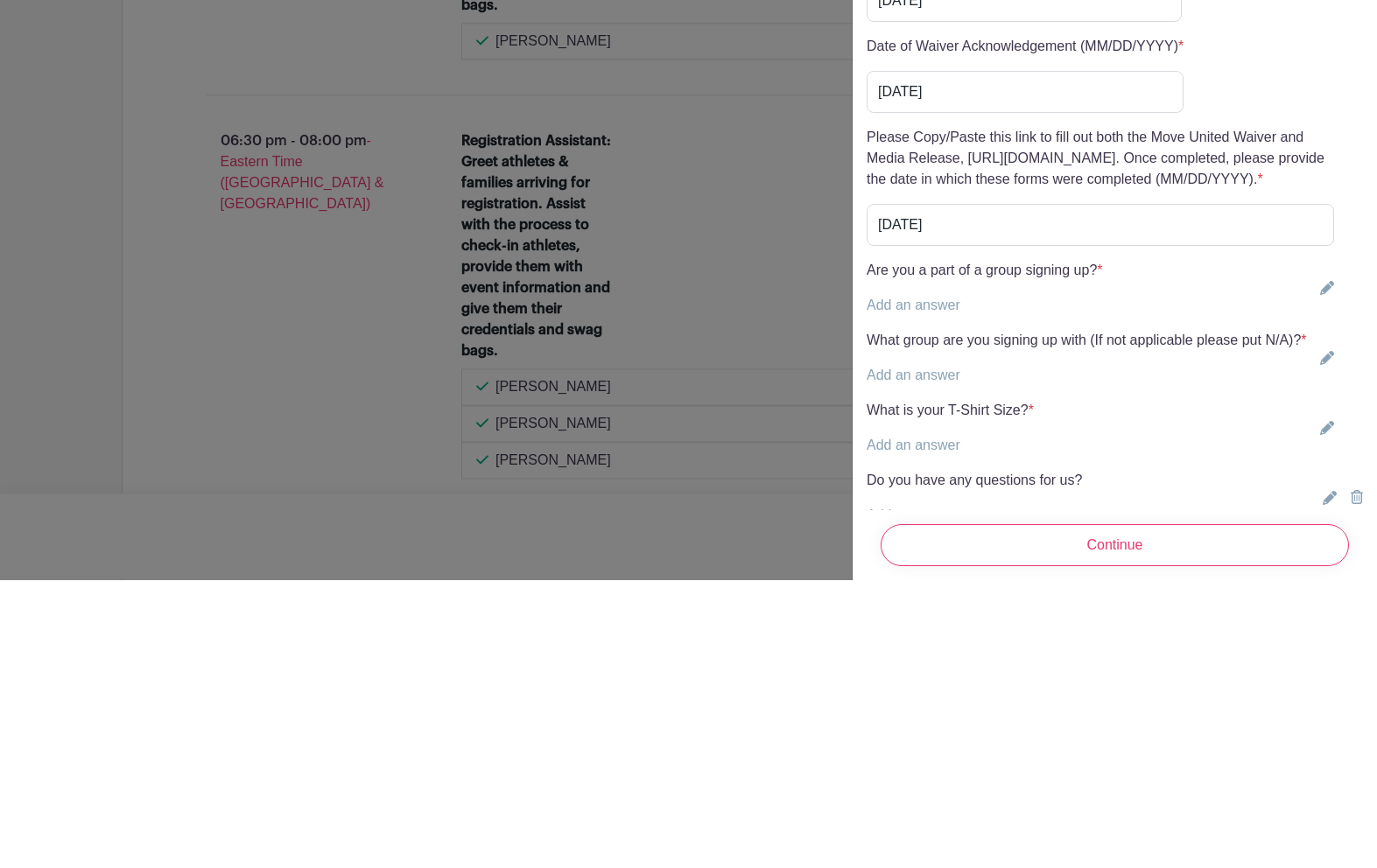 click on "Add an answer" at bounding box center (913, 592) 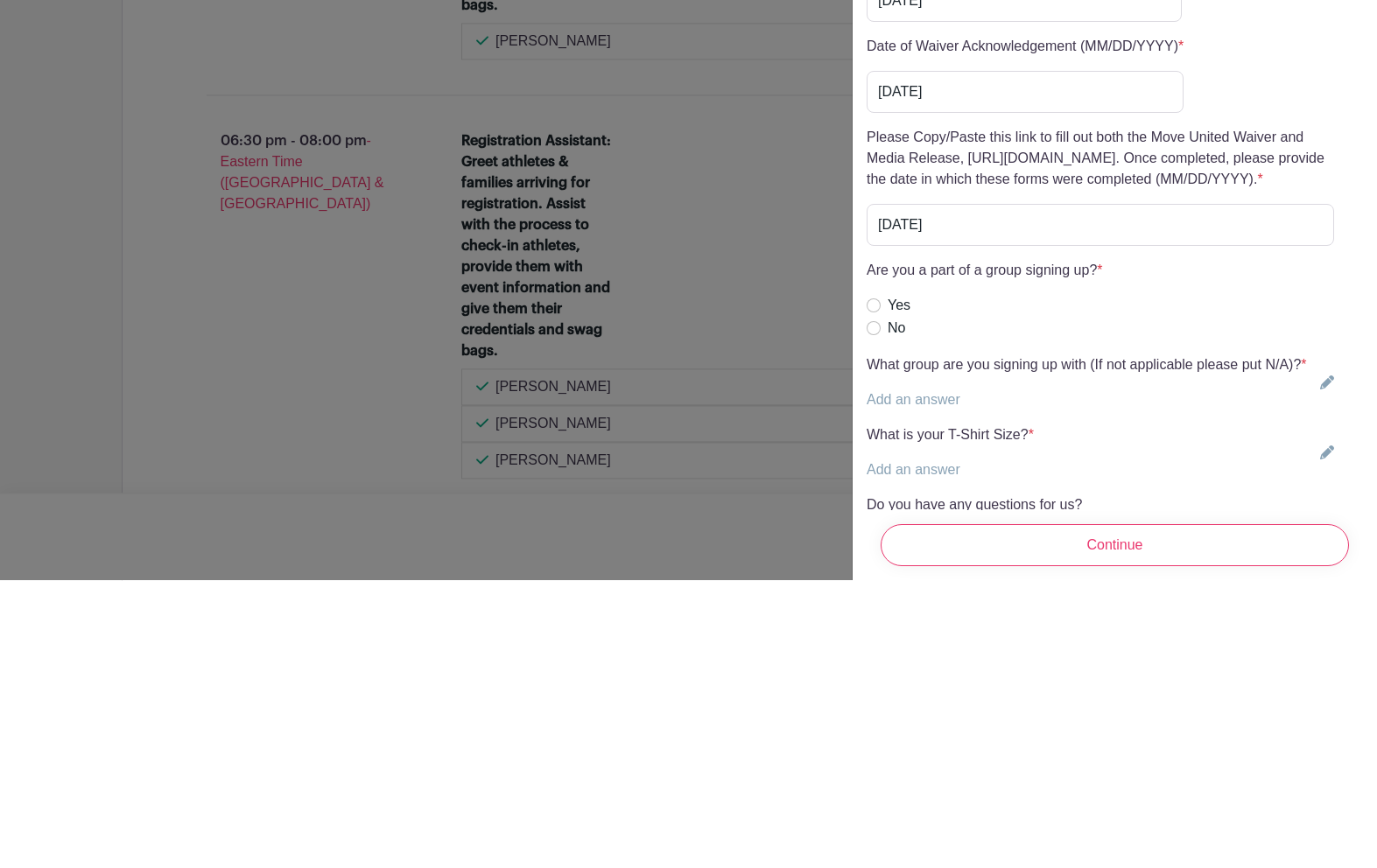scroll, scrollTop: 1884, scrollLeft: 0, axis: vertical 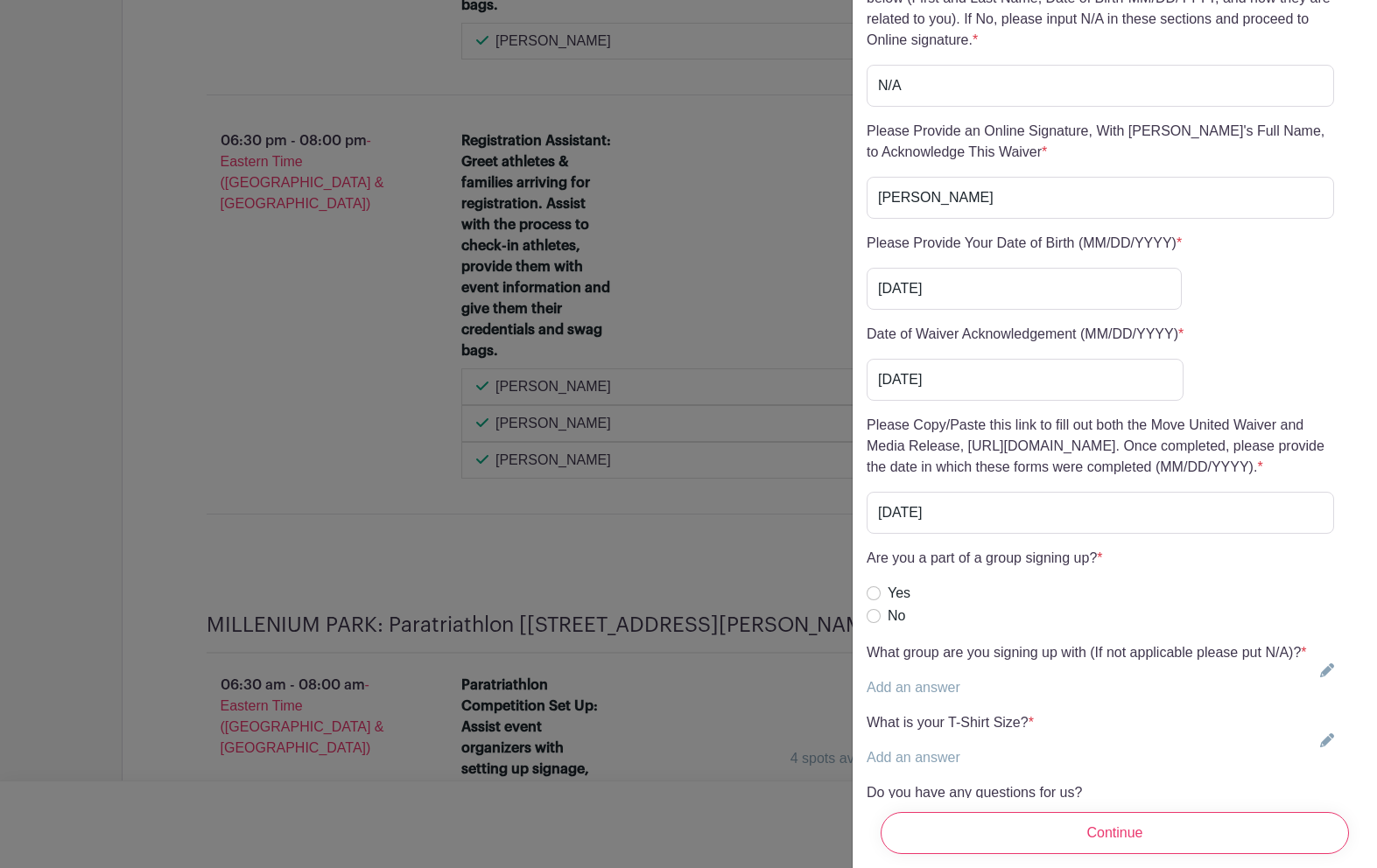 click on "No" at bounding box center (985, 616) 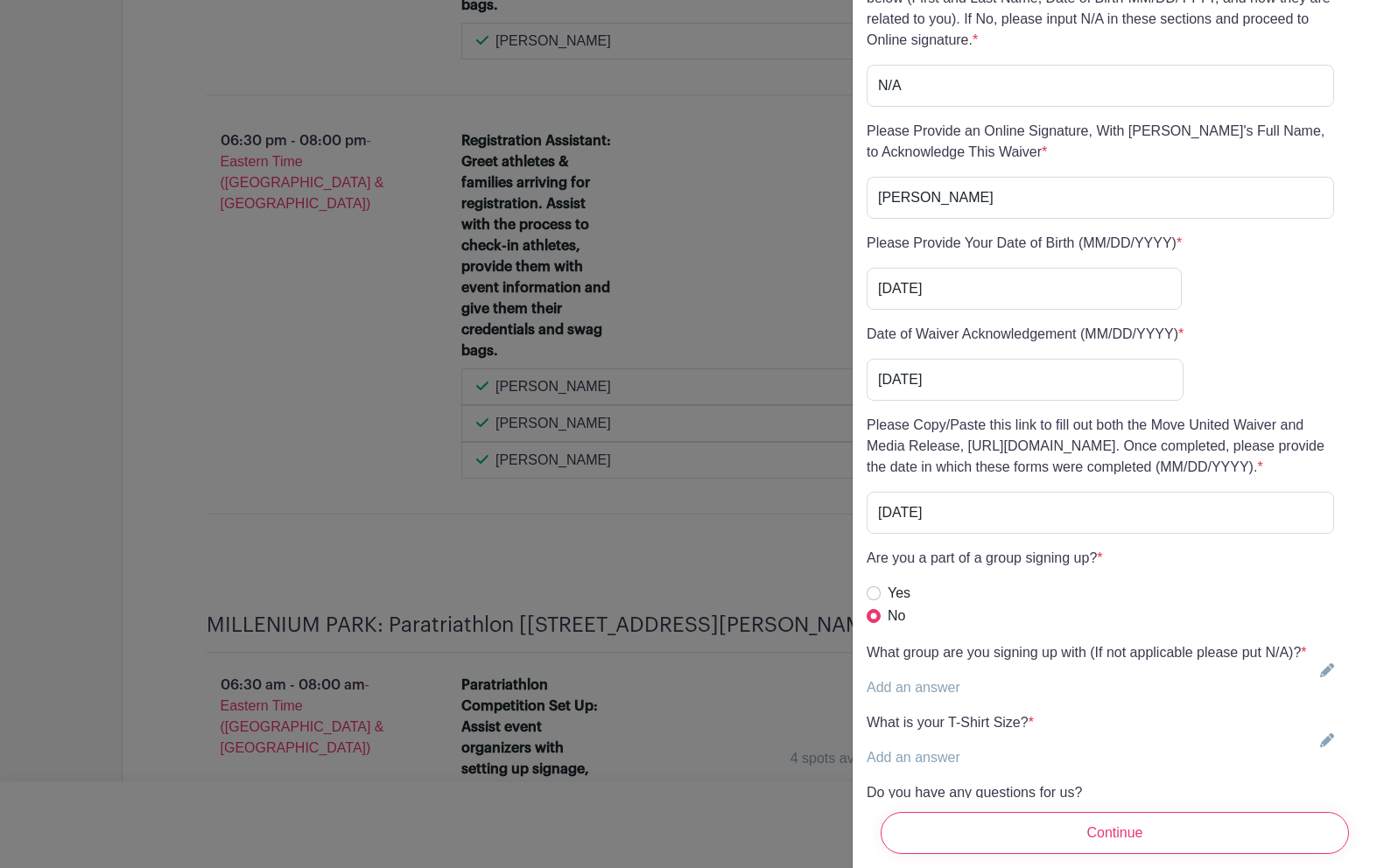 click on "Yes" at bounding box center (985, 593) 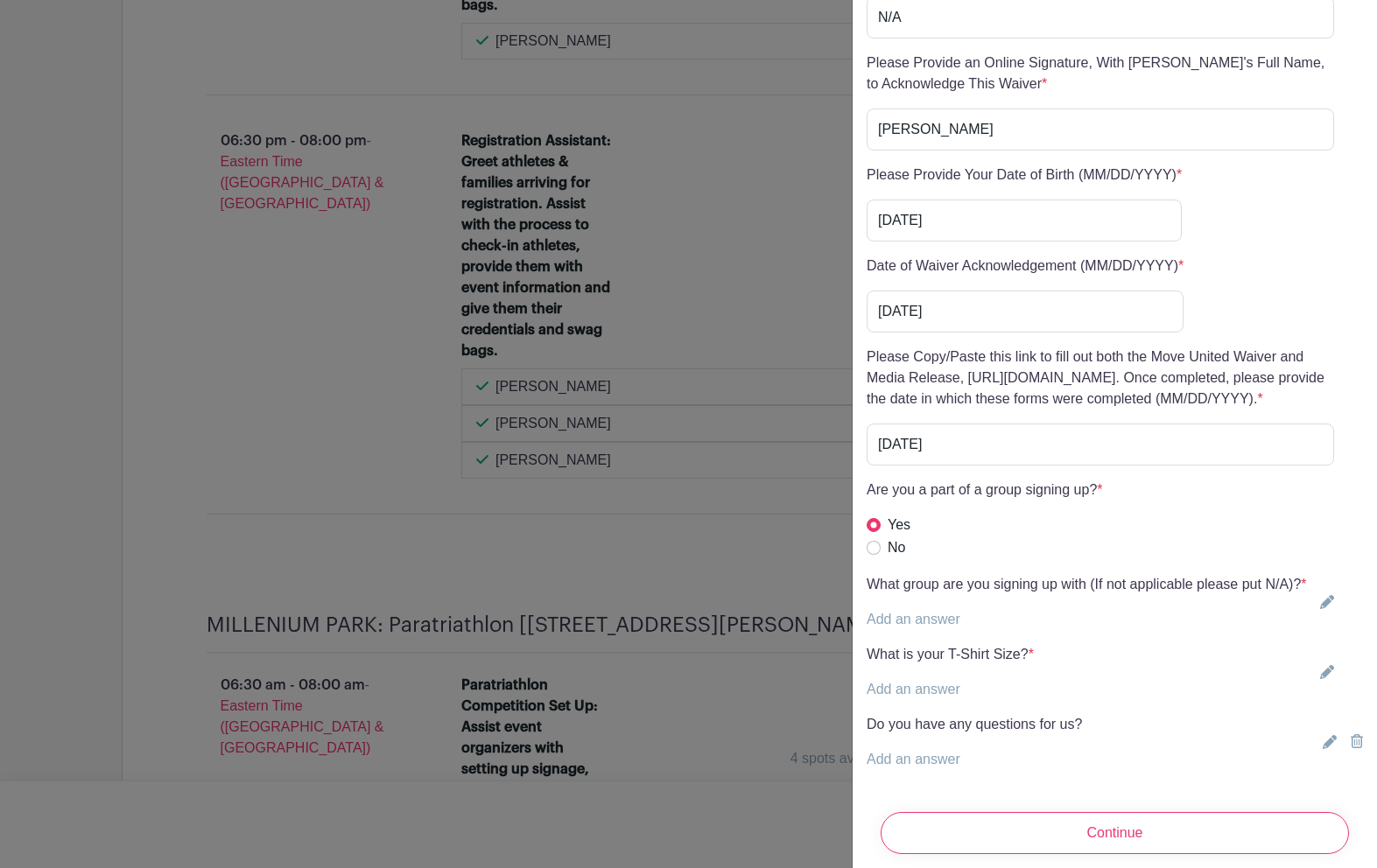 scroll, scrollTop: 4512, scrollLeft: 0, axis: vertical 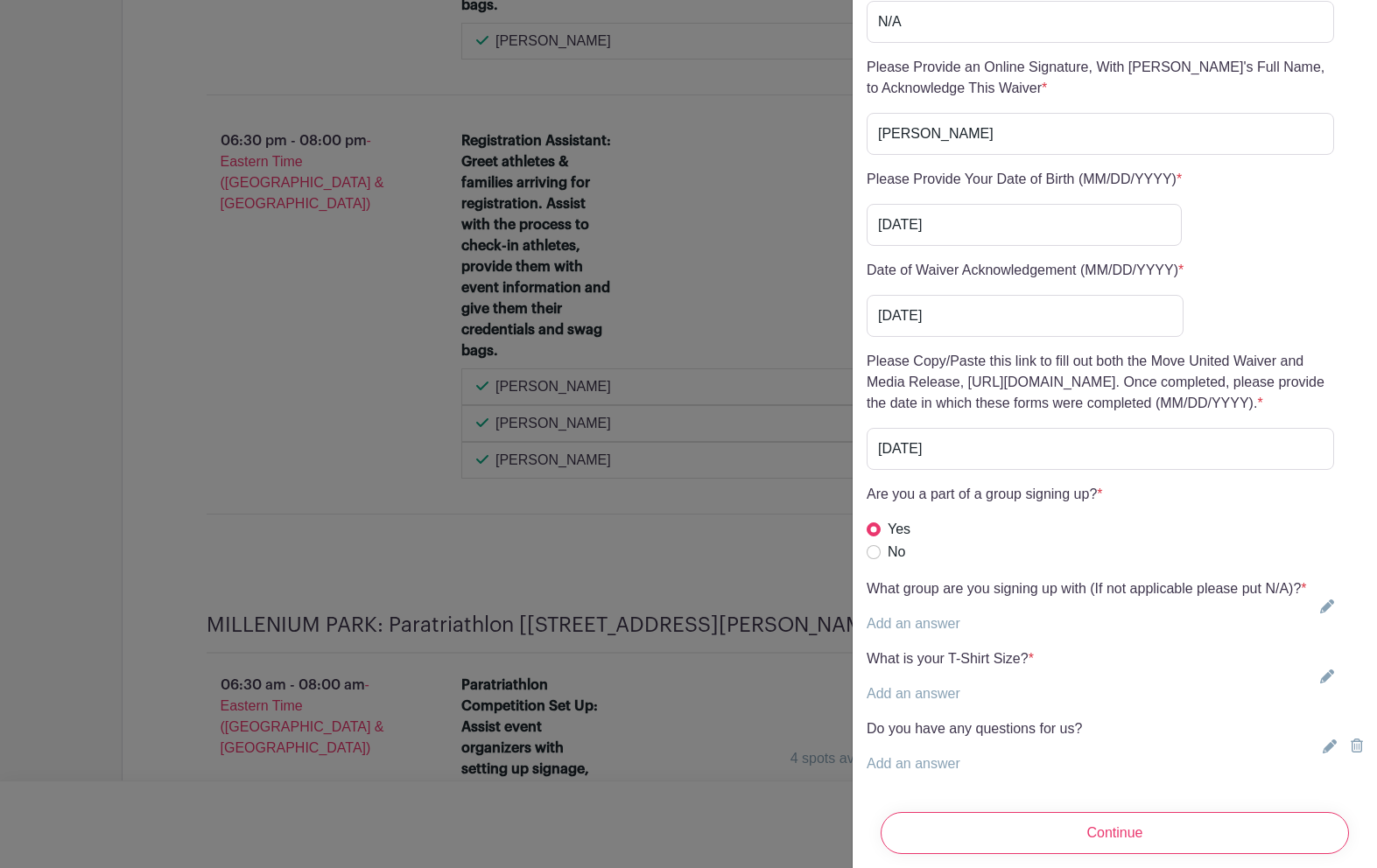 click on "What group are you signing up with (If not applicable please put N/A)?
*
Add an answer" at bounding box center [1086, 606] 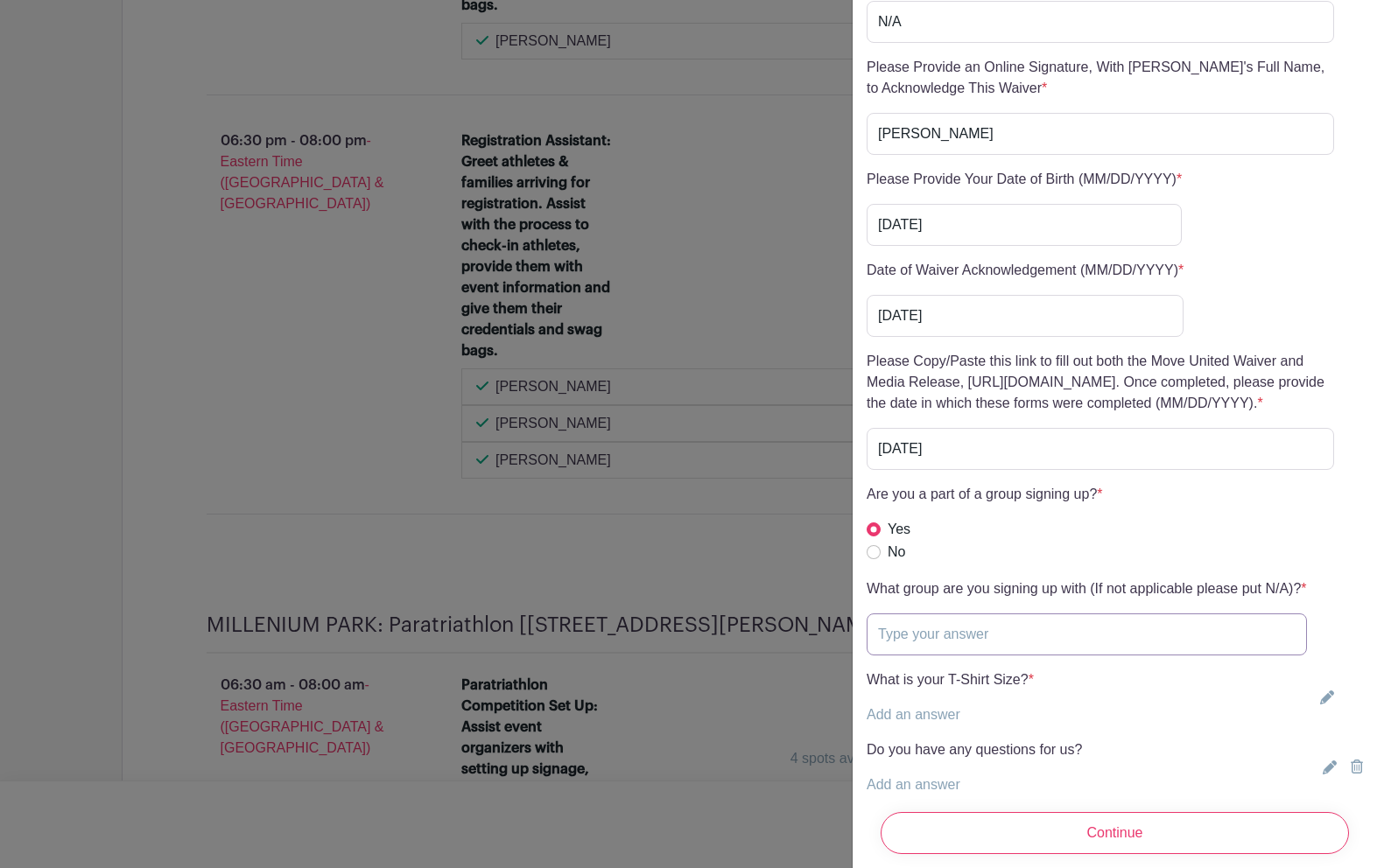 click at bounding box center (1086, 634) 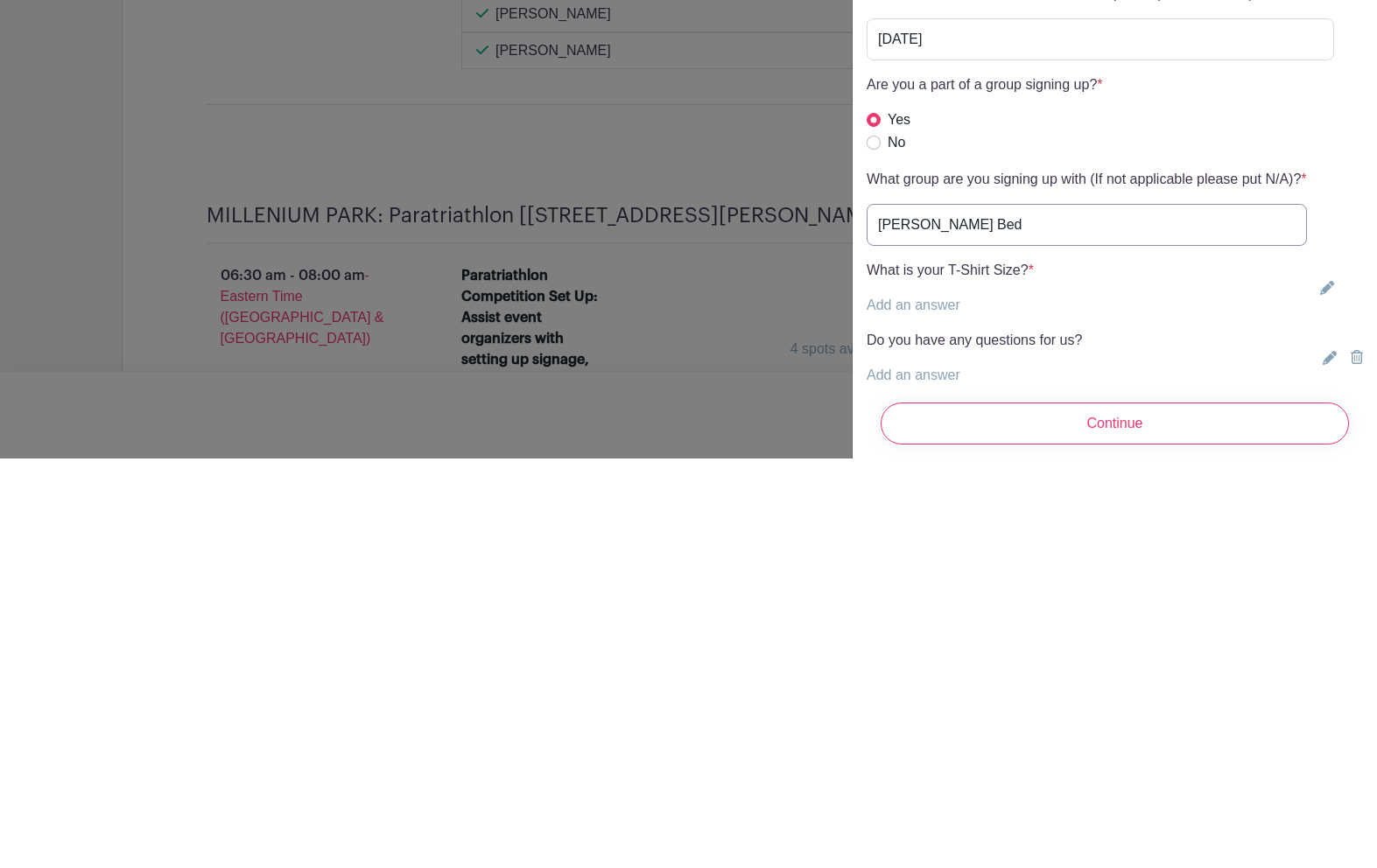 type on "[PERSON_NAME] Bed" 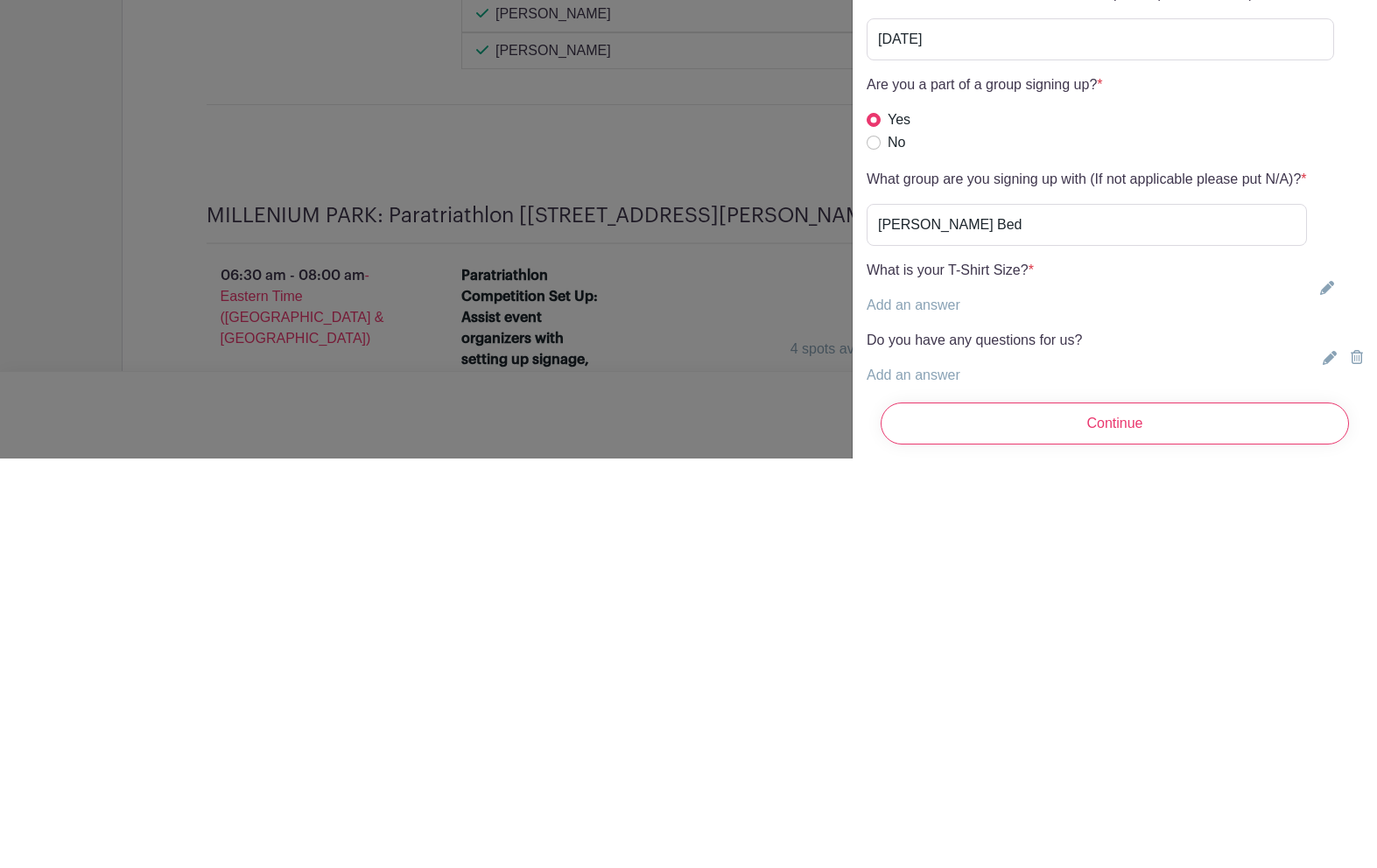 click on "Add an answer" at bounding box center (913, 714) 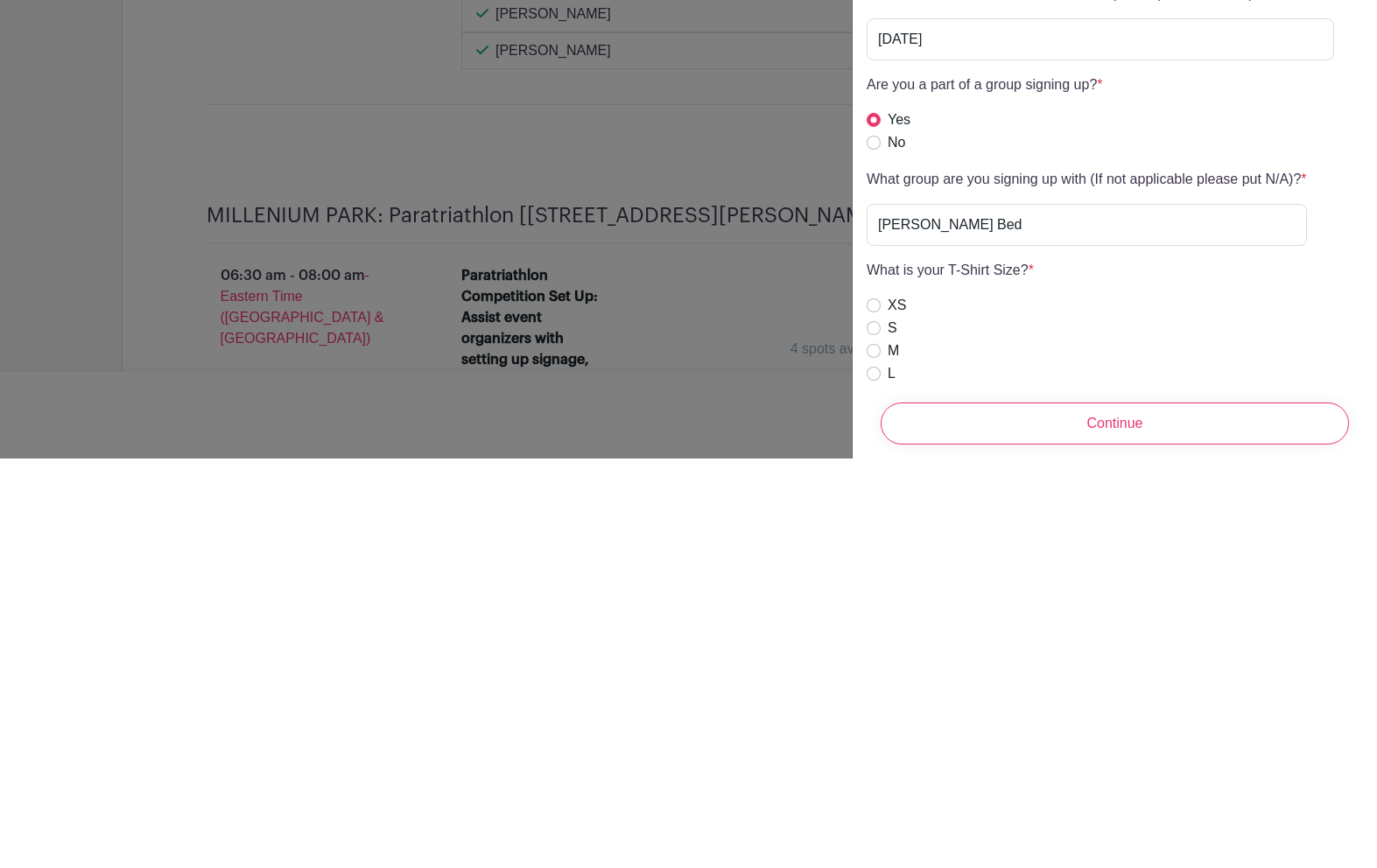 scroll, scrollTop: 2293, scrollLeft: 0, axis: vertical 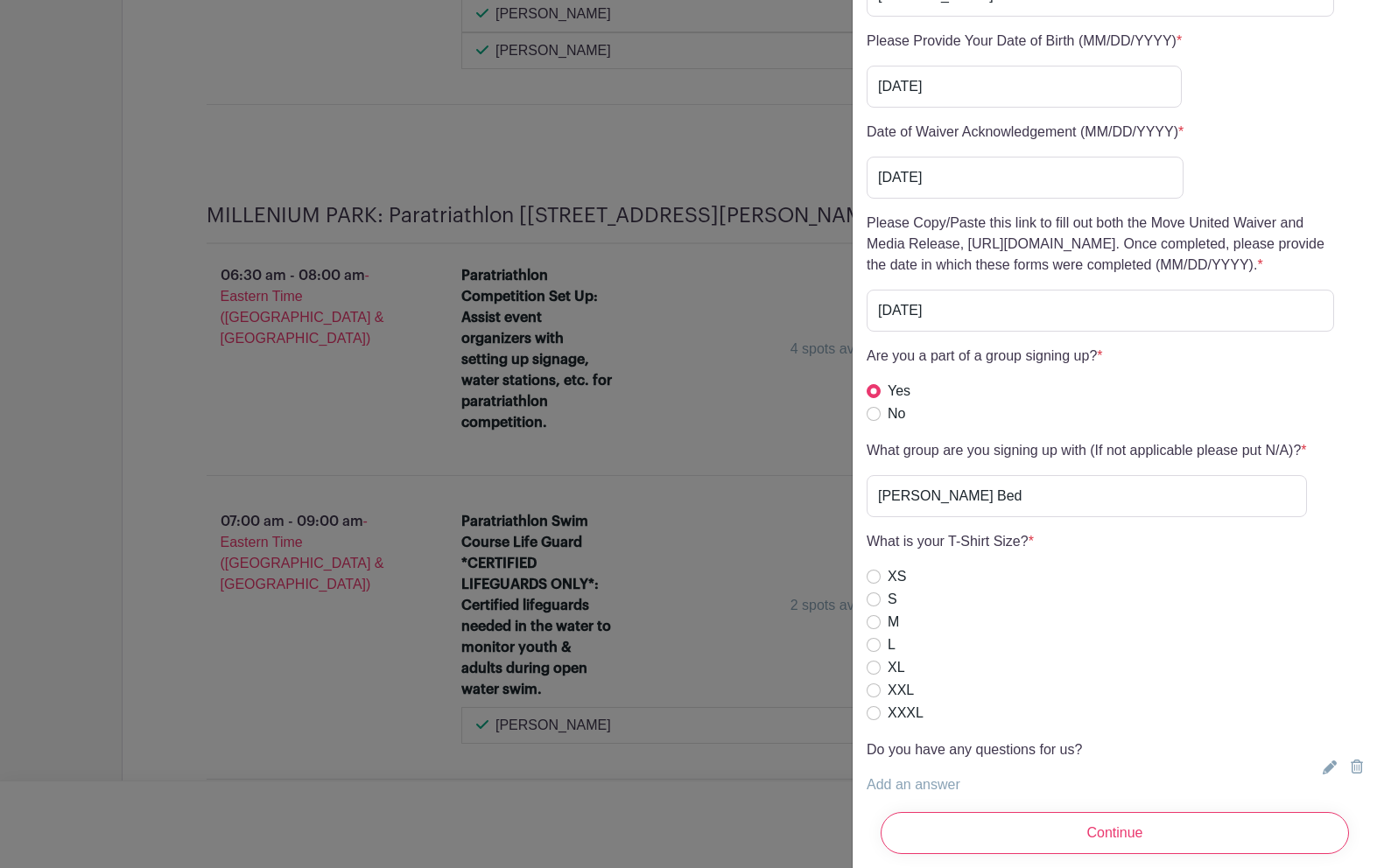 click on "L" at bounding box center (874, 645) 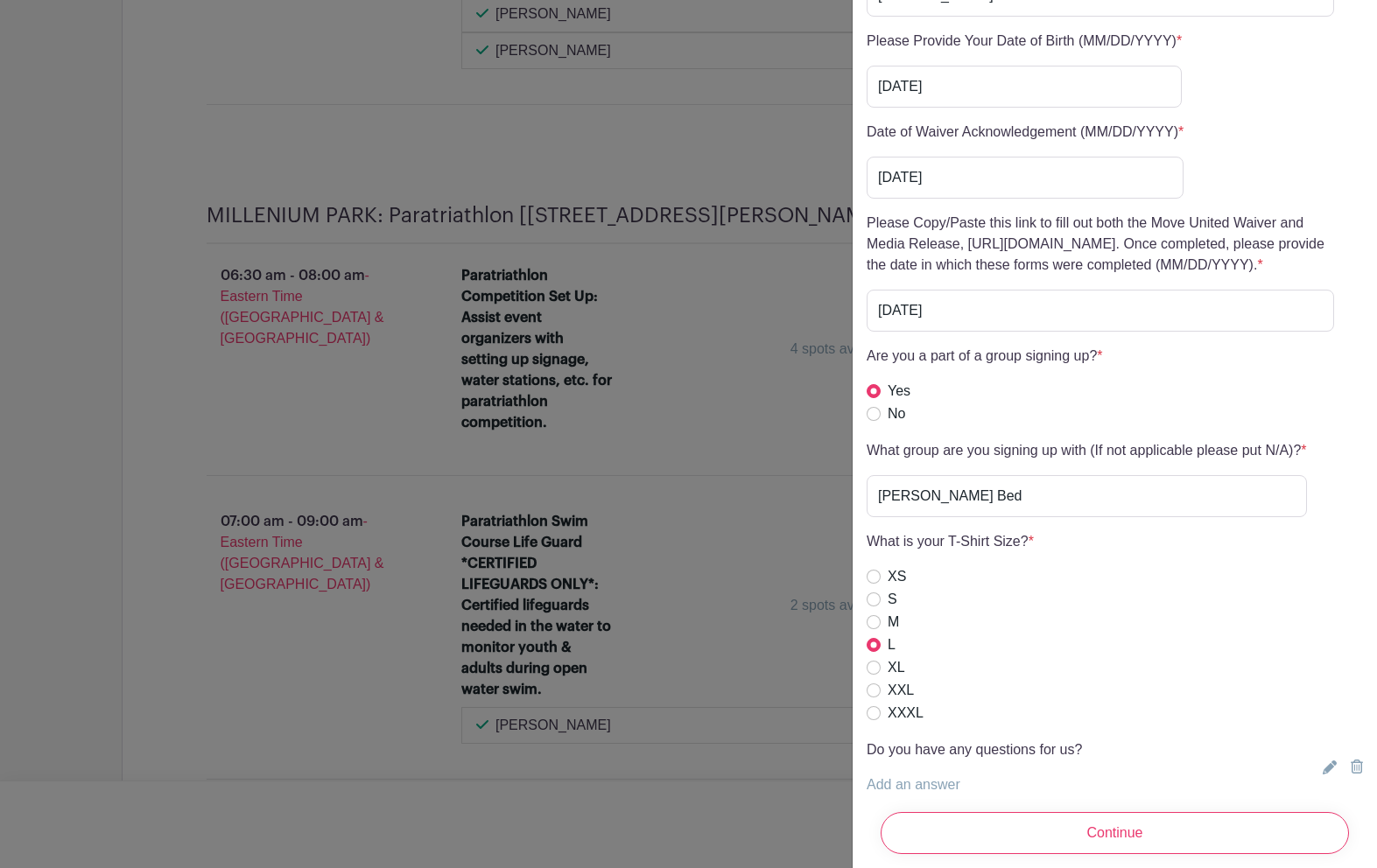 click on "Add an answer" at bounding box center [913, 784] 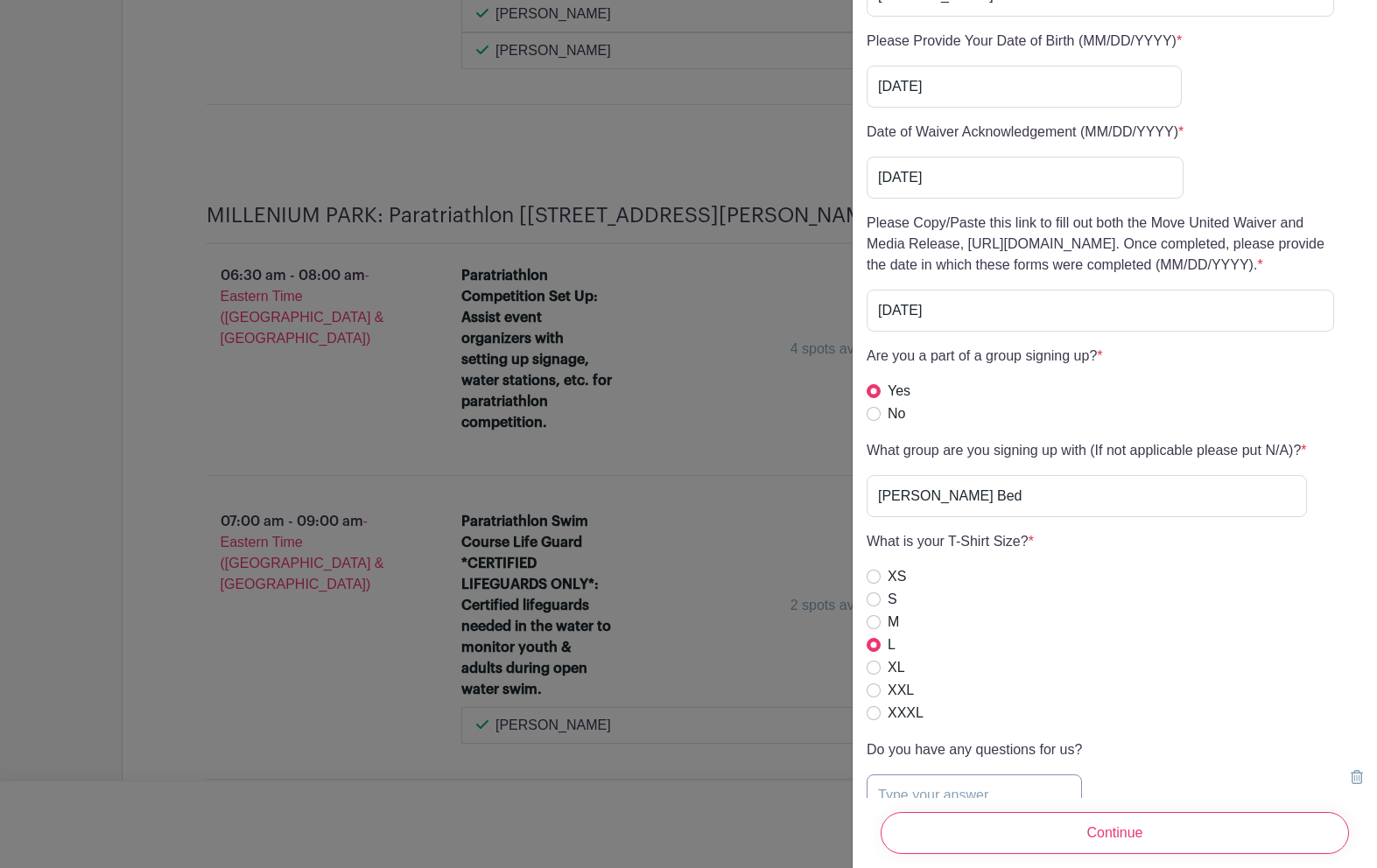 click at bounding box center (974, 795) 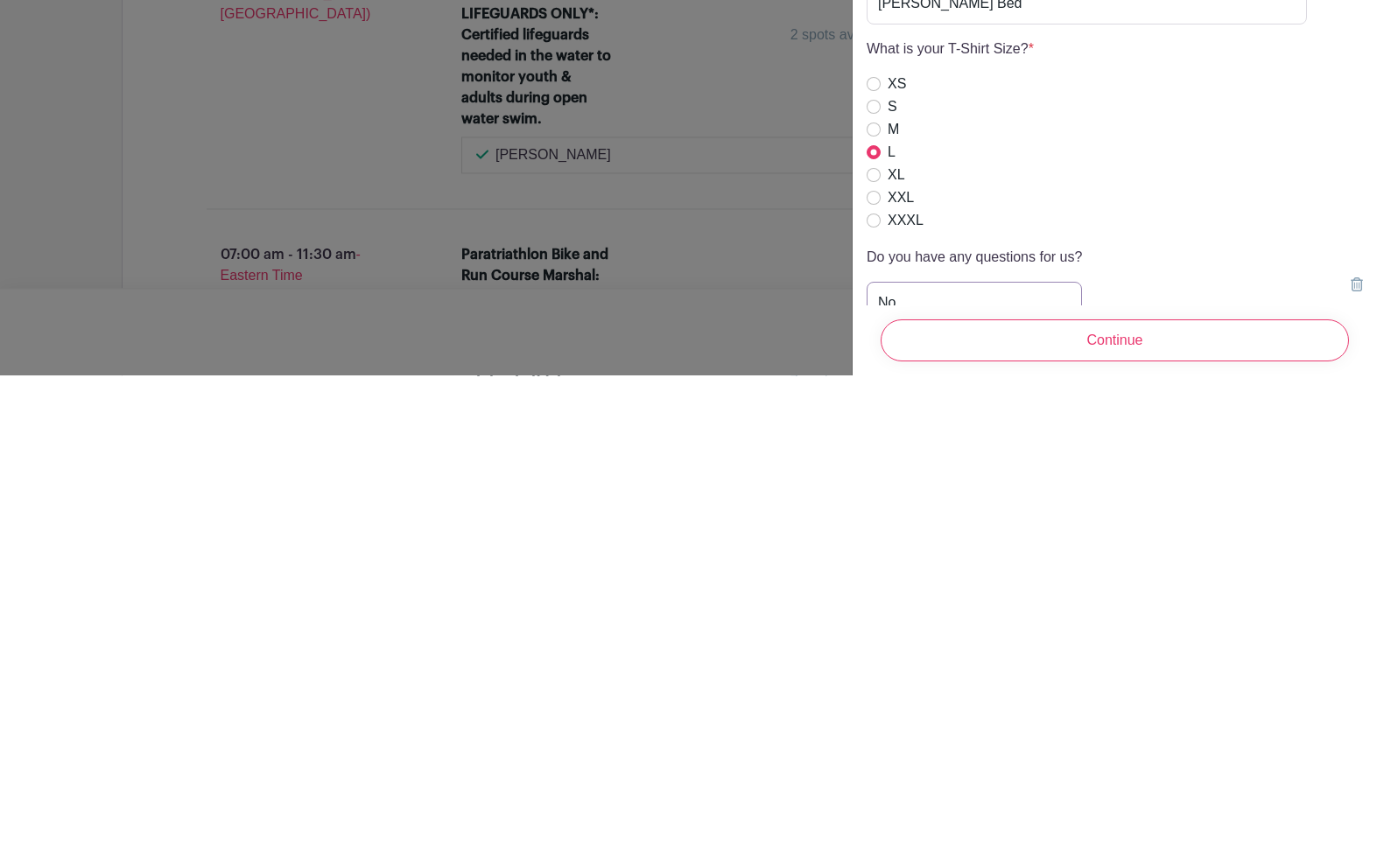 type on "No" 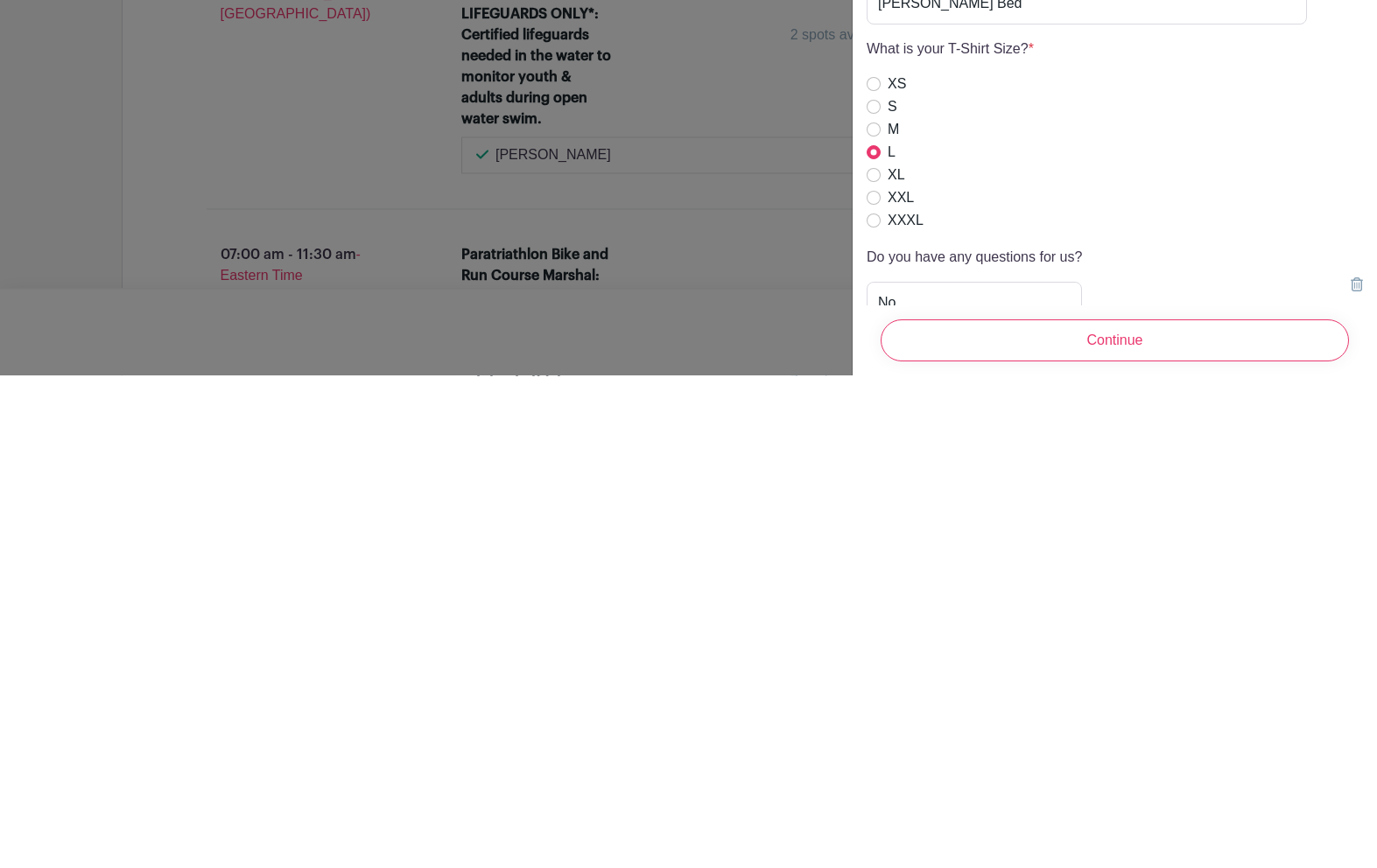 click on "Continue" at bounding box center (1114, 833) 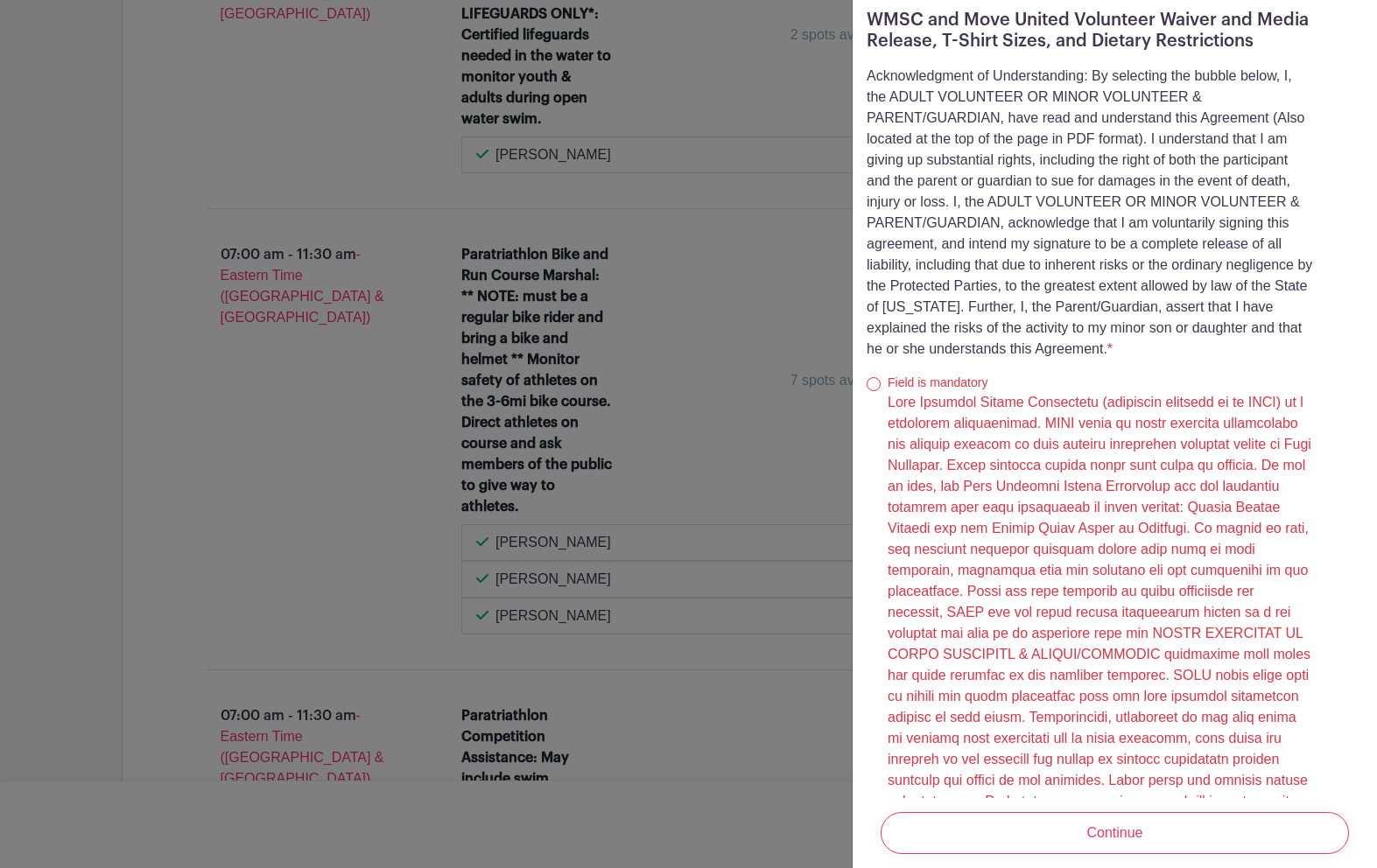 scroll, scrollTop: 566, scrollLeft: 0, axis: vertical 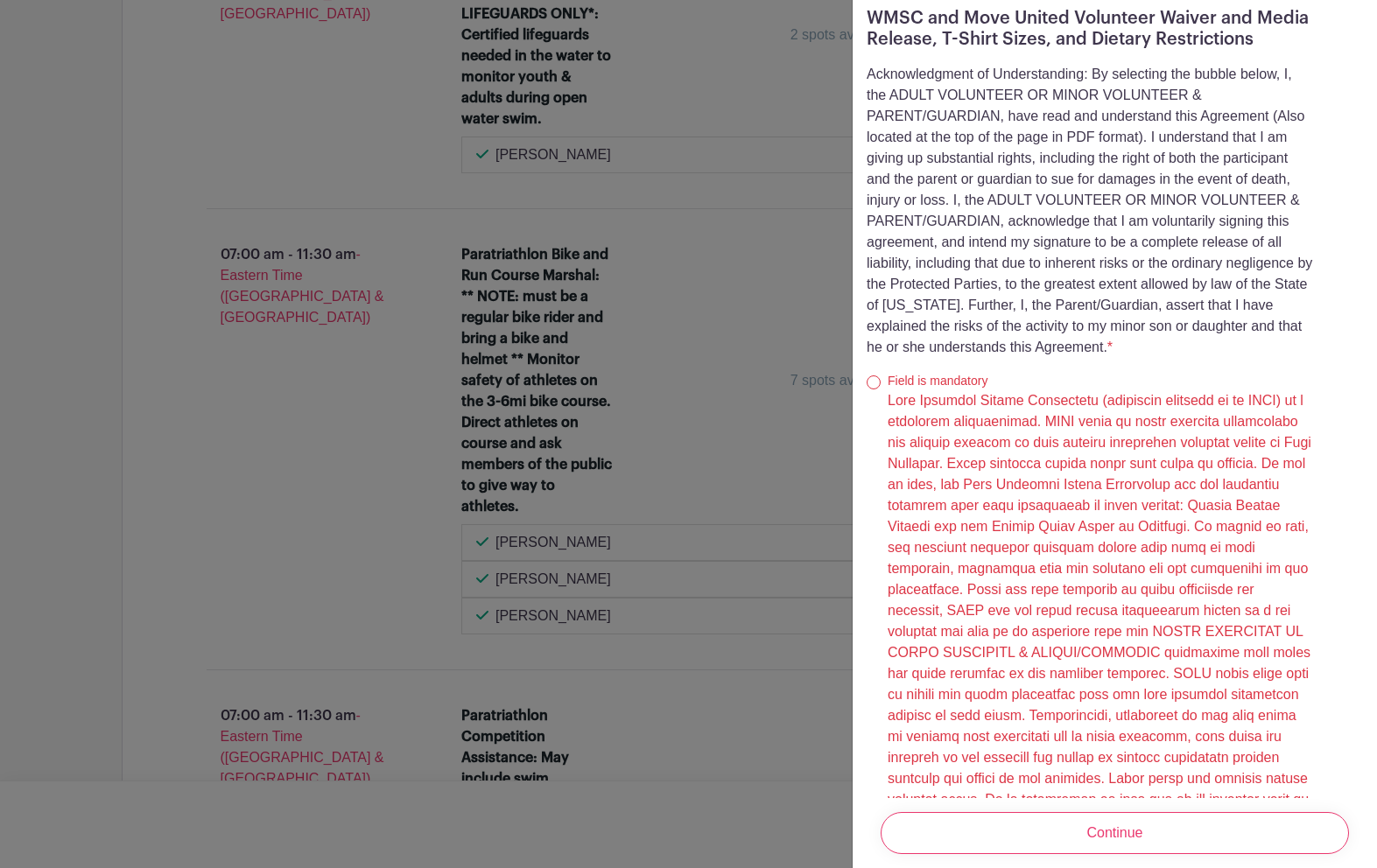 click on "Field is mandatory" at bounding box center [1090, 2187] 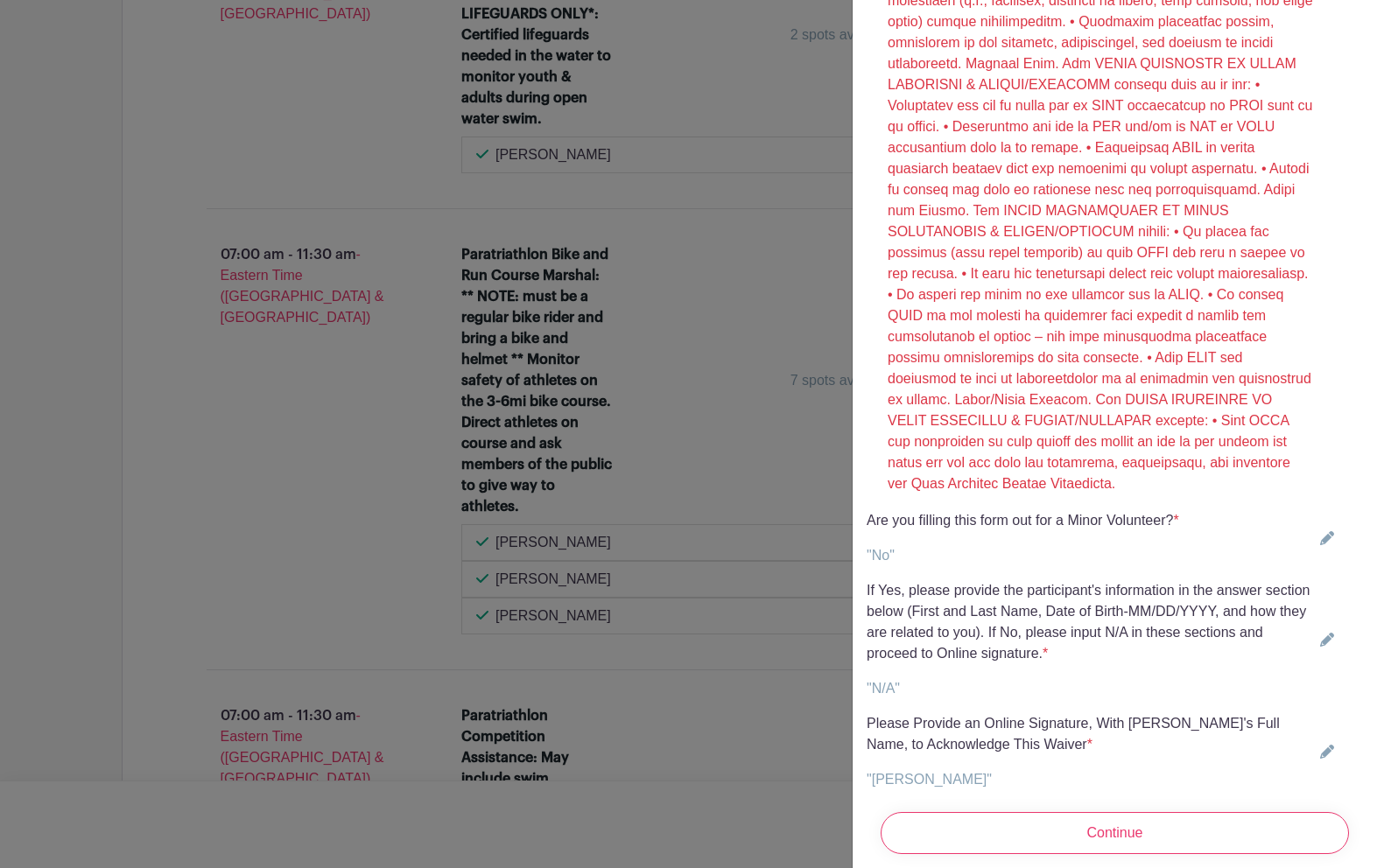 scroll, scrollTop: 4075, scrollLeft: 0, axis: vertical 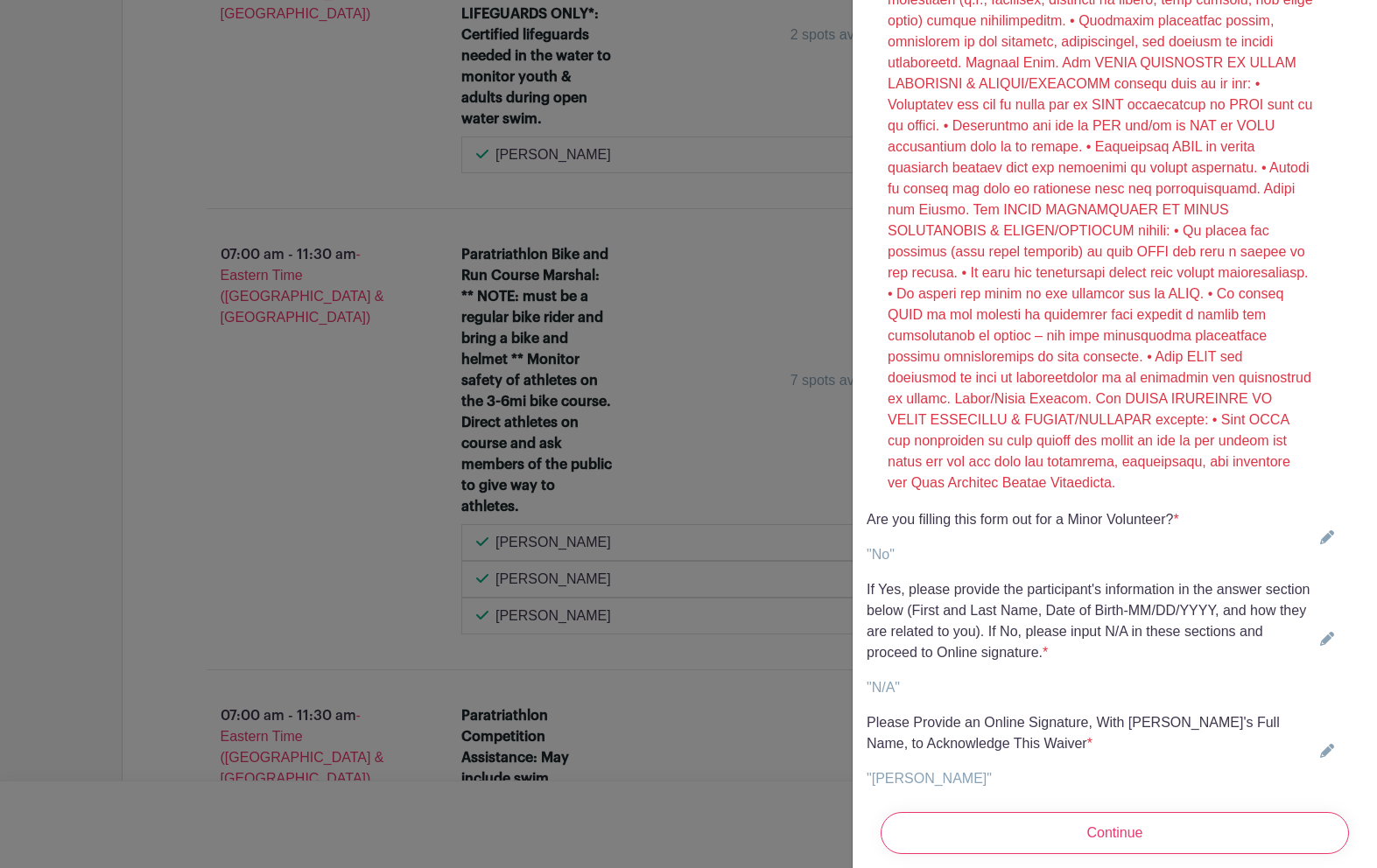 click at bounding box center [1100, -1312] 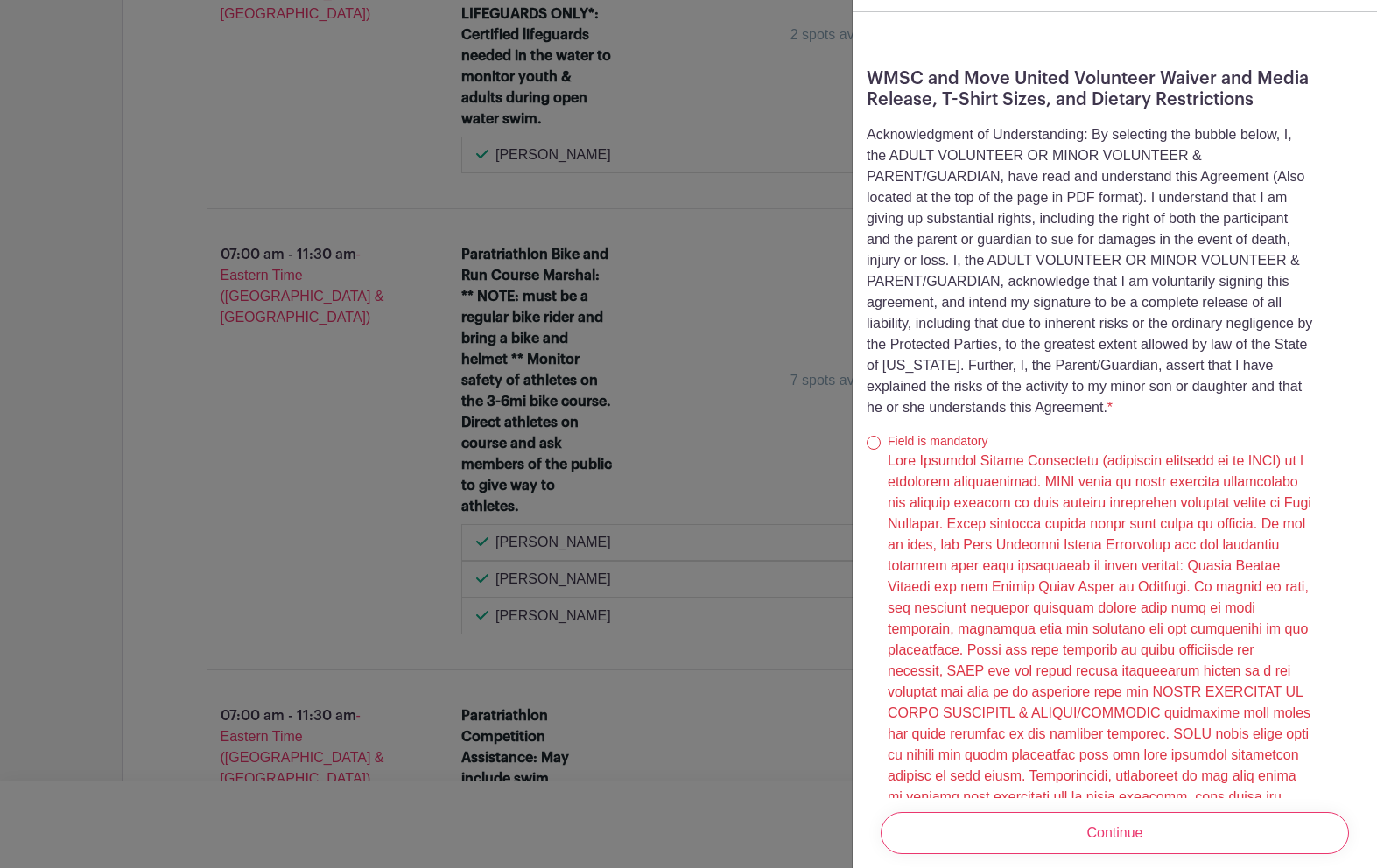 scroll, scrollTop: 516, scrollLeft: 0, axis: vertical 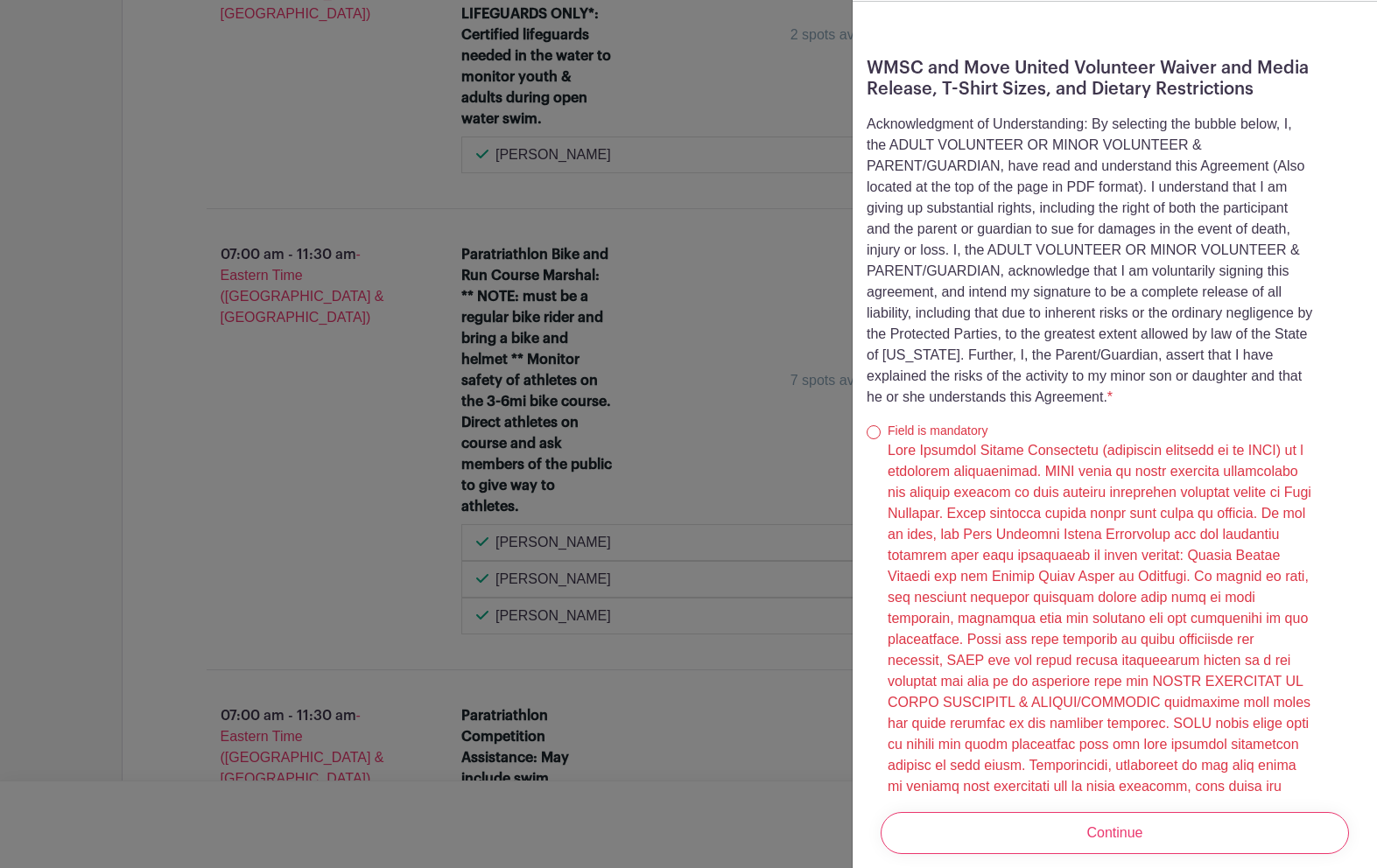 click at bounding box center (874, 432) 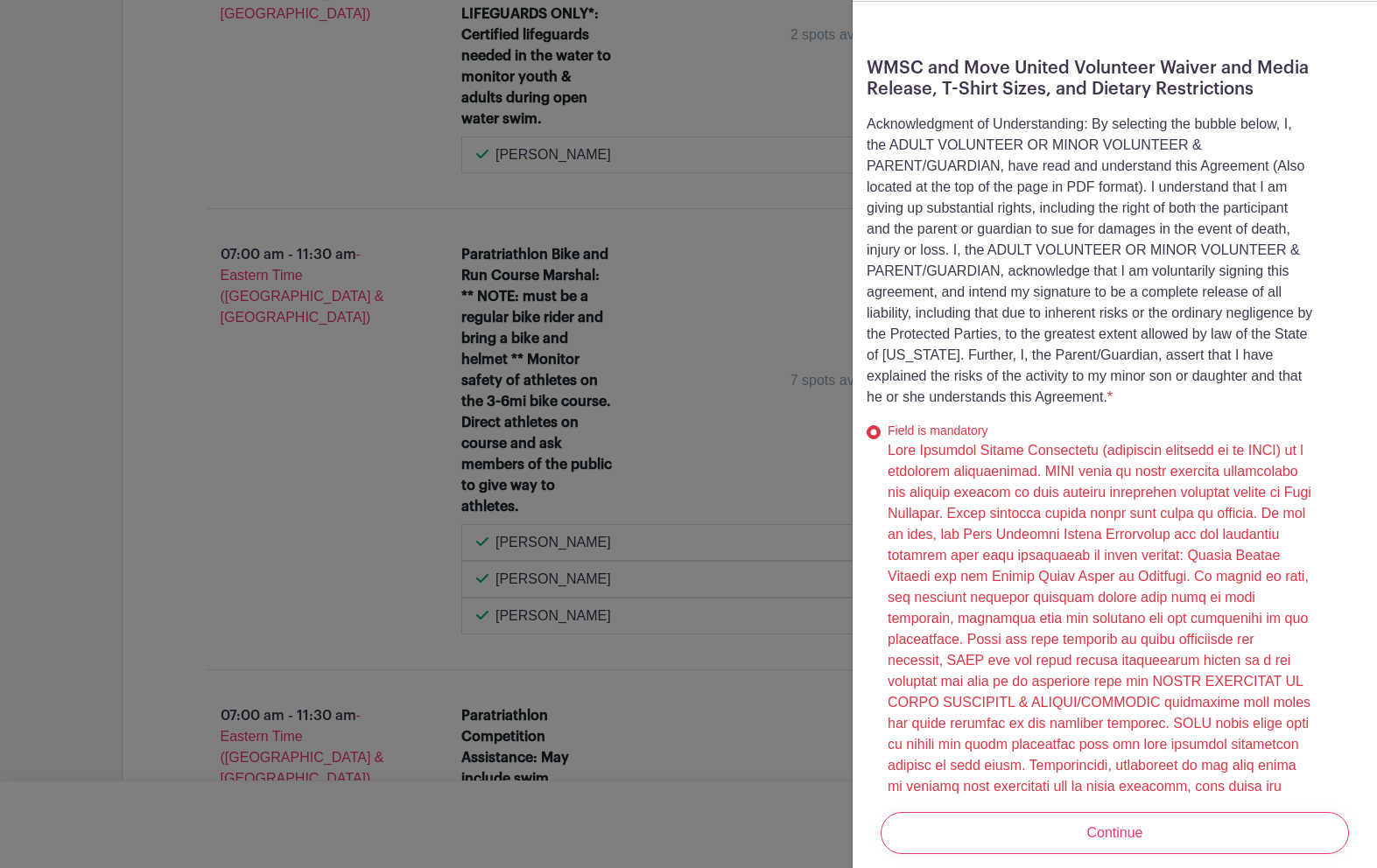 click on "Continue" at bounding box center (1114, 833) 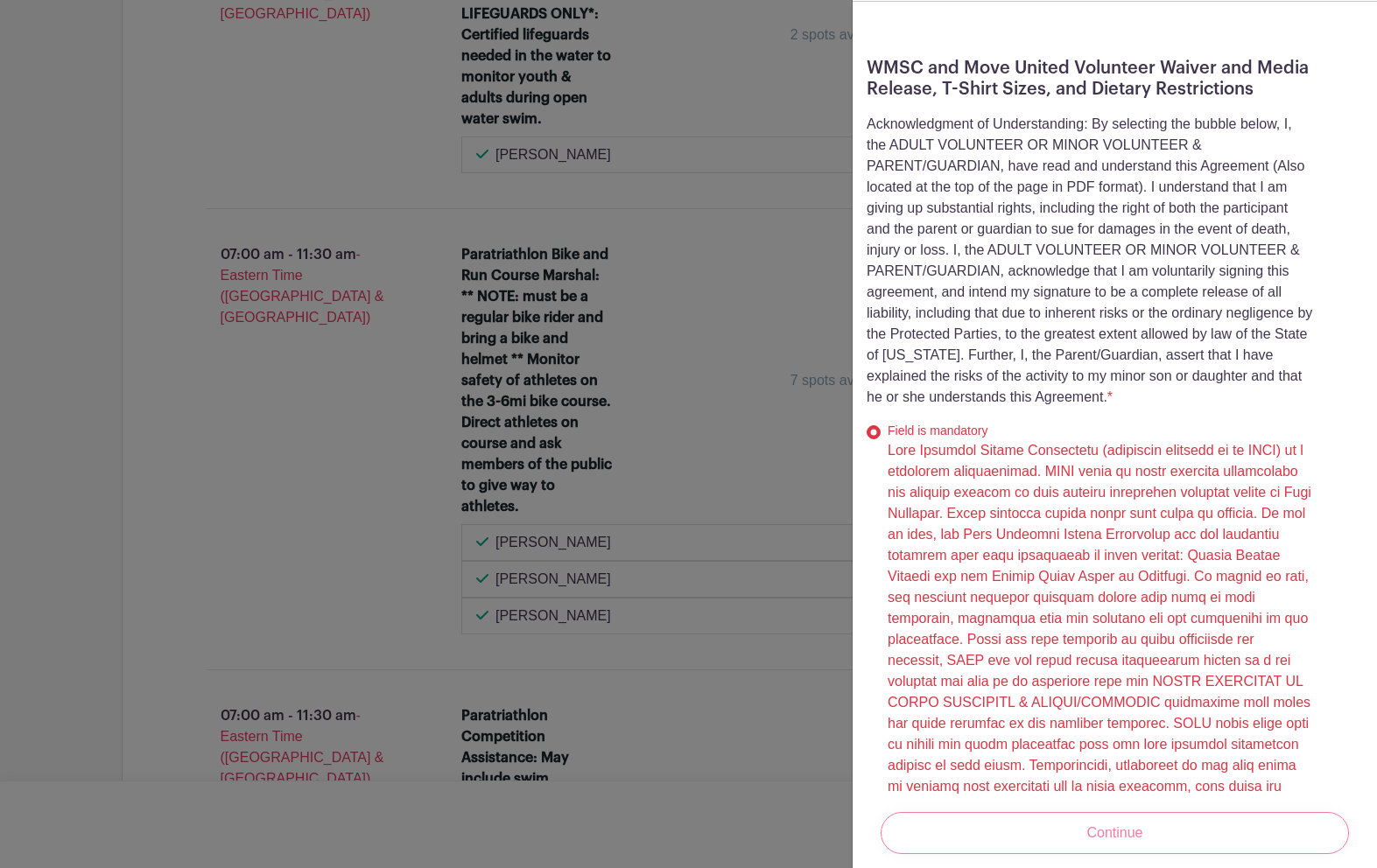 scroll, scrollTop: 0, scrollLeft: 0, axis: both 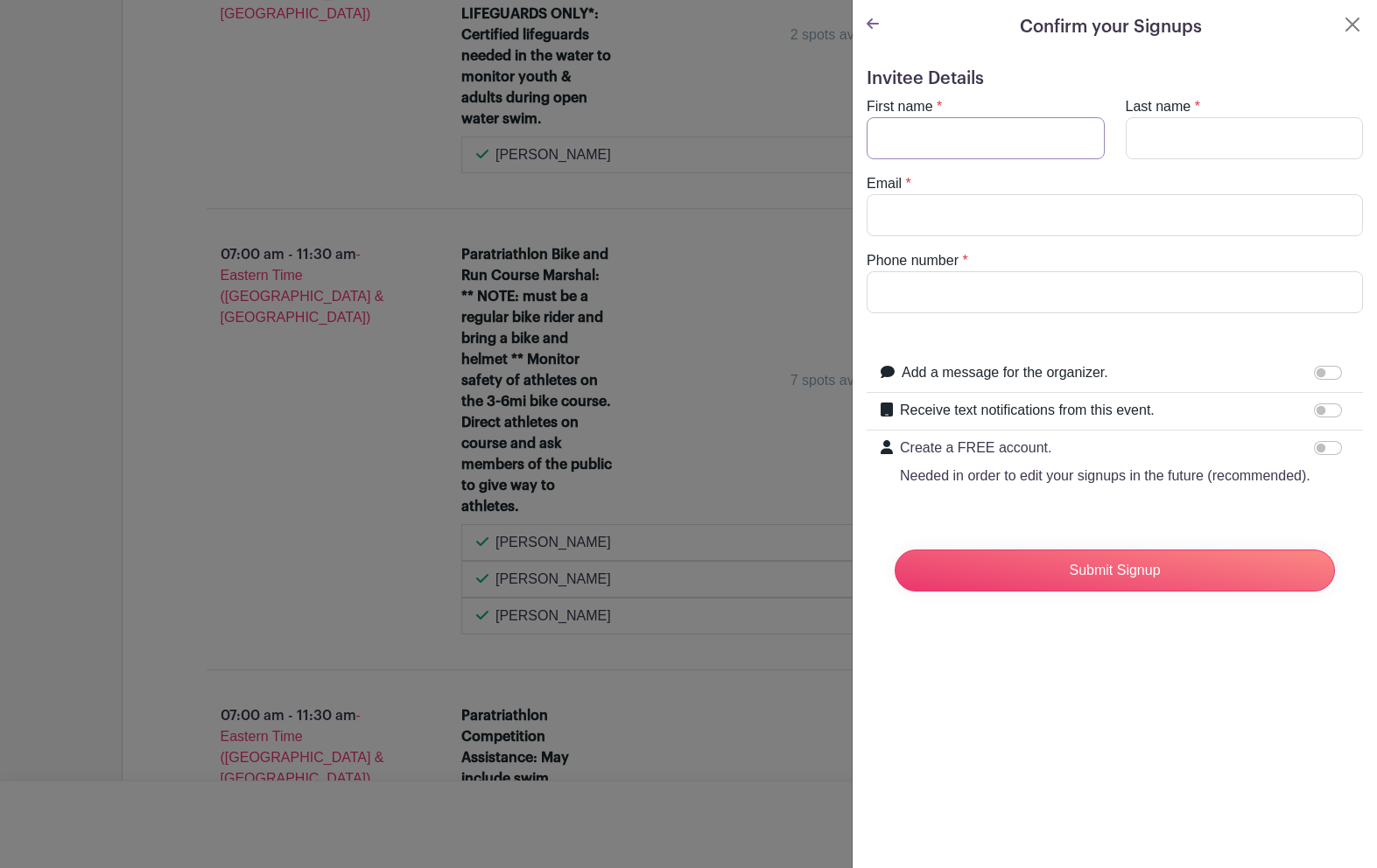click on "First name" at bounding box center [986, 138] 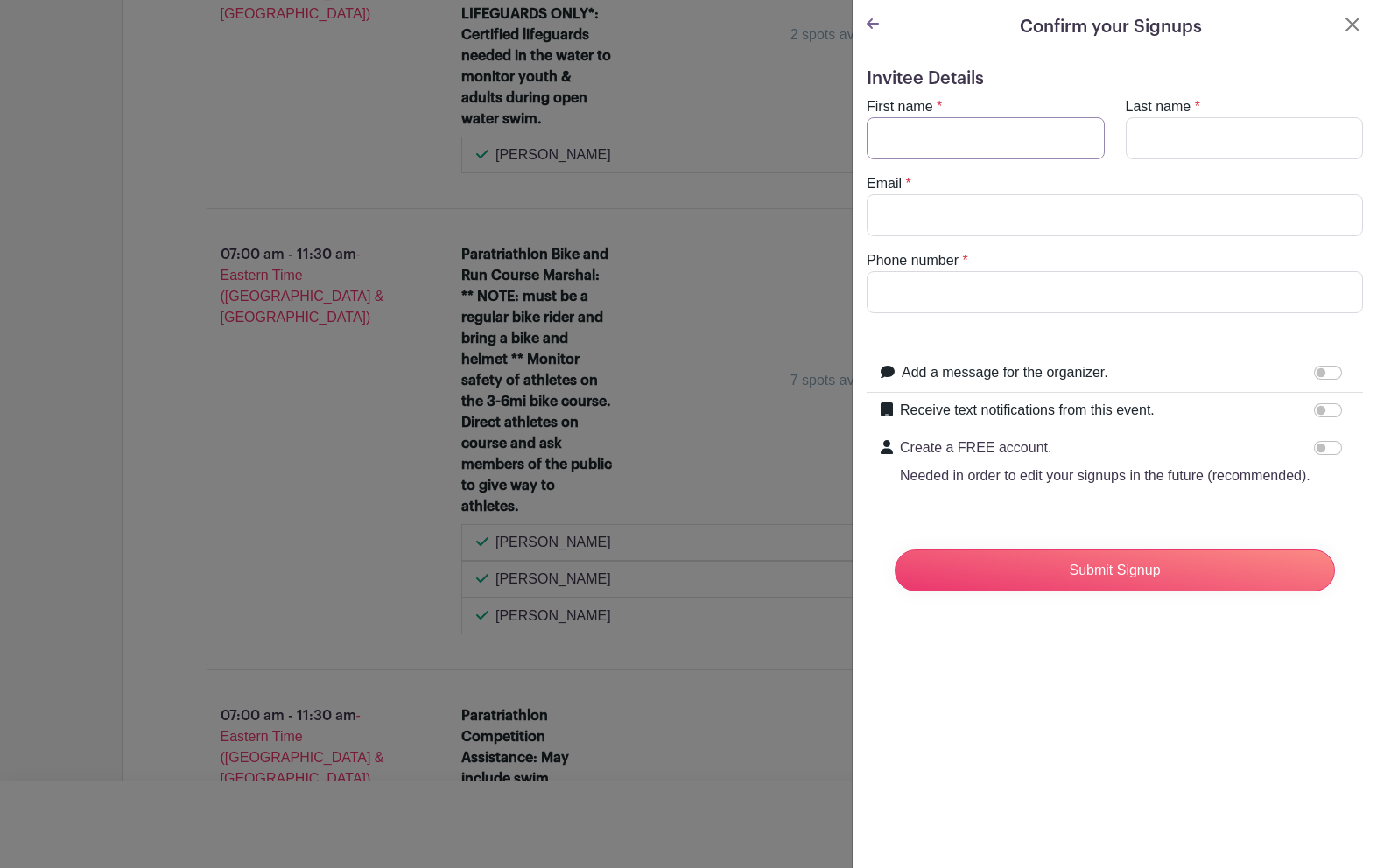 type on "[PERSON_NAME]" 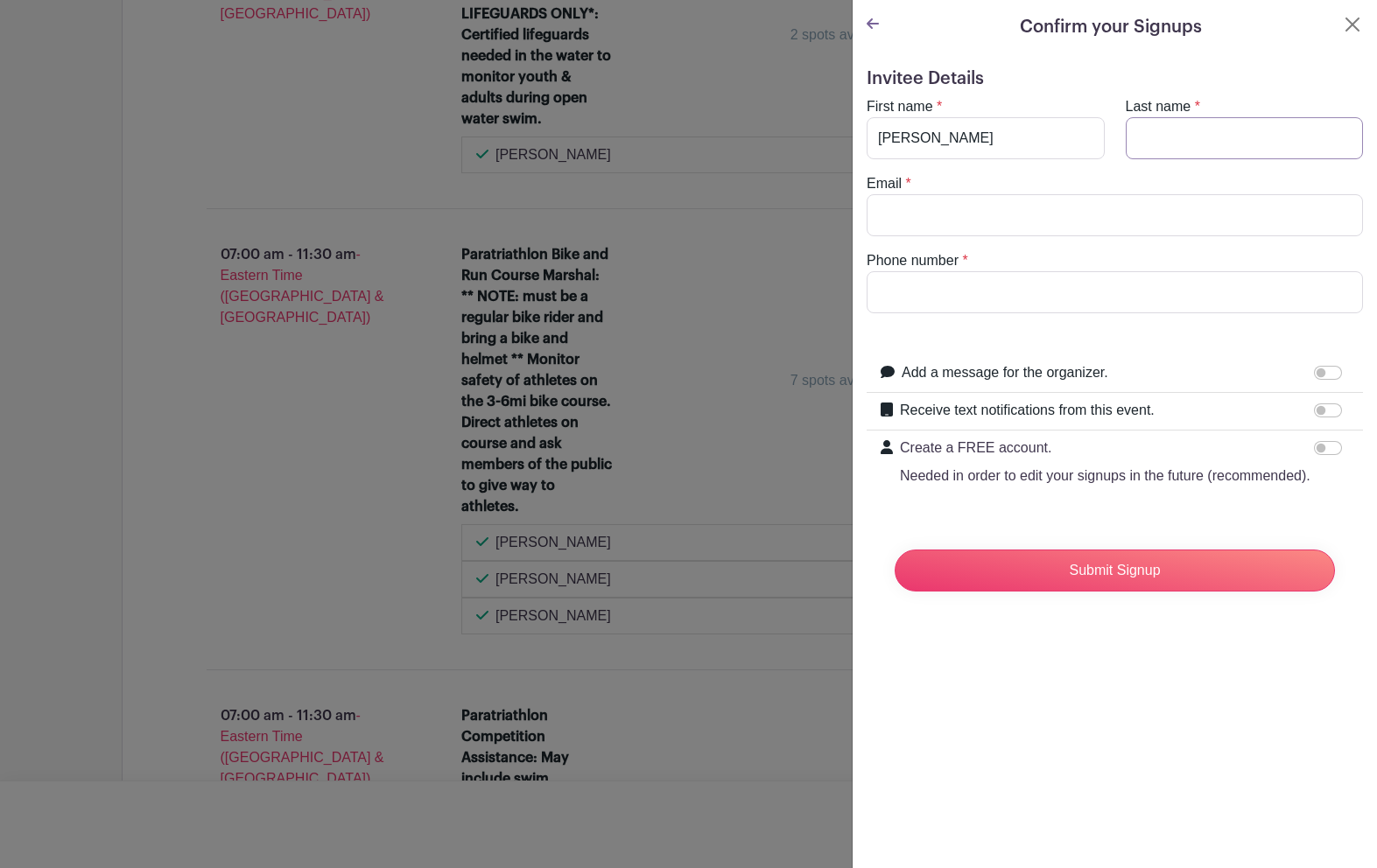 type on "Springer" 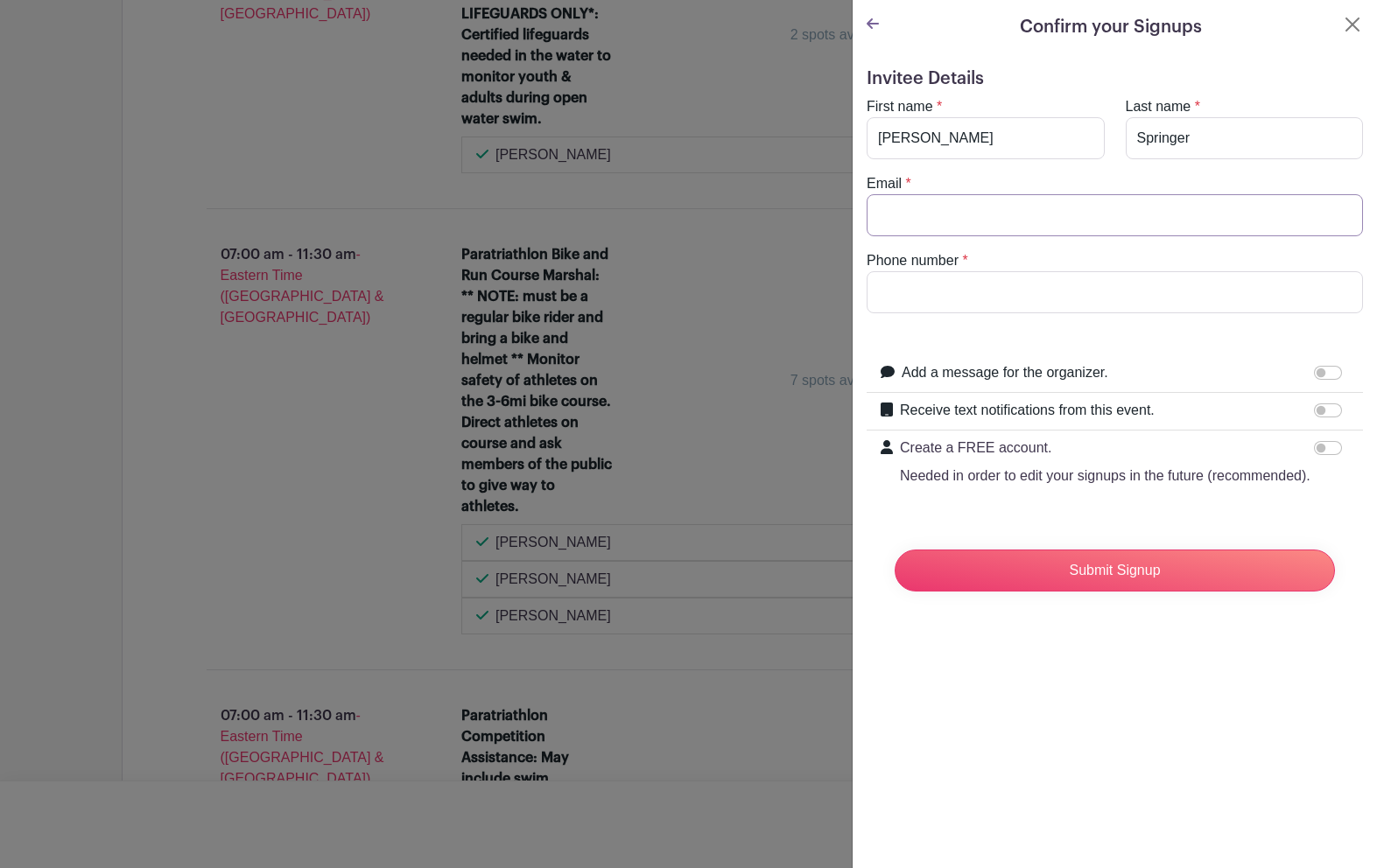 type on "[EMAIL_ADDRESS][DOMAIN_NAME]" 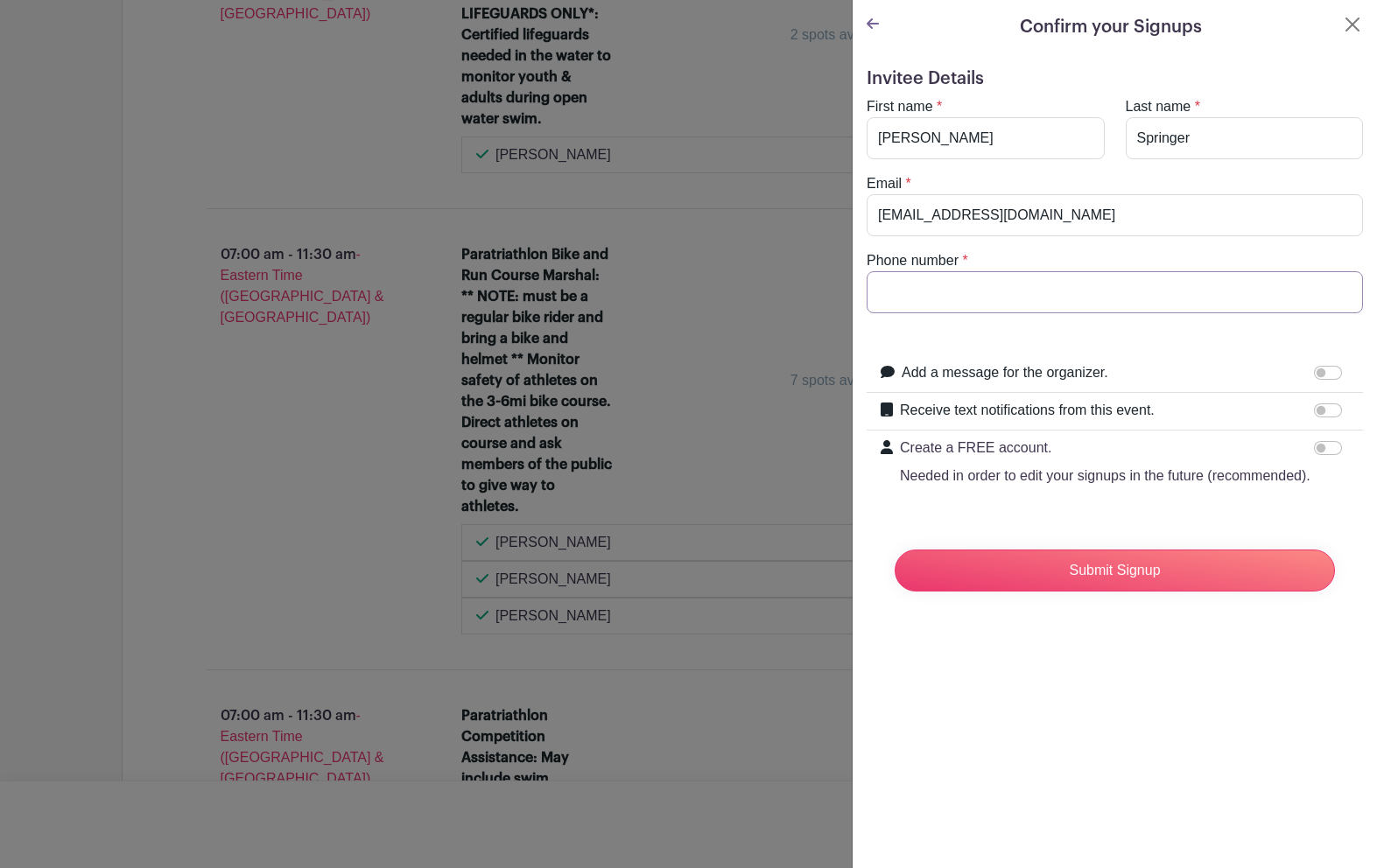 type on "6164431378" 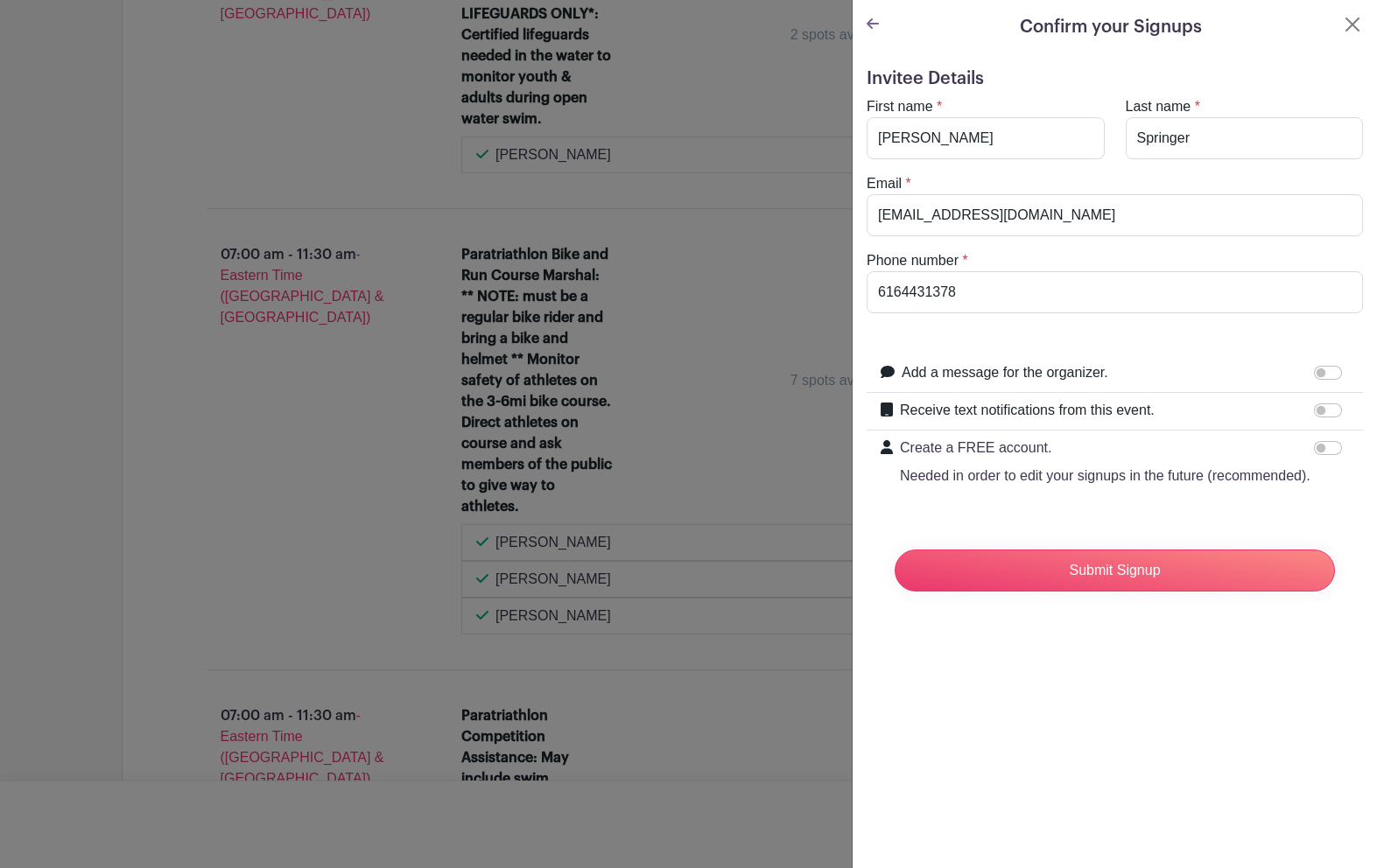 click on "Receive text notifications from this event." at bounding box center (1328, 410) 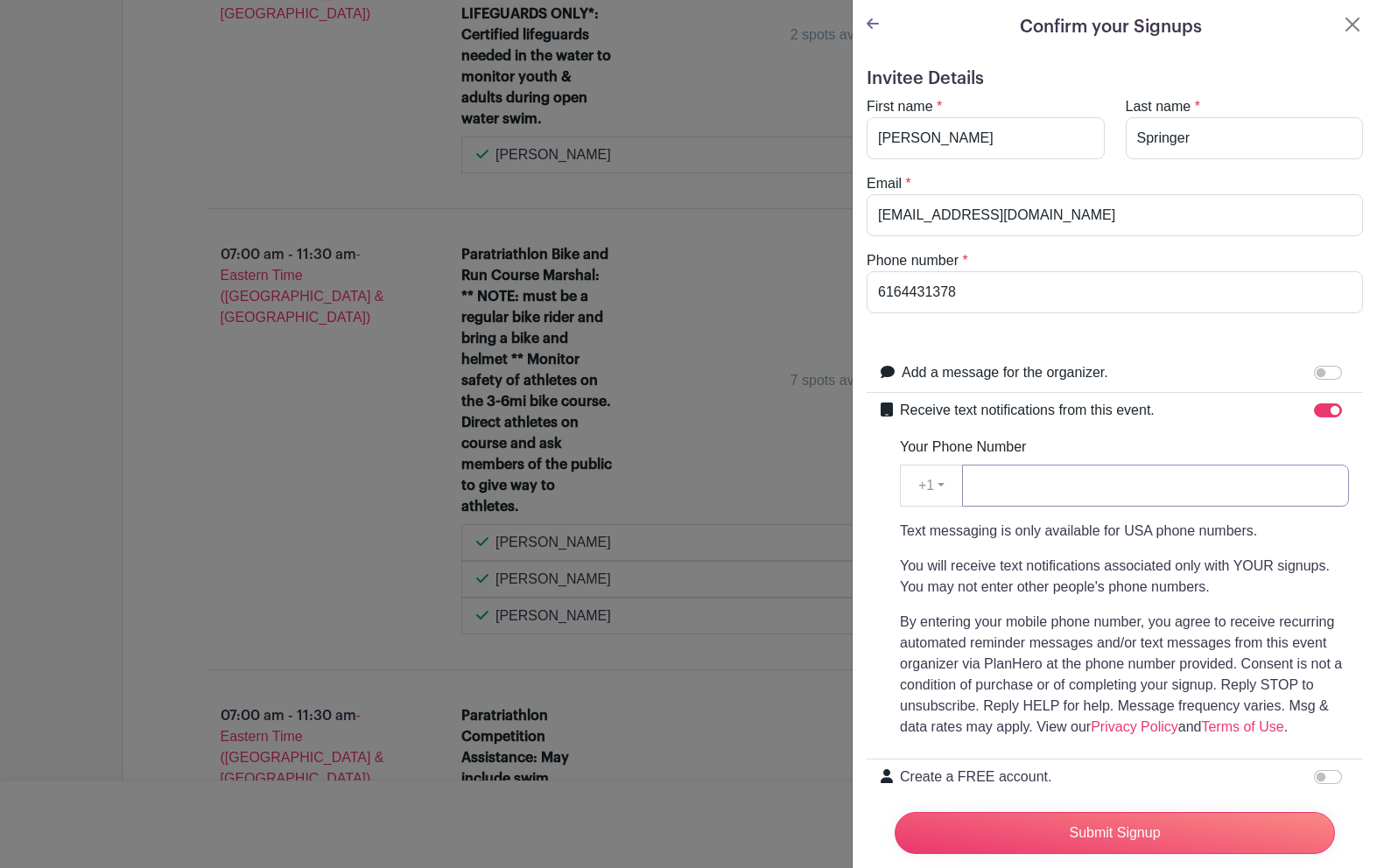 click on "Your Phone Number" at bounding box center (1156, 486) 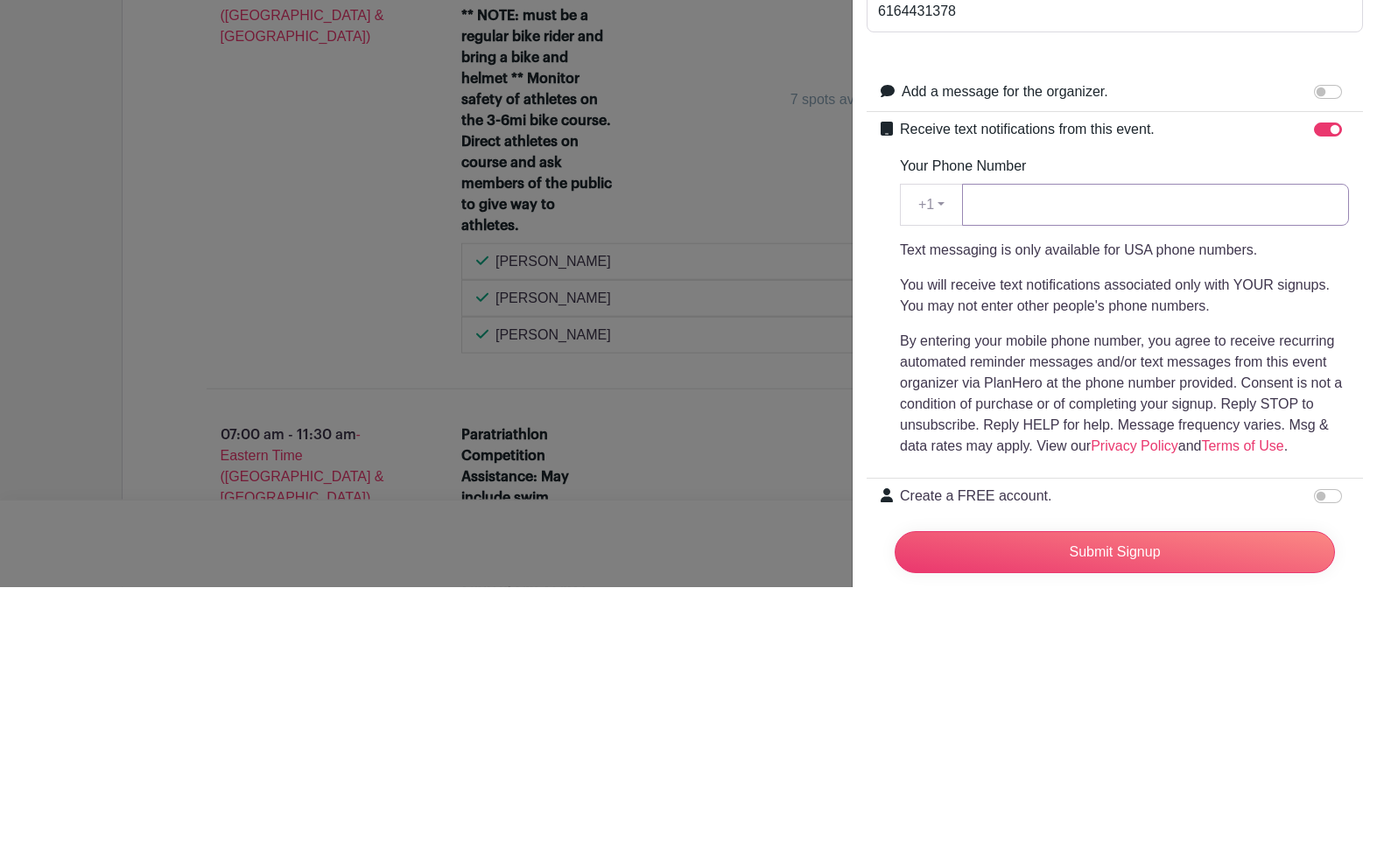 type on "6164431378" 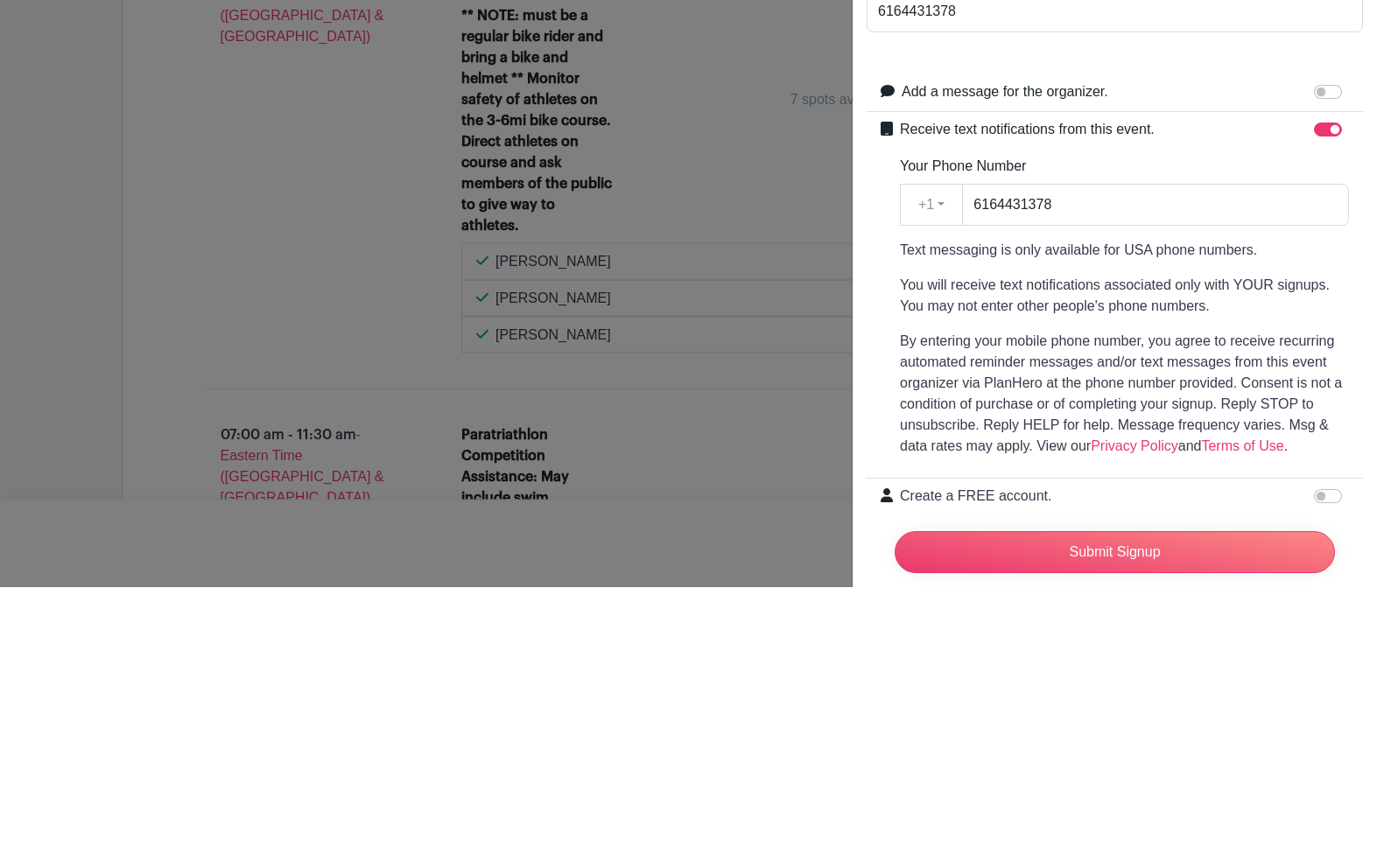 scroll, scrollTop: 3145, scrollLeft: 0, axis: vertical 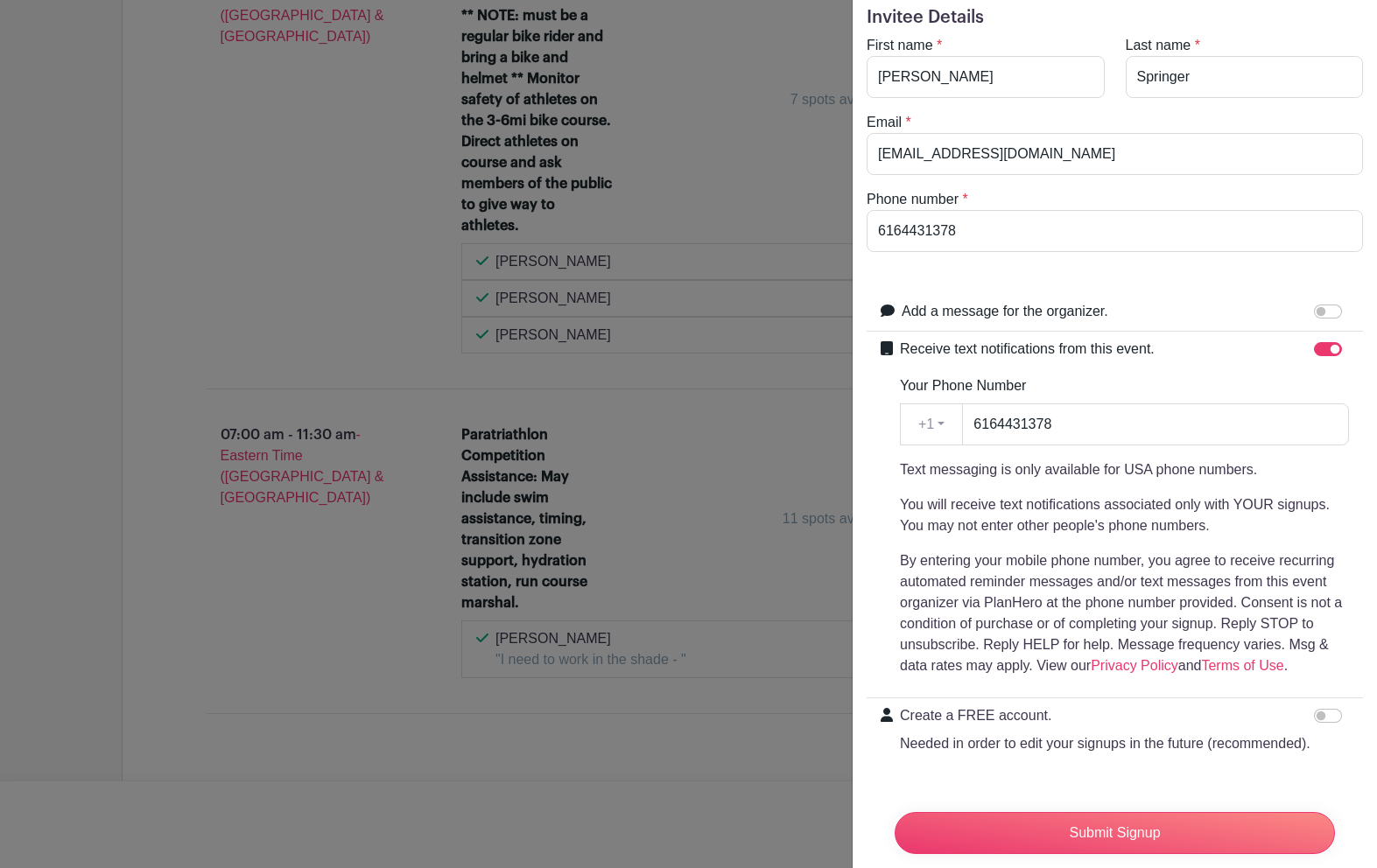 click on "Create a FREE account.
Needed in order to edit your signups in the future (recommended).
Set your password
Signing up means you agree with our Terms of Service." at bounding box center [1114, 730] 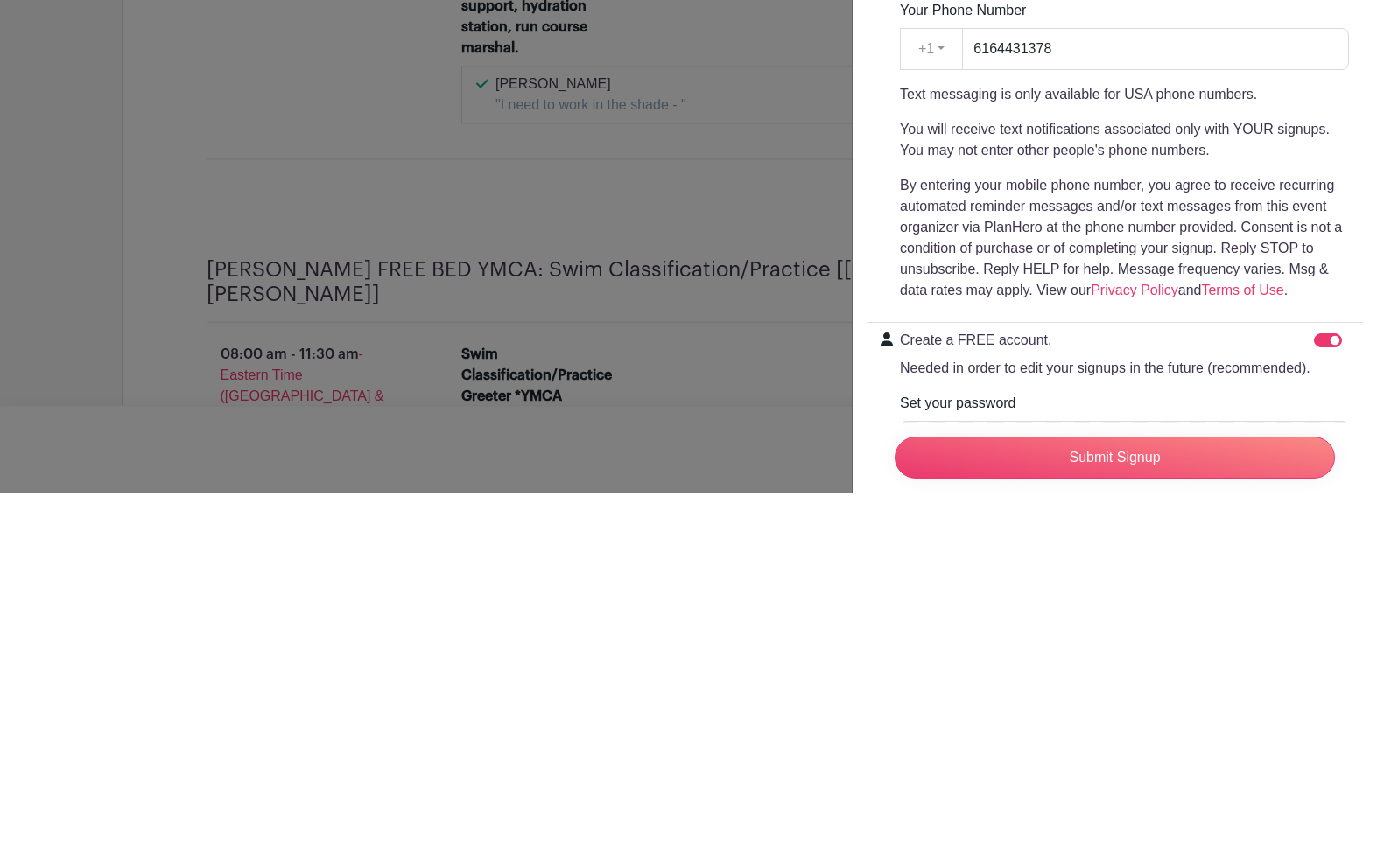scroll, scrollTop: 3364, scrollLeft: 0, axis: vertical 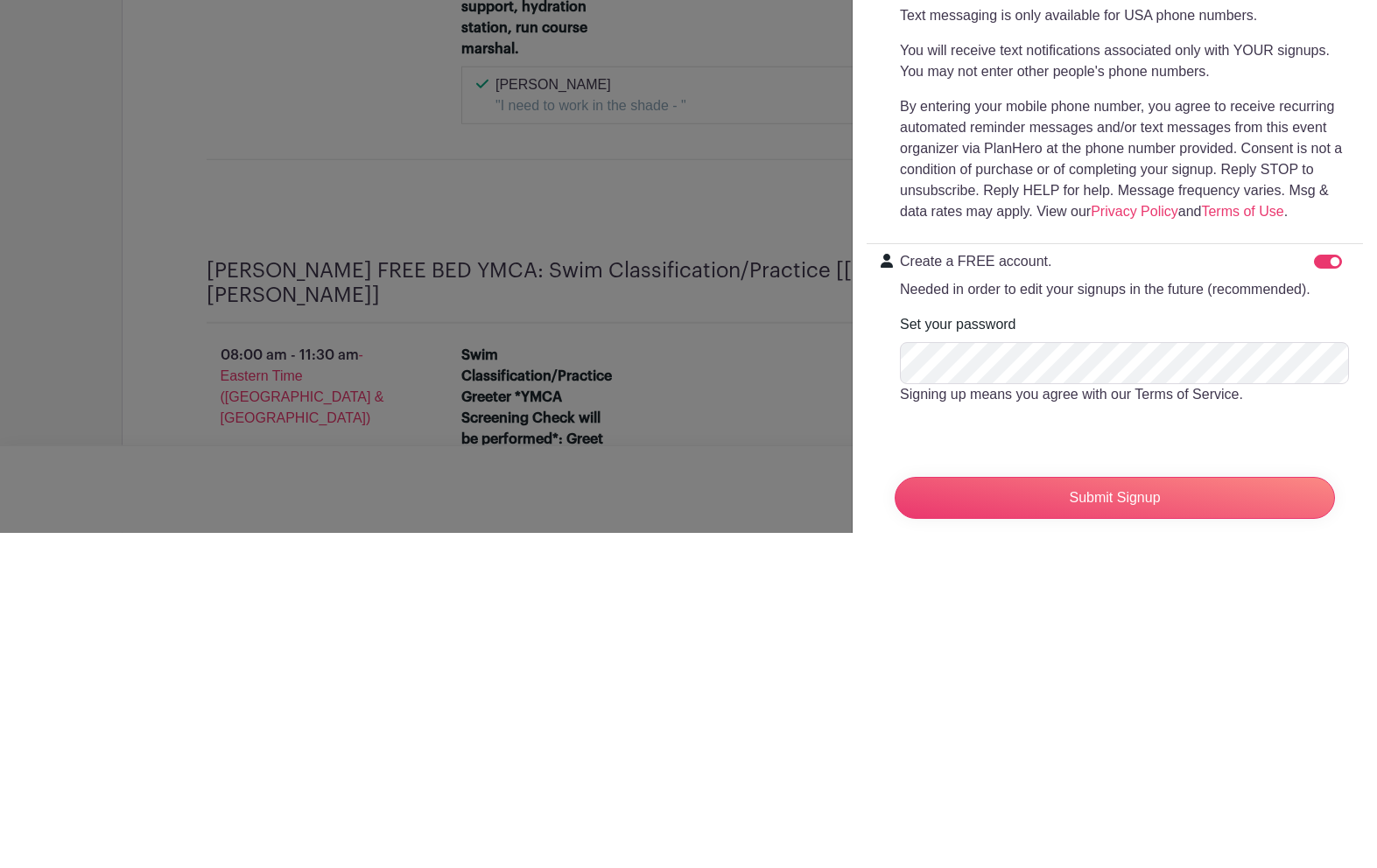 click on "Submit Signup" at bounding box center (1114, 833) 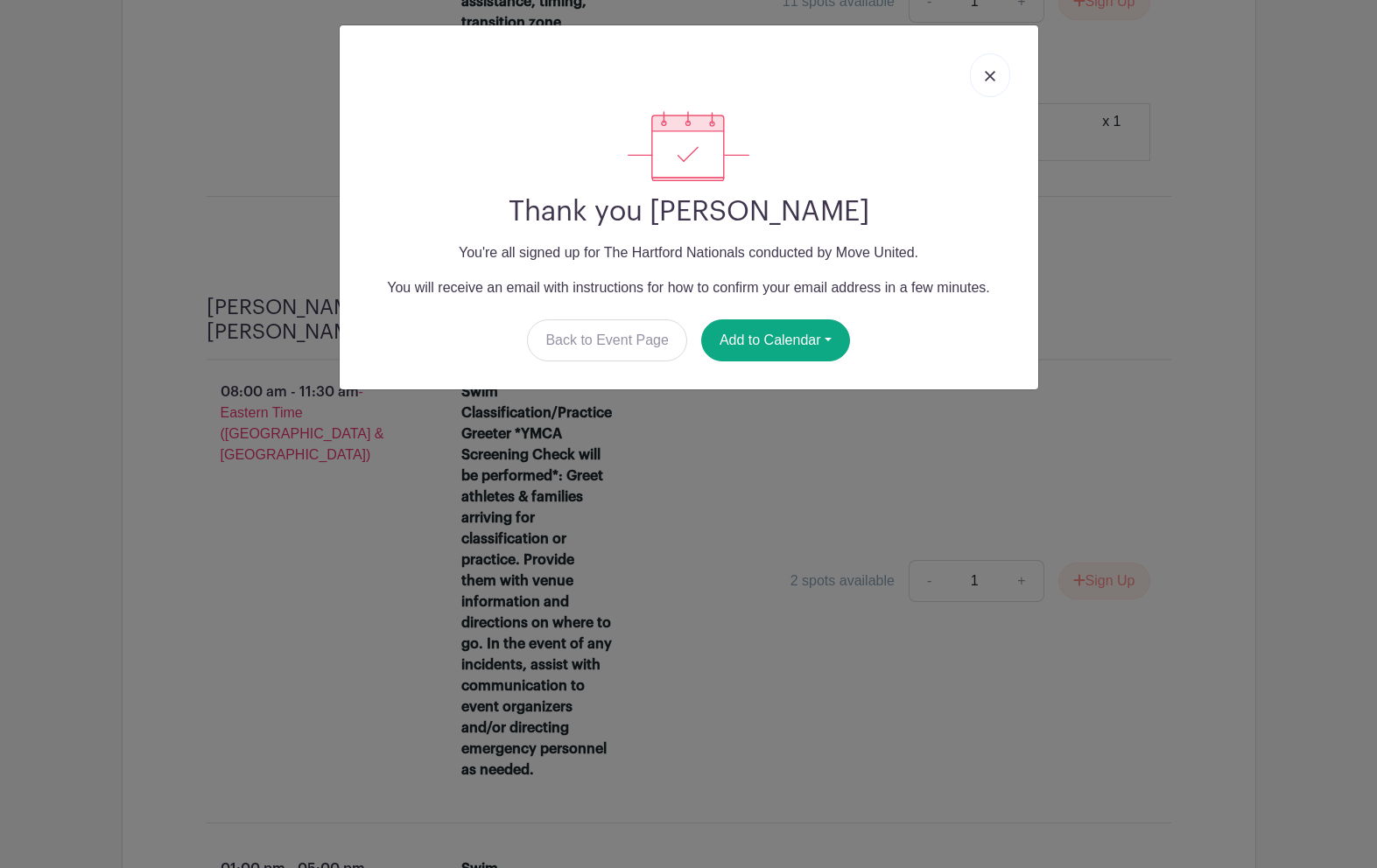 click on "Add to Calendar" at bounding box center [776, 340] 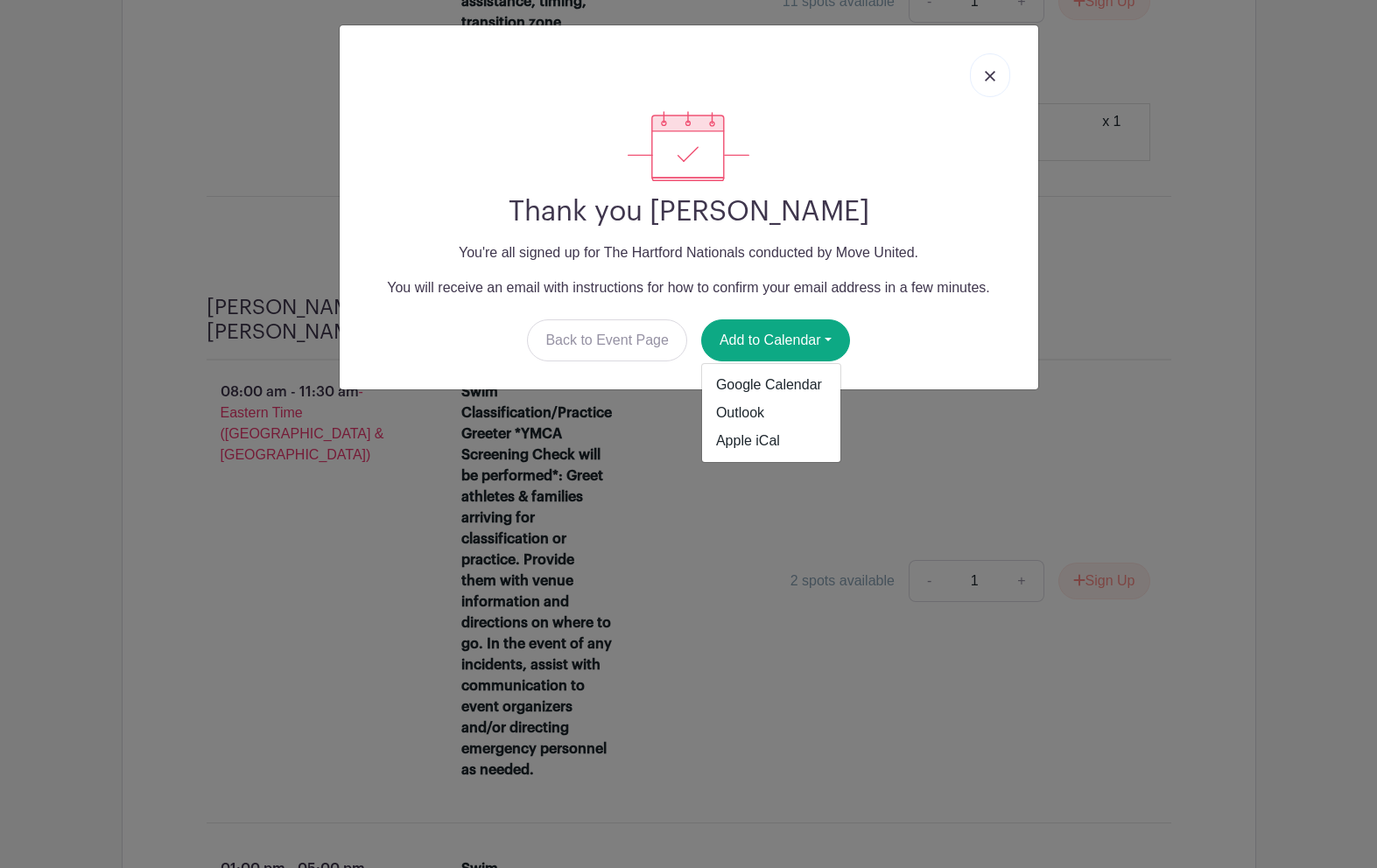 click on "Apple iCal" at bounding box center (771, 441) 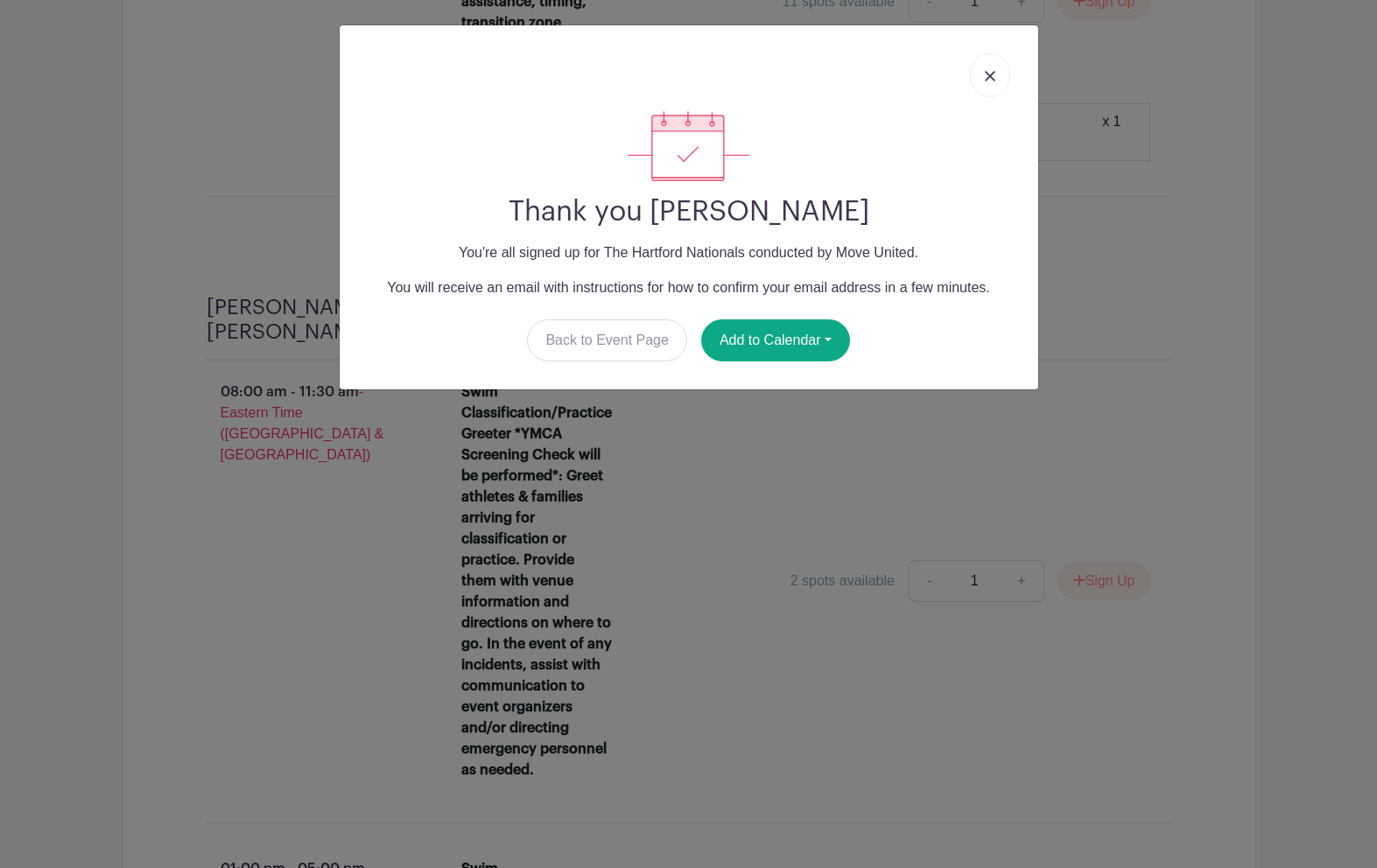 scroll, scrollTop: 3733, scrollLeft: 0, axis: vertical 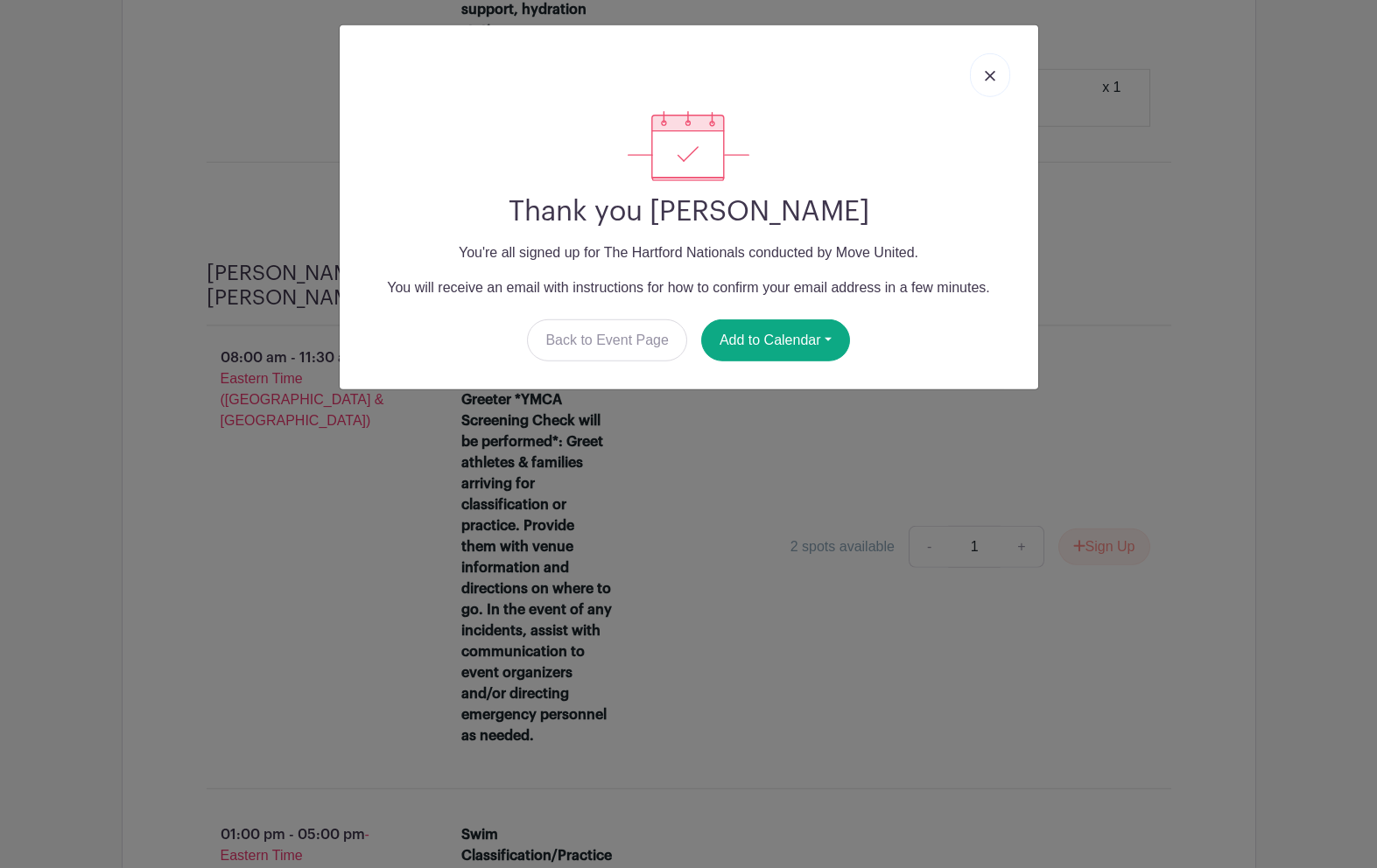 click on "Add to Calendar" at bounding box center (776, 340) 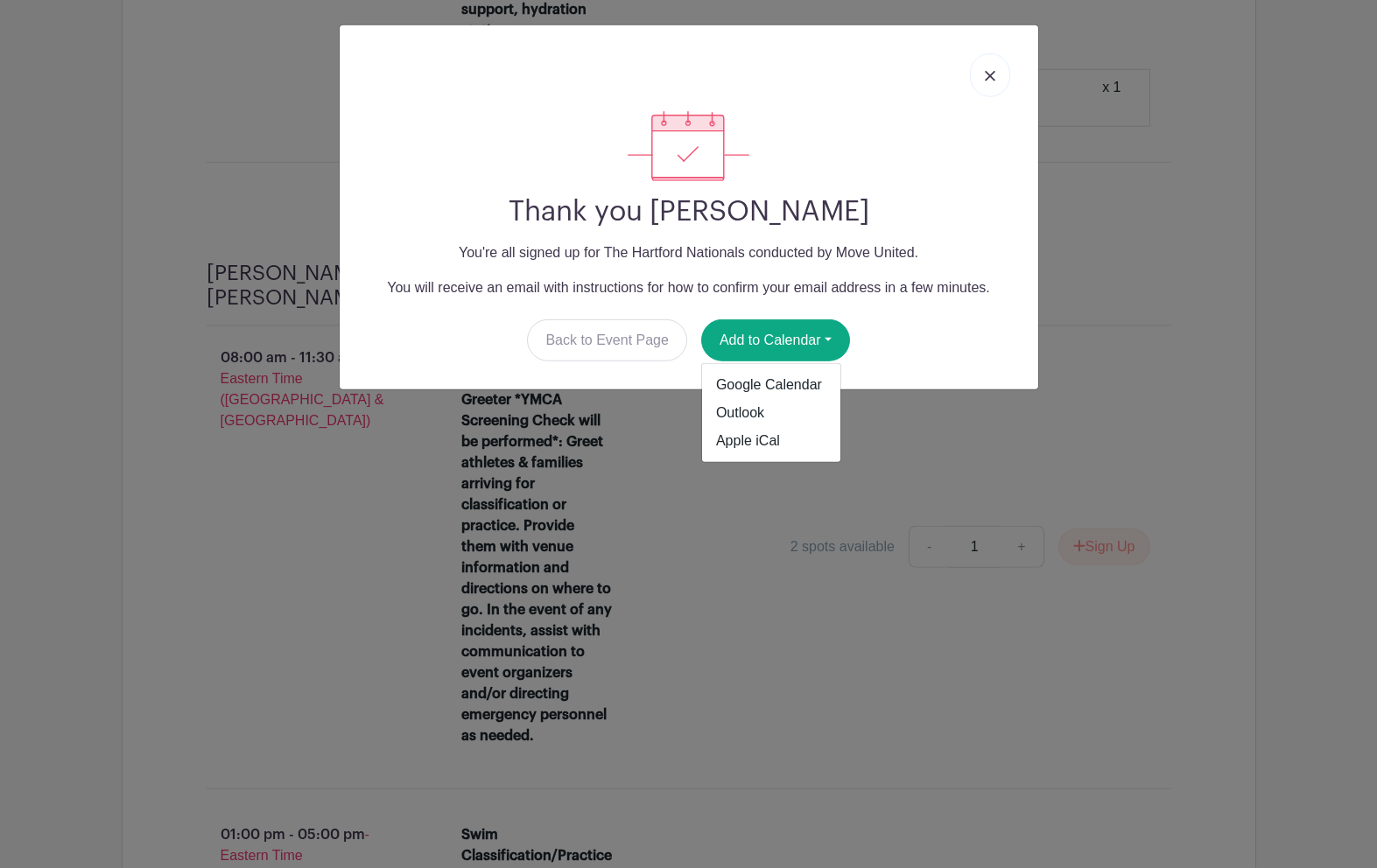click on "Apple iCal" at bounding box center (771, 441) 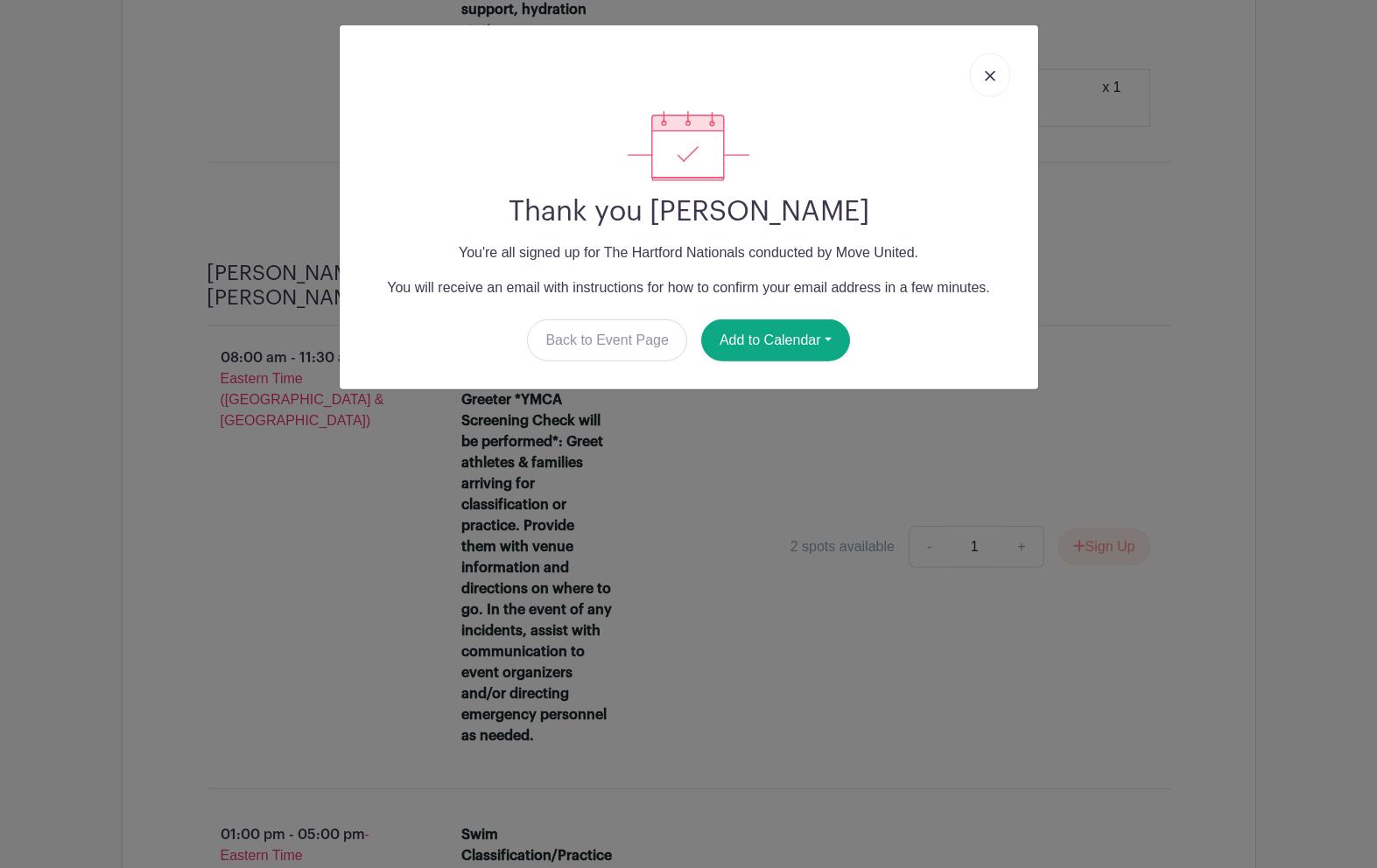 click at bounding box center (990, 76) 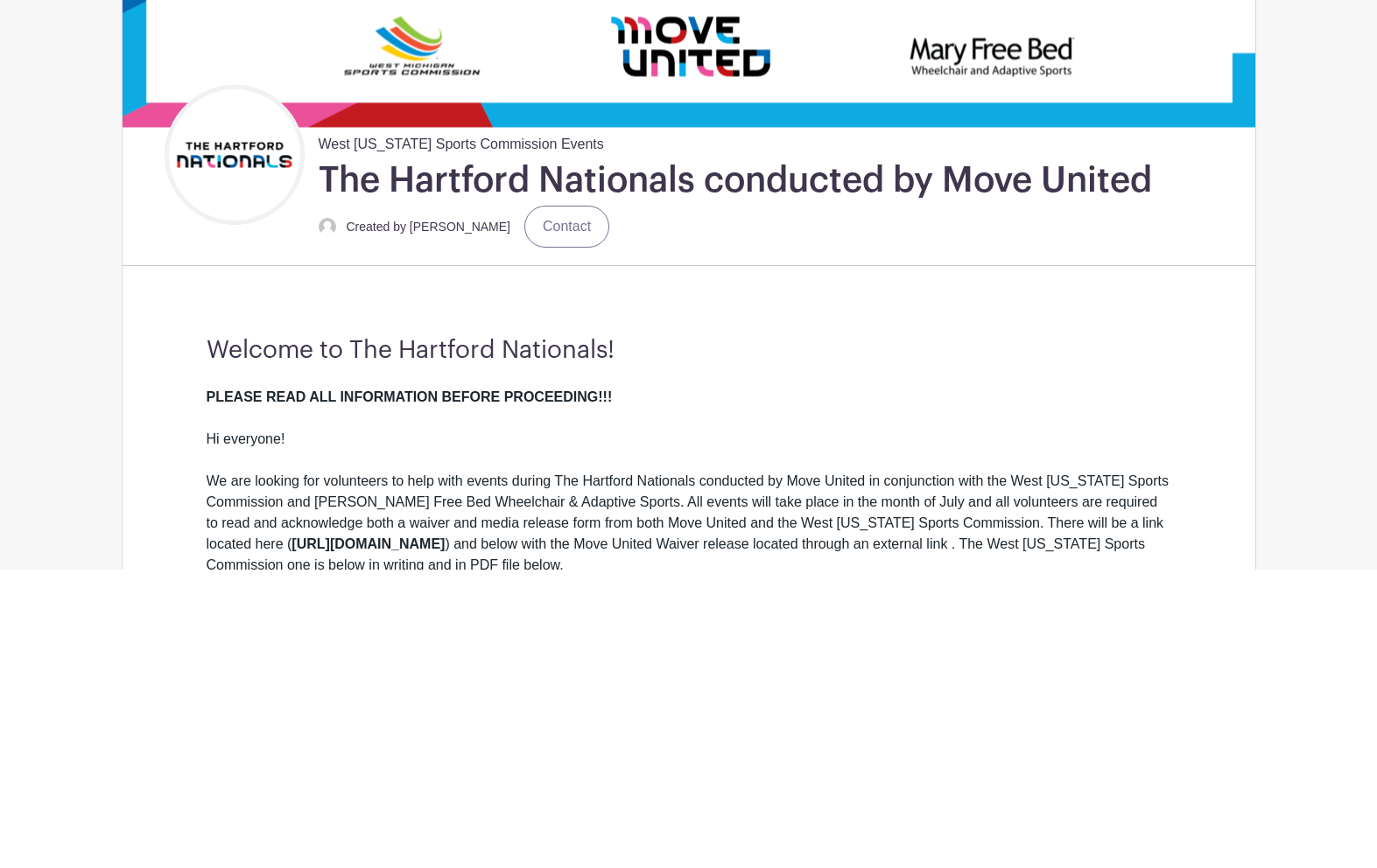 scroll, scrollTop: 0, scrollLeft: 0, axis: both 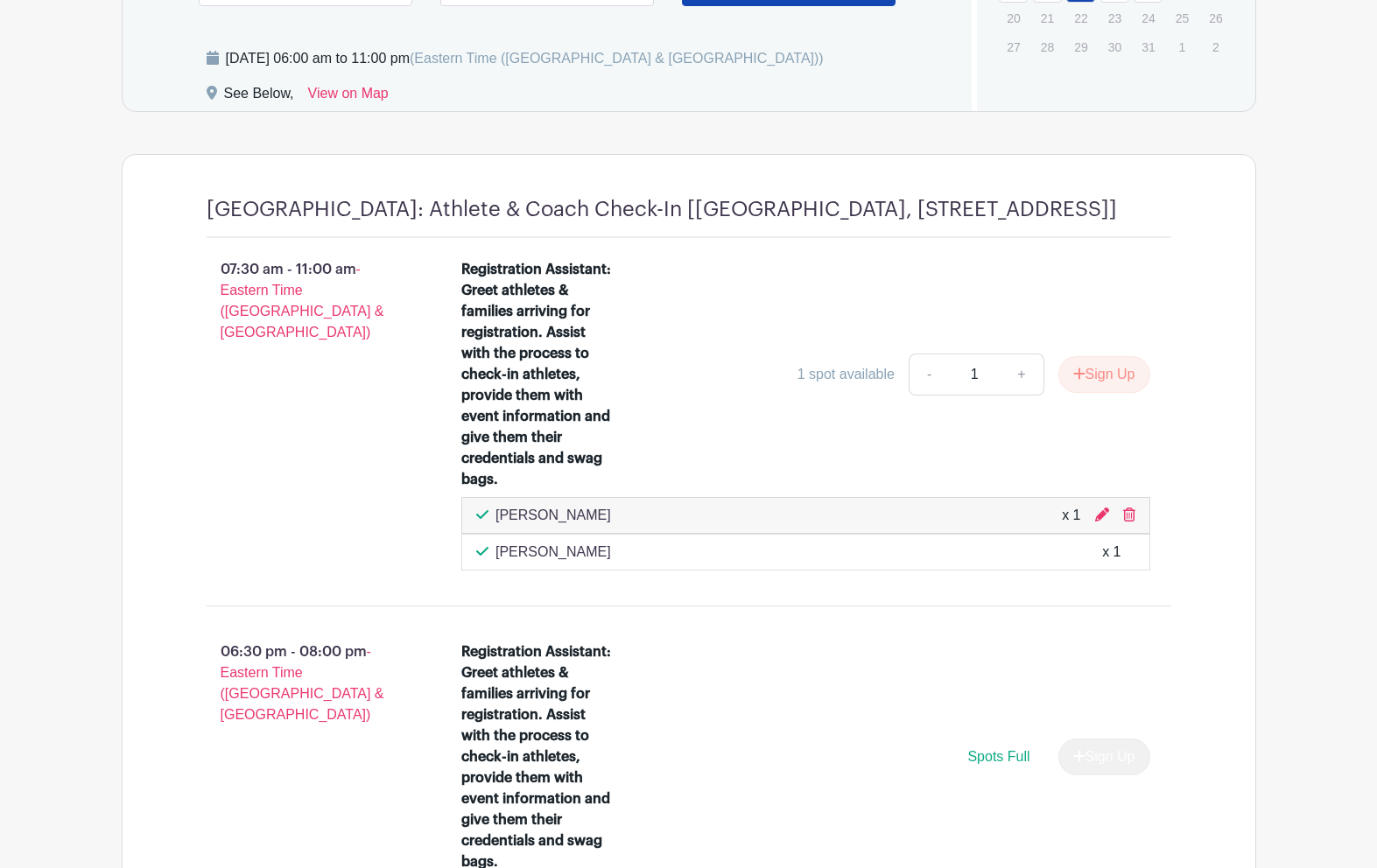 click 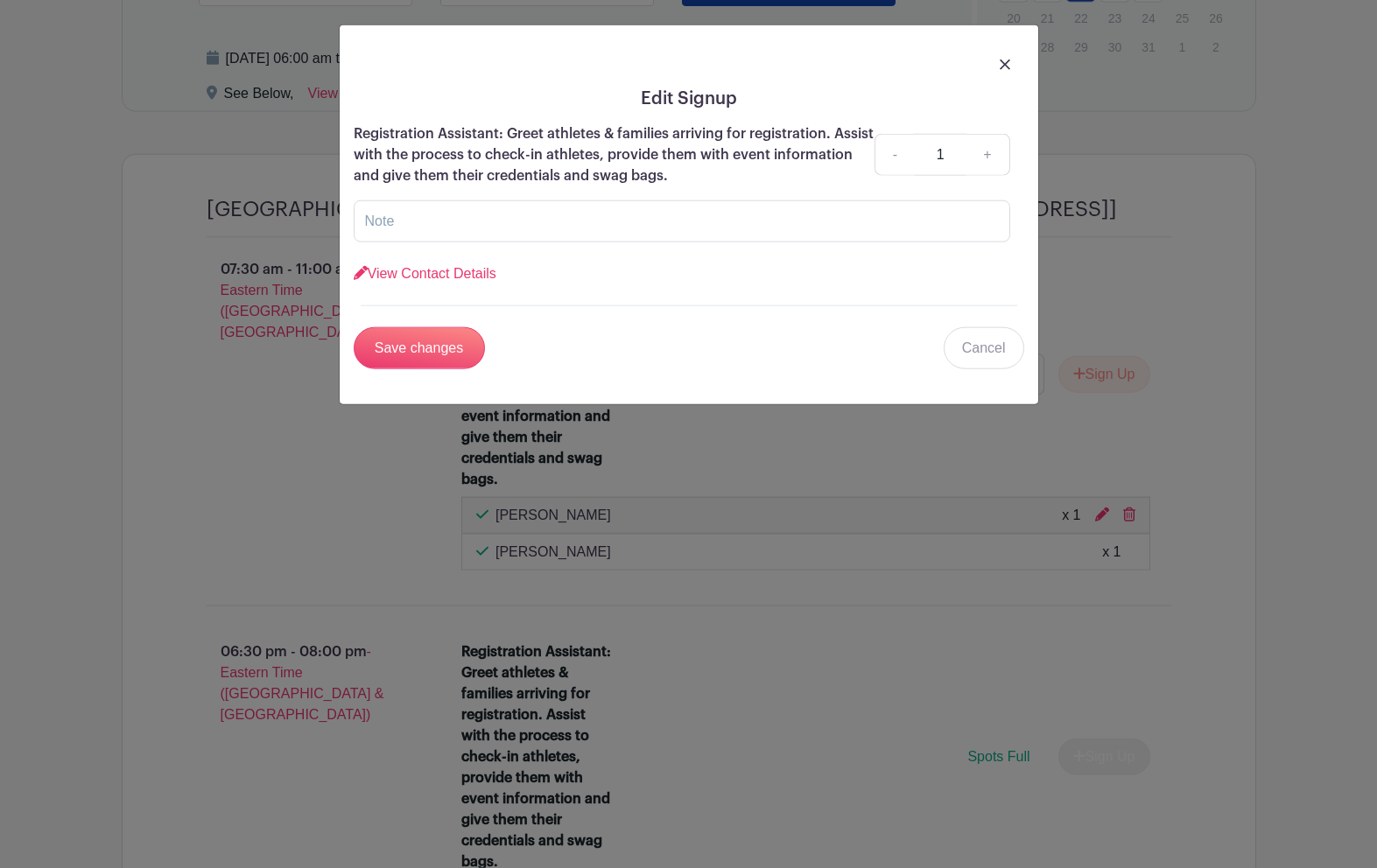 click at bounding box center (1005, 65) 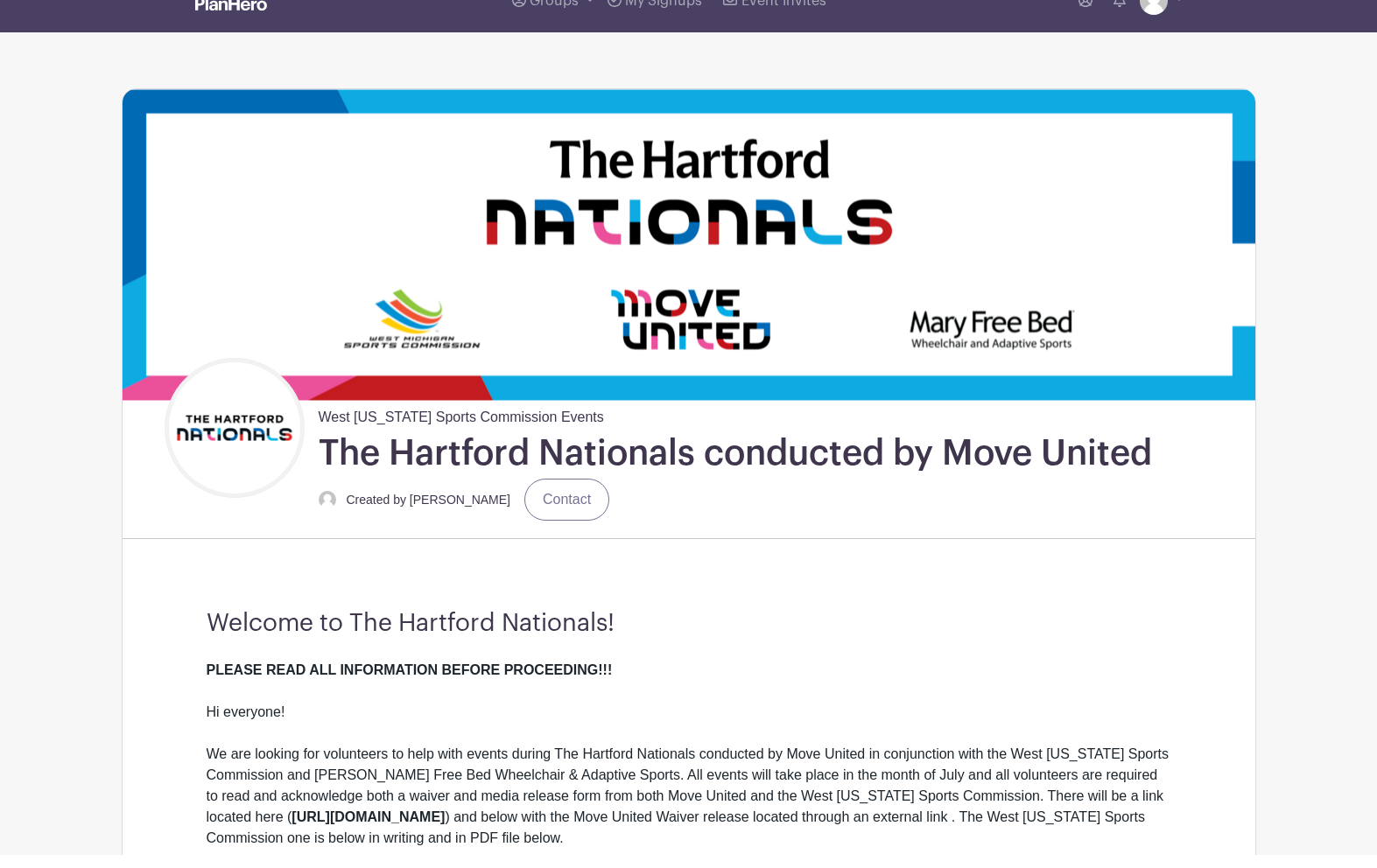 scroll, scrollTop: 0, scrollLeft: 0, axis: both 